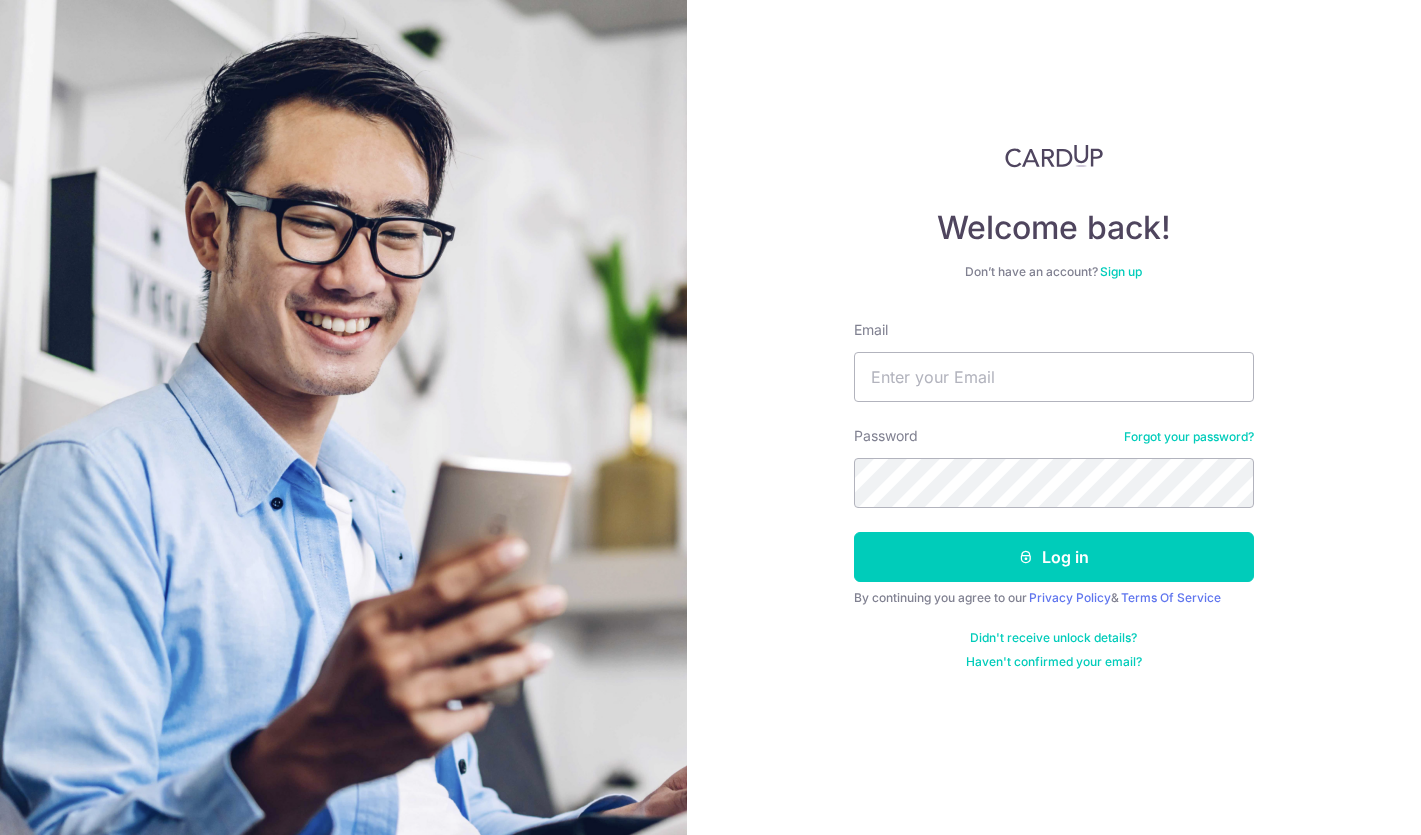 scroll, scrollTop: 0, scrollLeft: 0, axis: both 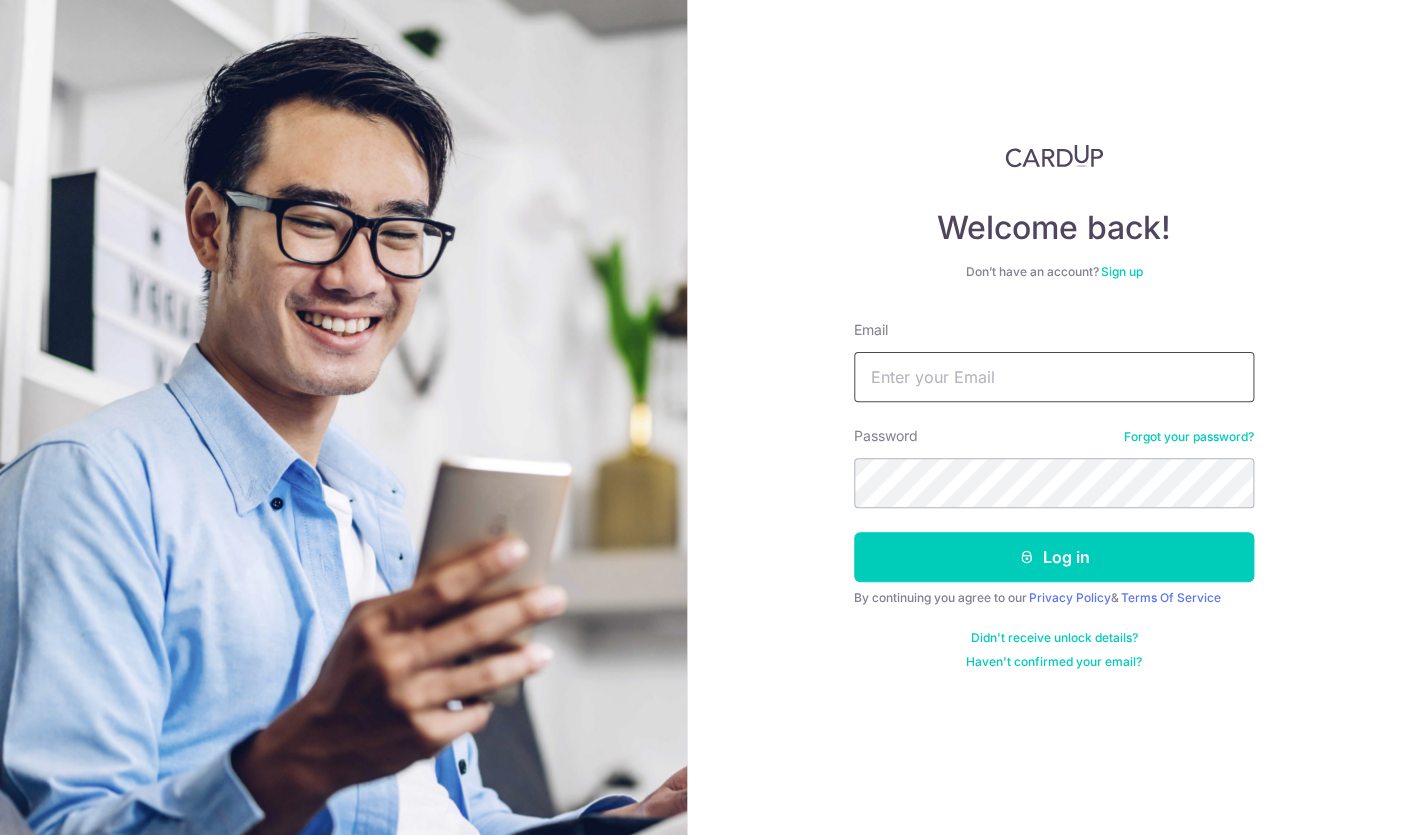 click on "Email" at bounding box center [1054, 377] 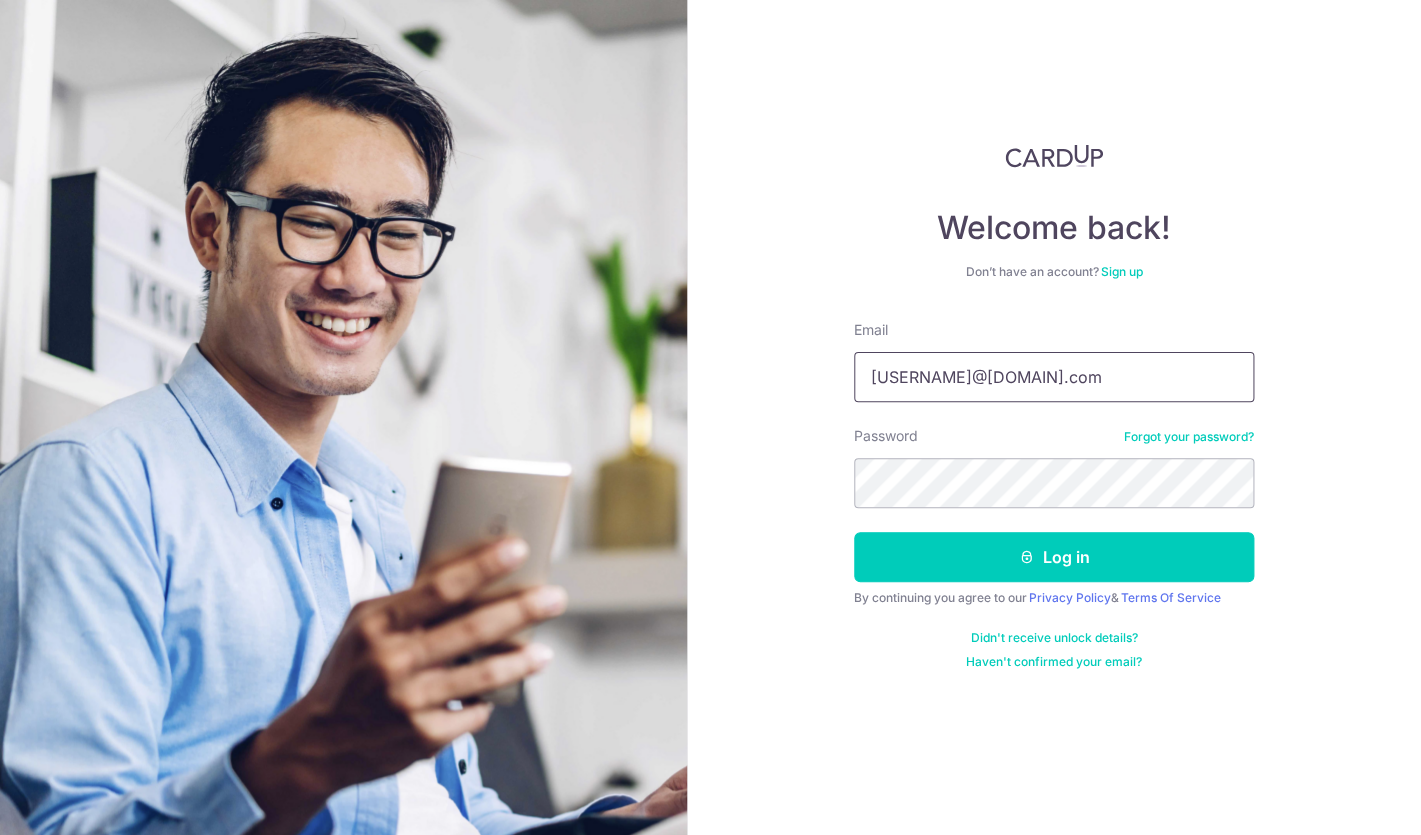 type on "jasonchan78@yahoo.com" 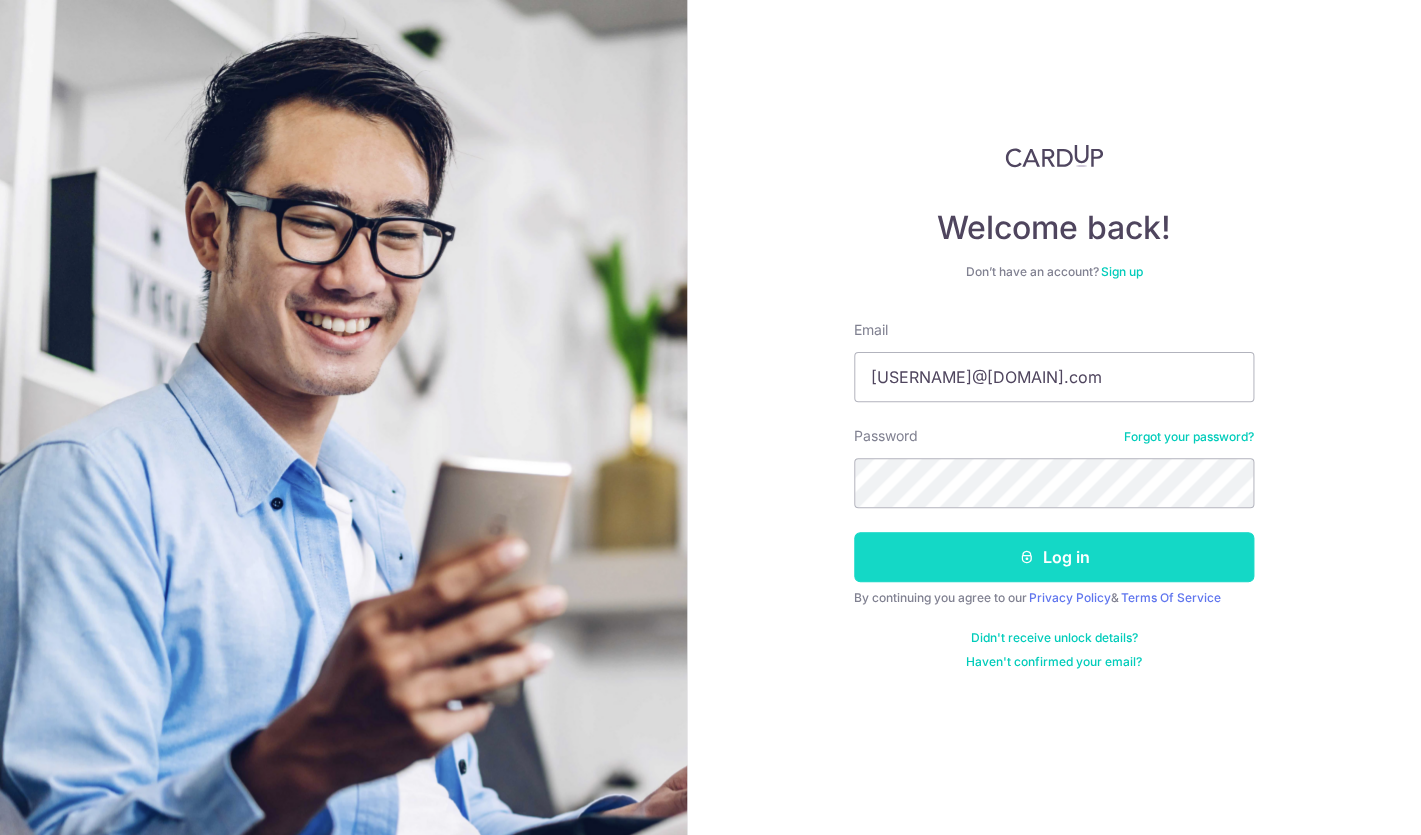 click on "Log in" at bounding box center (1054, 557) 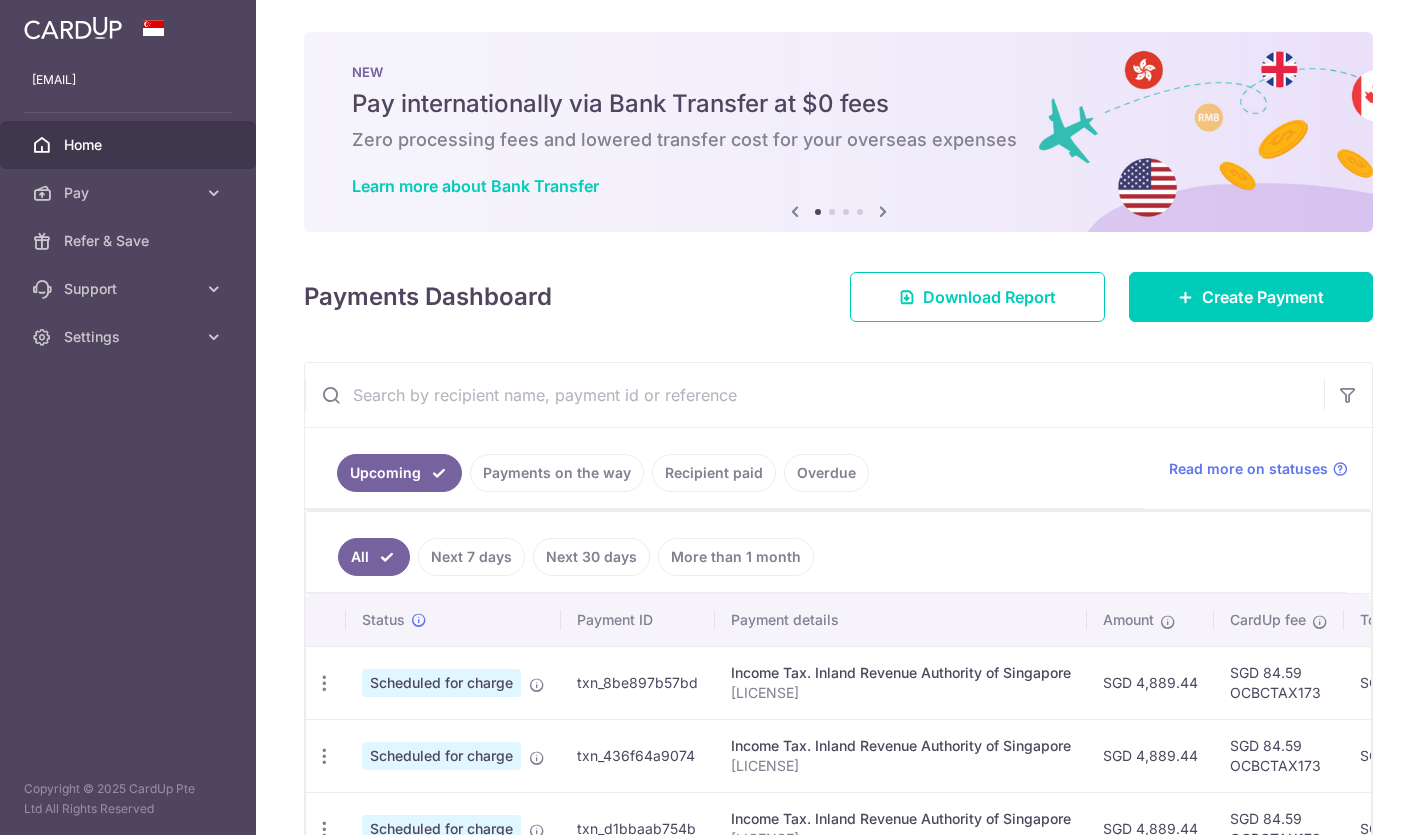 scroll, scrollTop: 0, scrollLeft: 0, axis: both 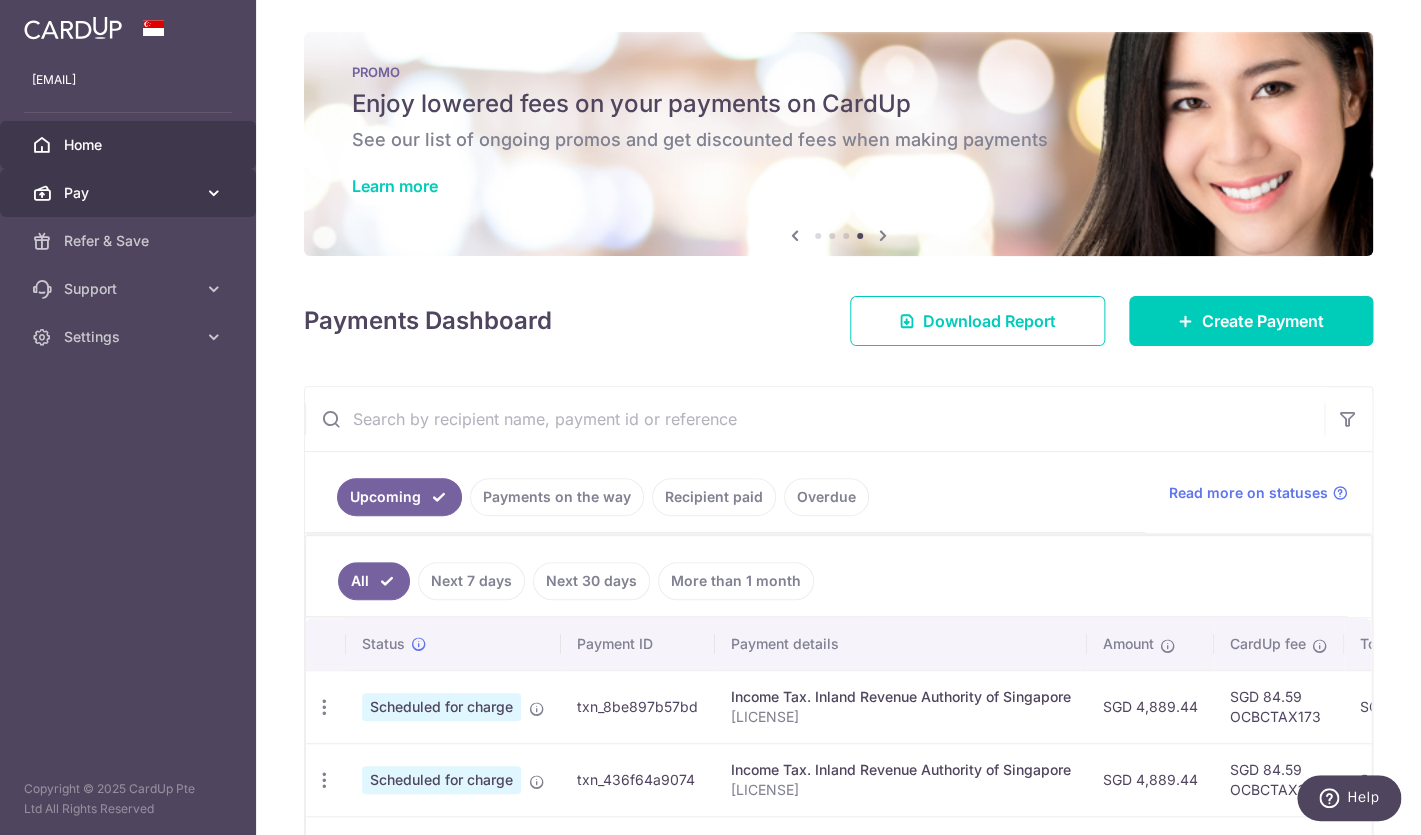 click on "Pay" at bounding box center [130, 193] 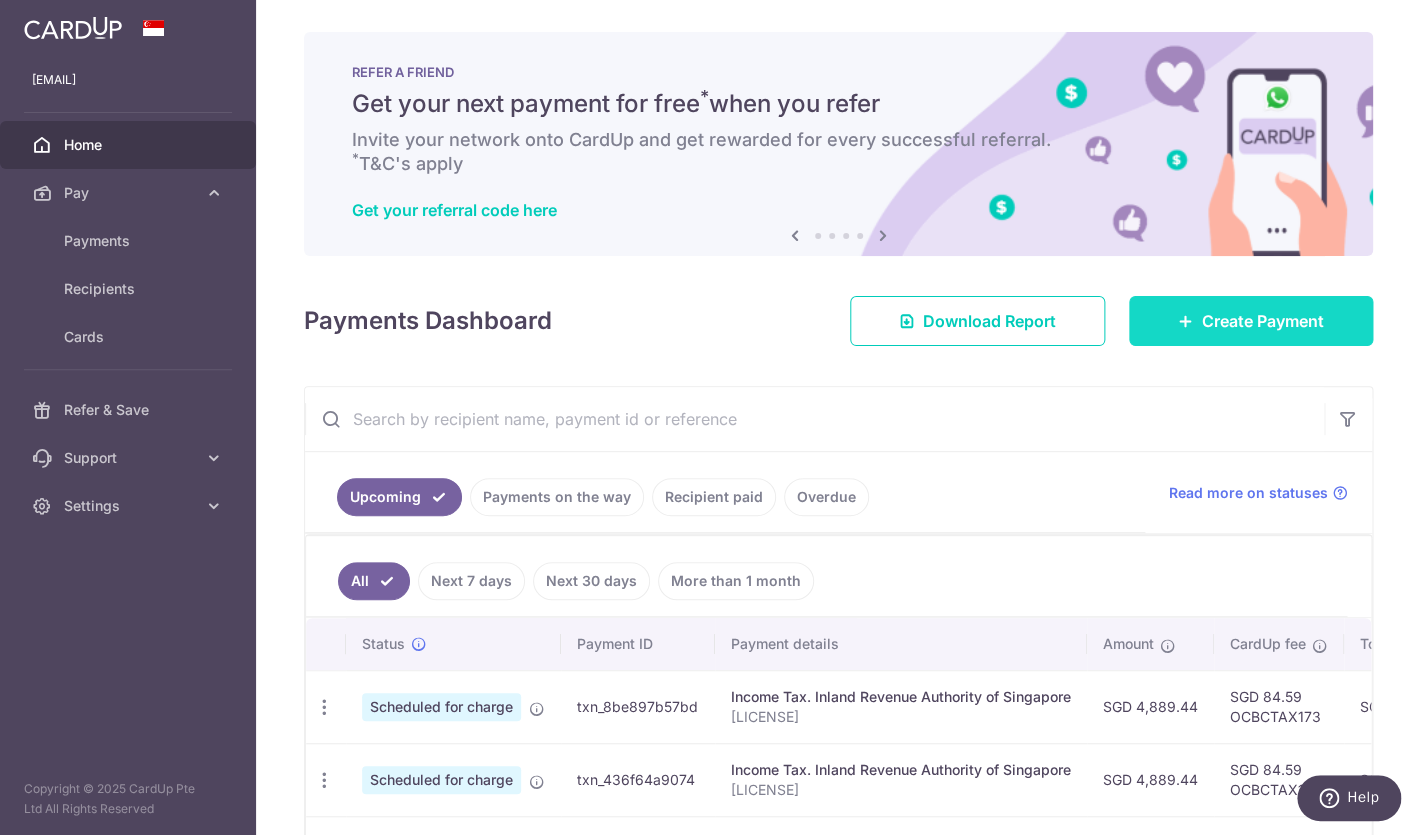 click on "Create Payment" at bounding box center (1263, 321) 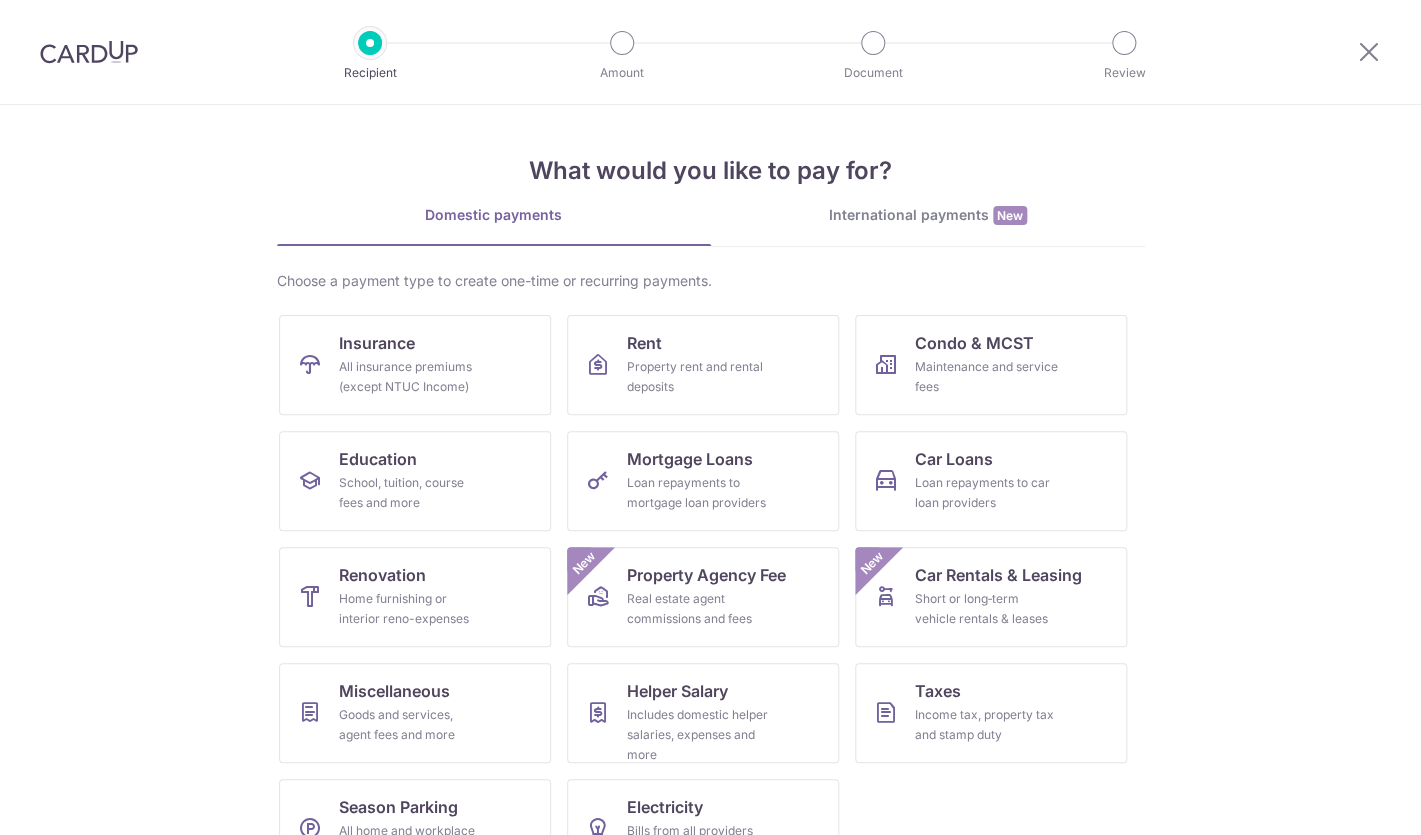 scroll, scrollTop: 0, scrollLeft: 0, axis: both 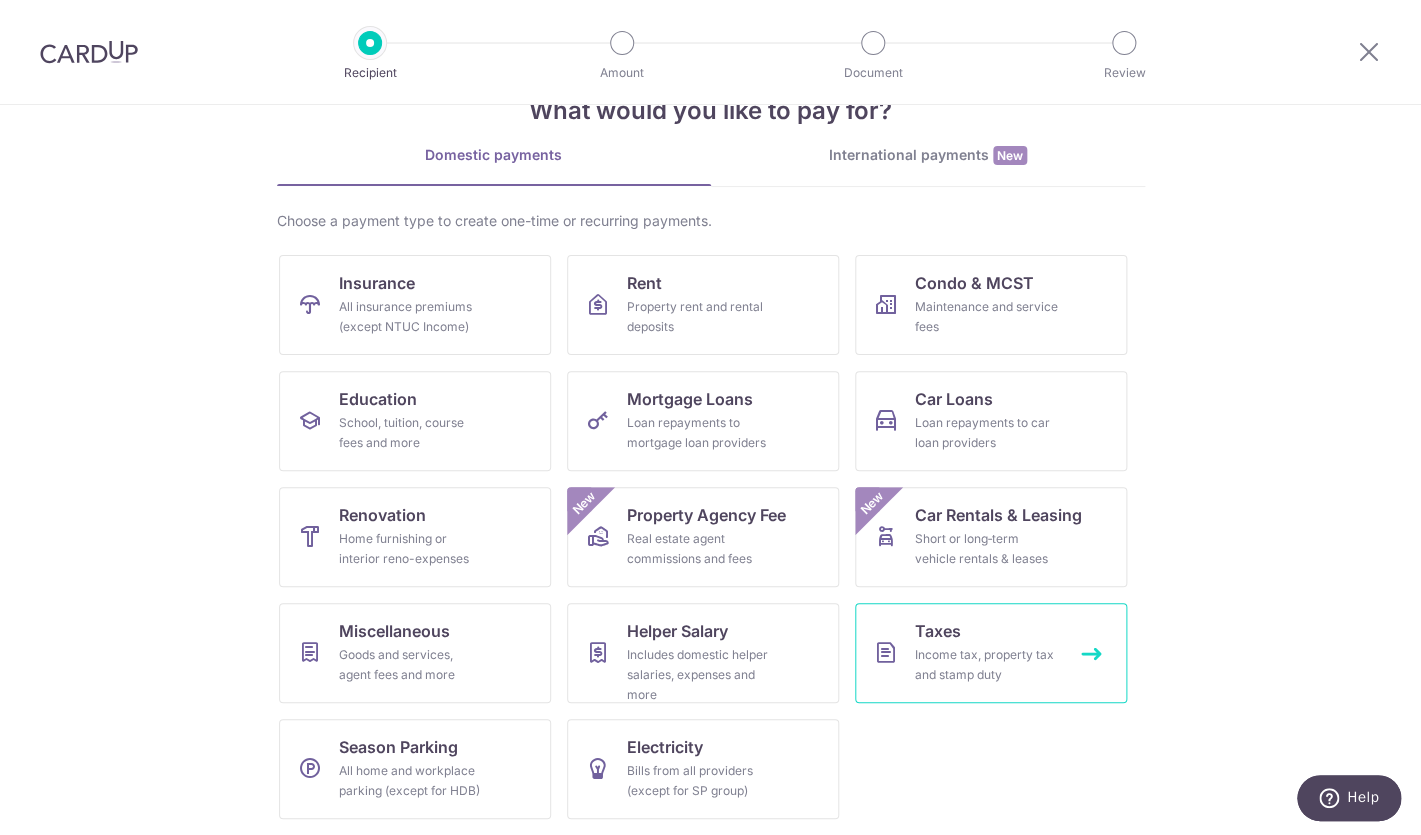 click on "Income tax, property tax and stamp duty" at bounding box center (987, 665) 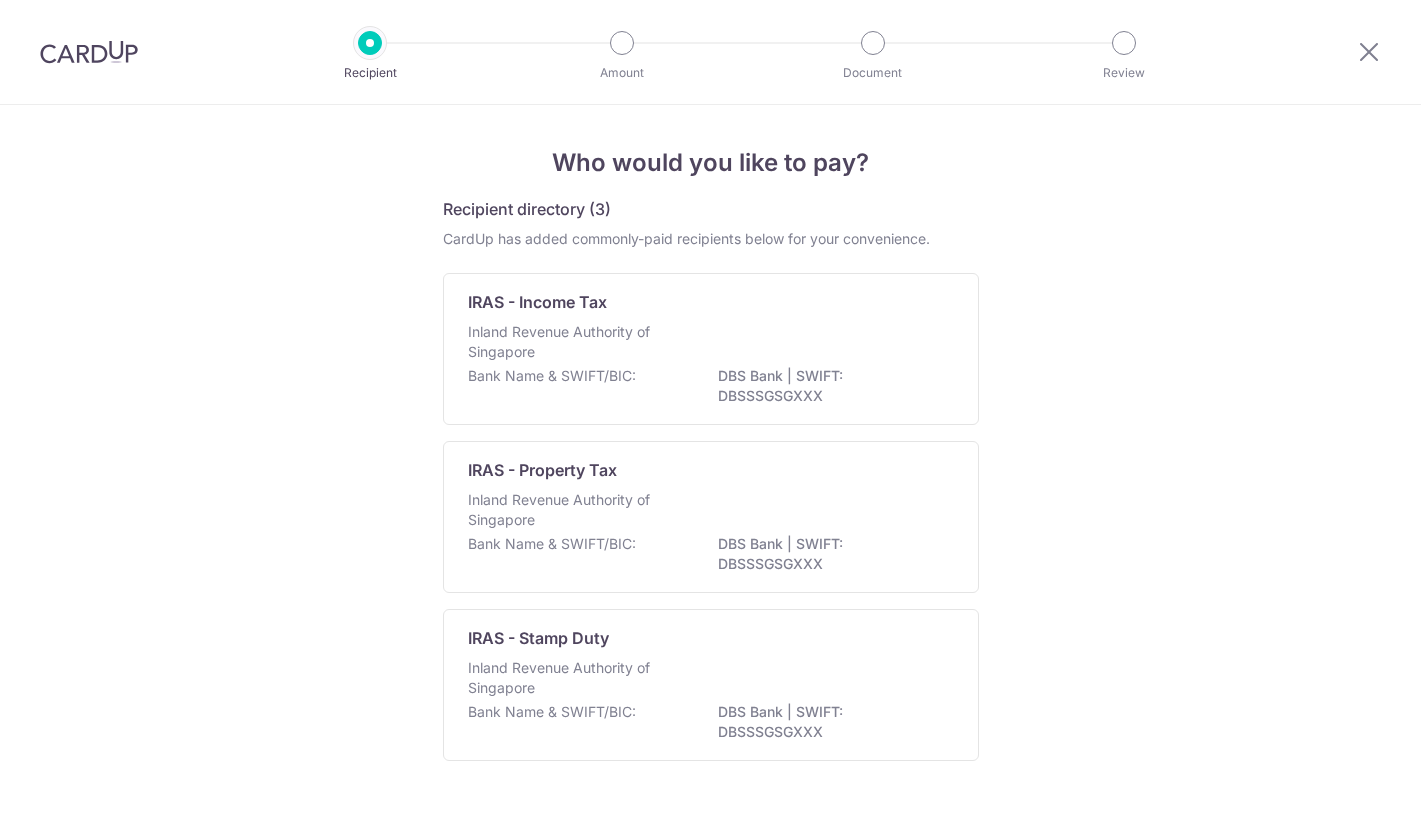 scroll, scrollTop: 0, scrollLeft: 0, axis: both 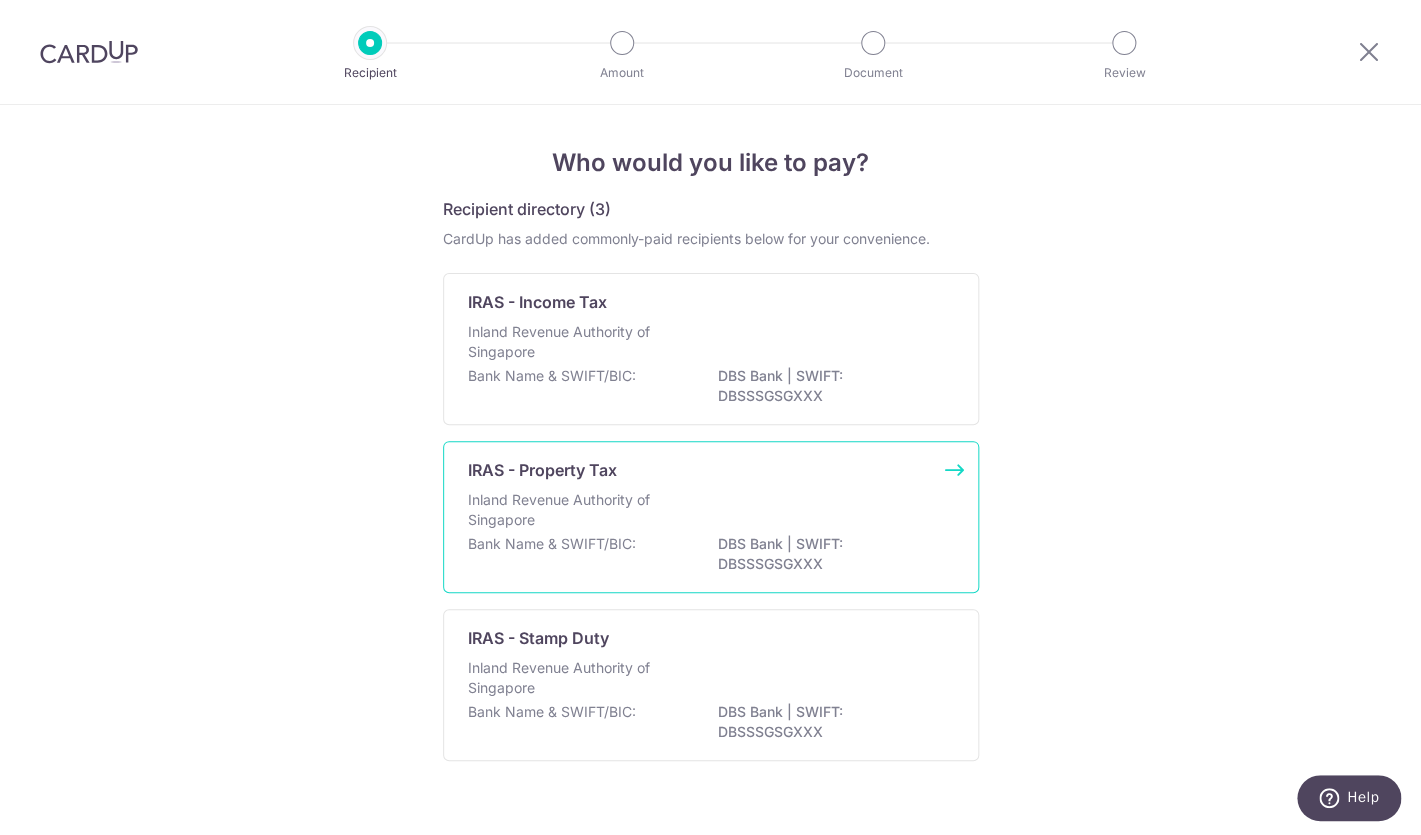 click on "Inland Revenue Authority of Singapore" at bounding box center (574, 510) 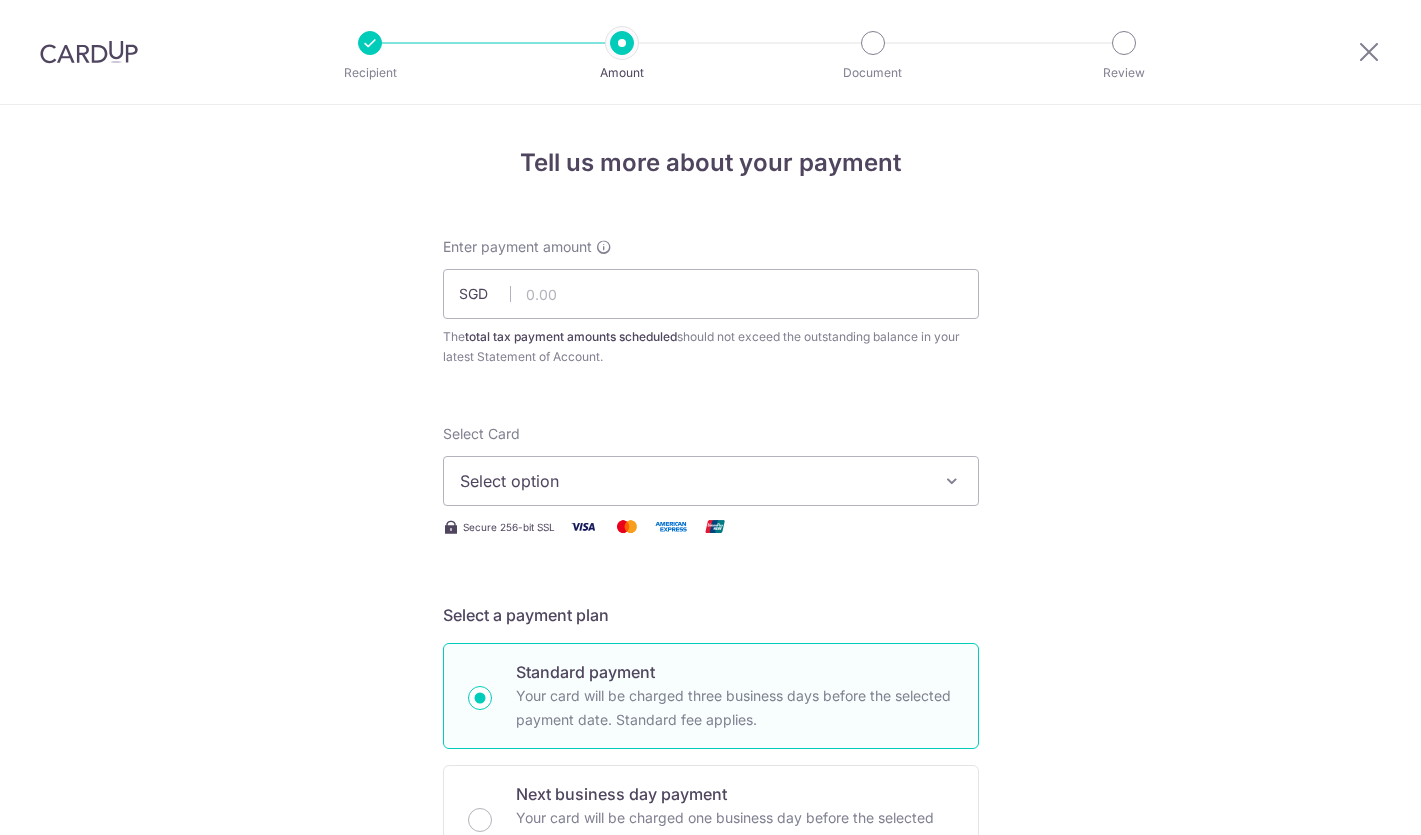 scroll, scrollTop: 0, scrollLeft: 0, axis: both 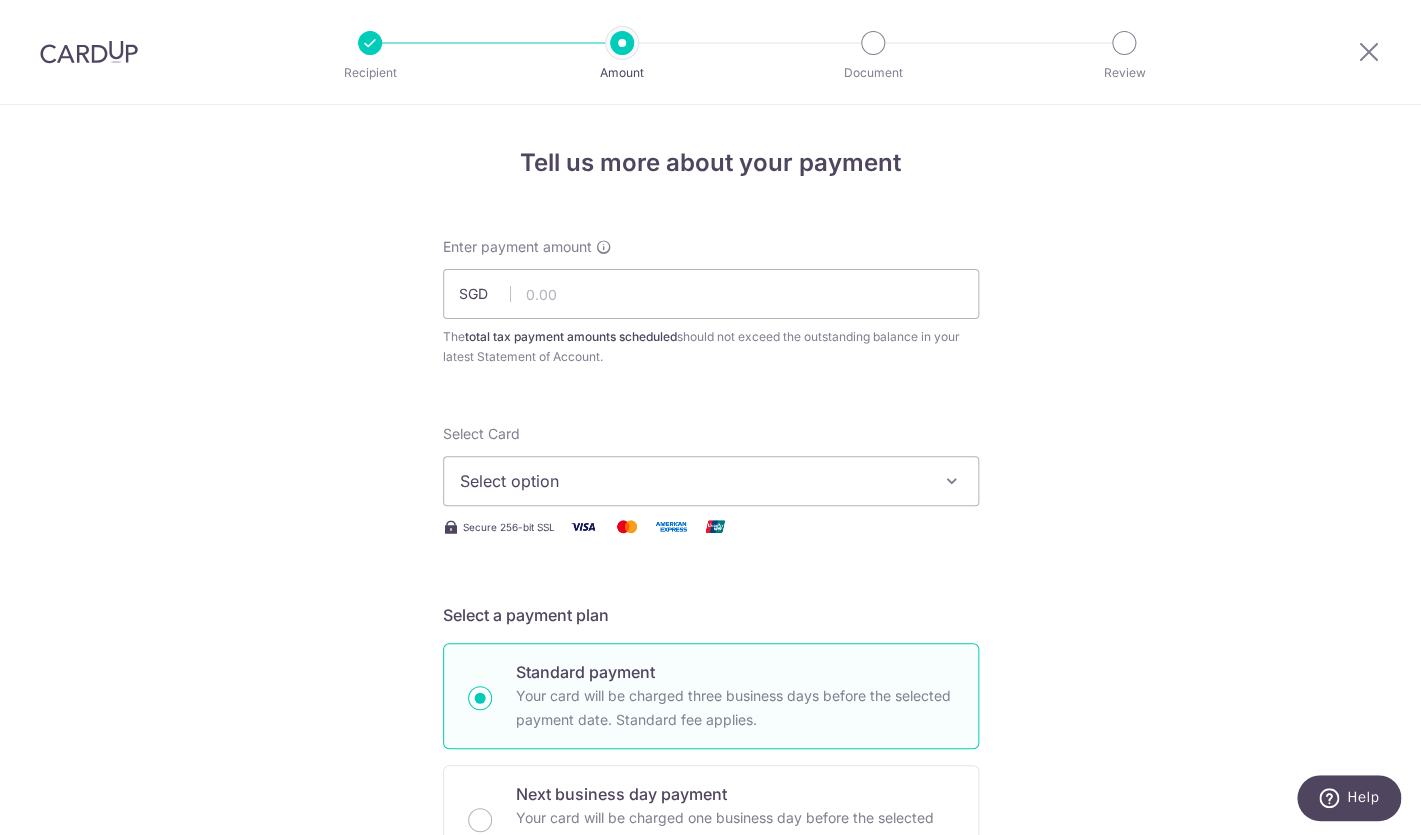 click on "Select option" at bounding box center (711, 481) 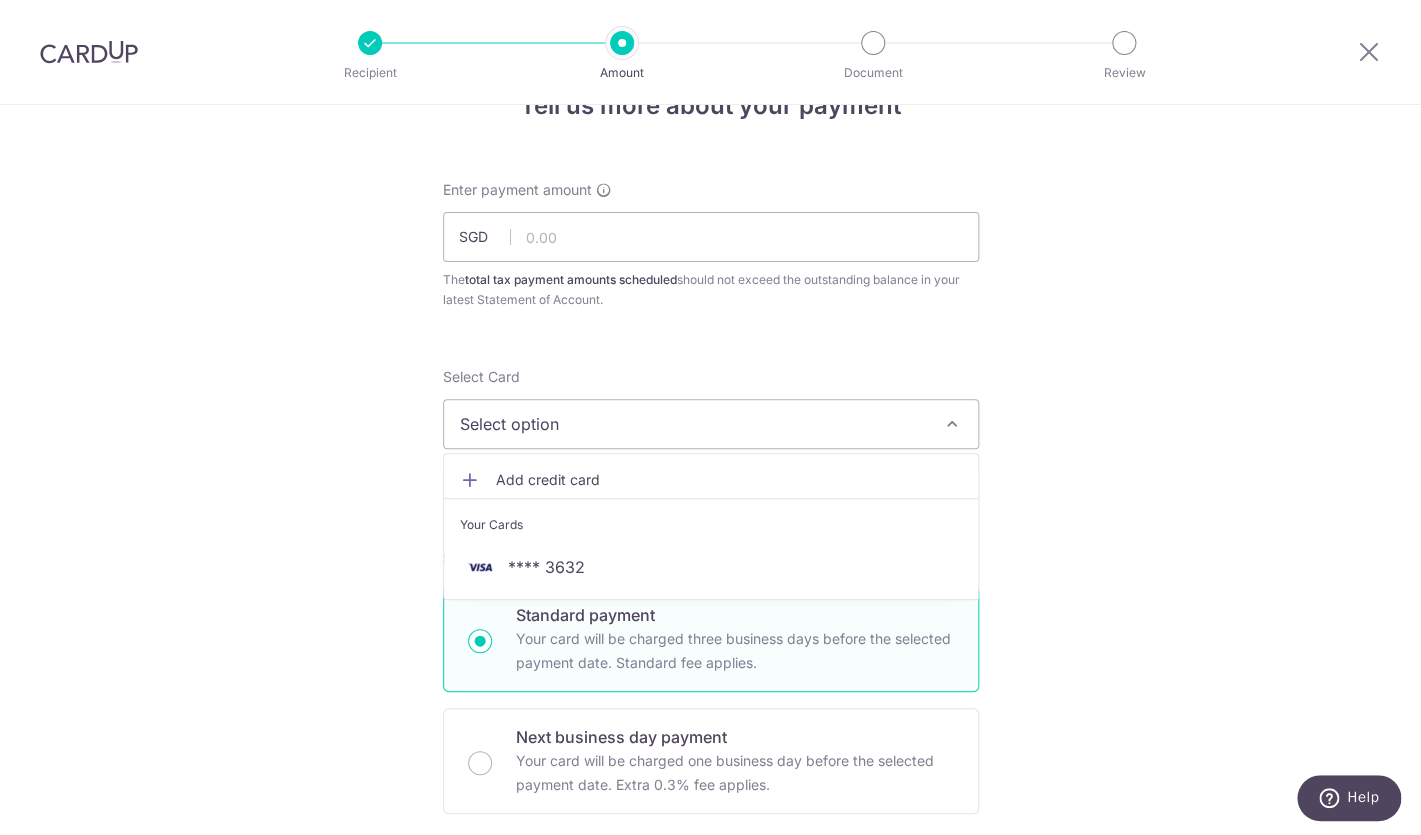 scroll, scrollTop: 32, scrollLeft: 0, axis: vertical 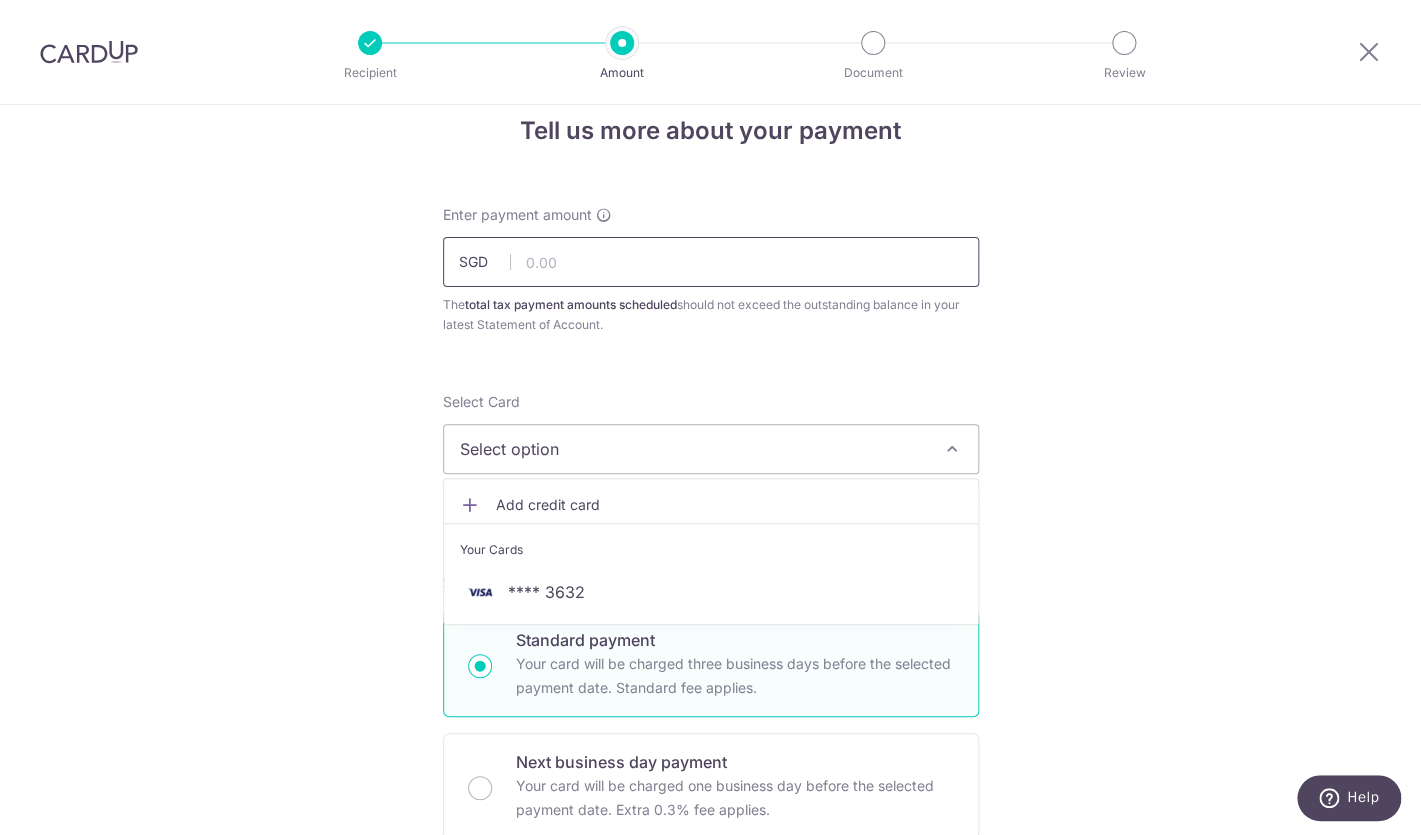 click at bounding box center [711, 262] 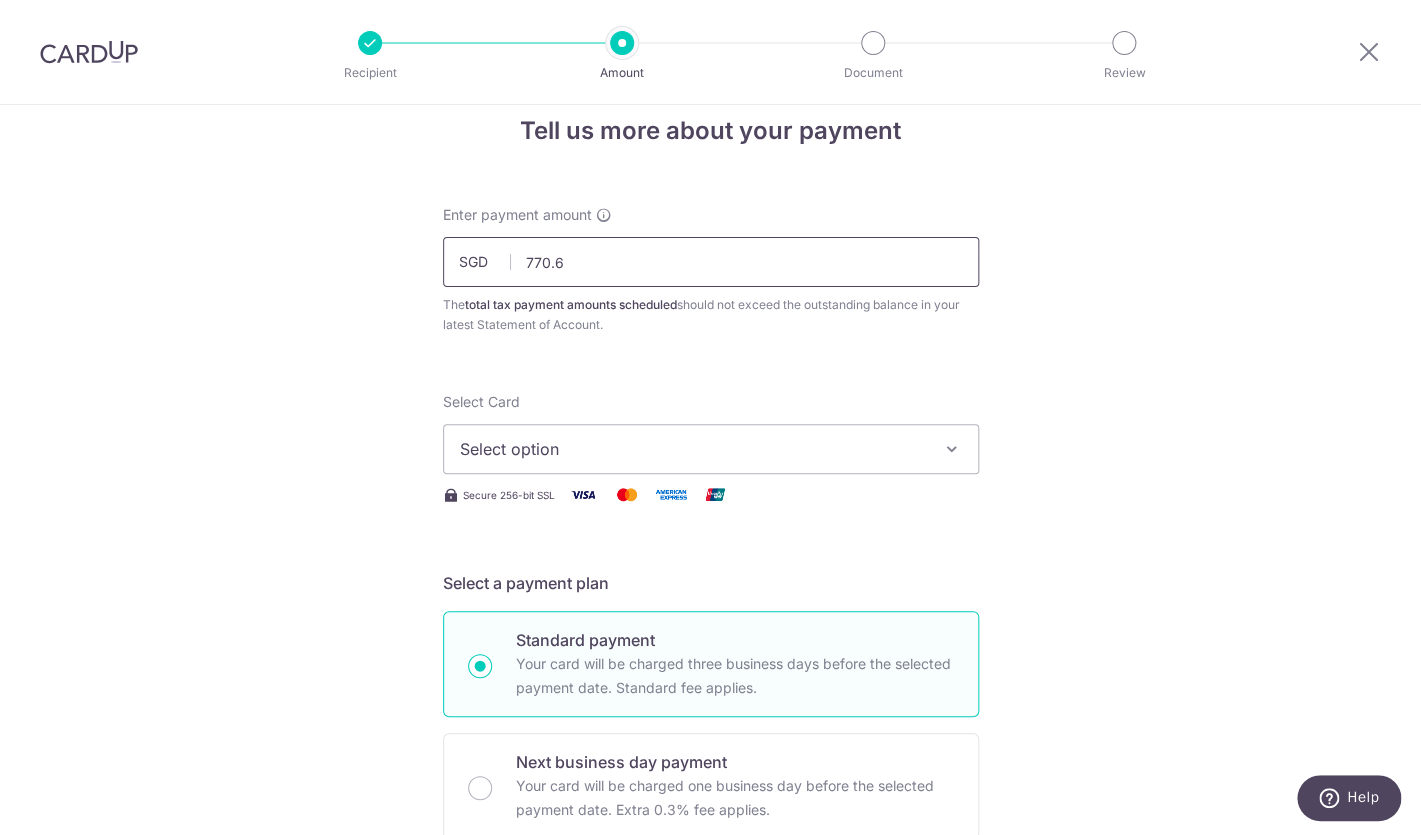 type on "770.64" 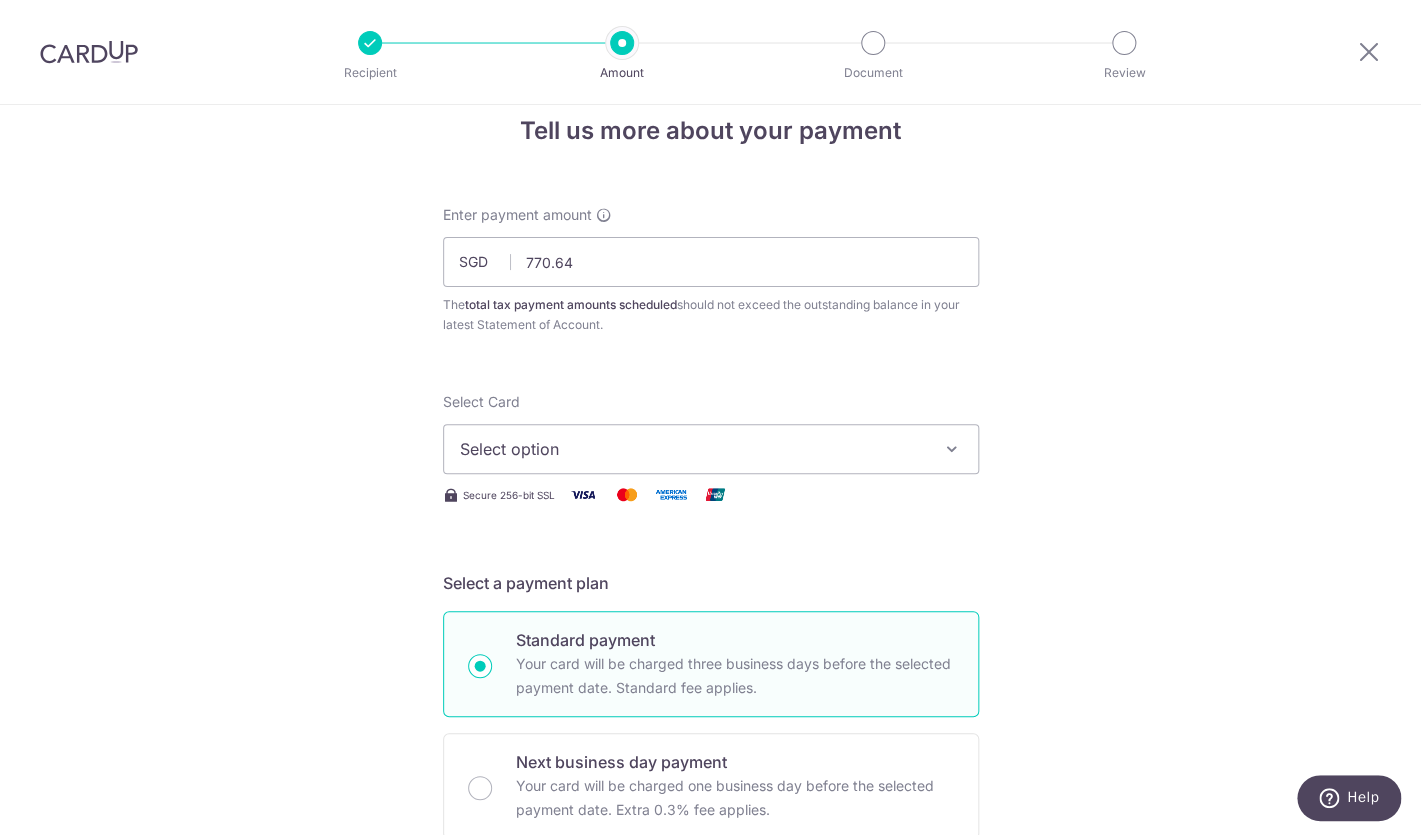 click on "Tell us more about your payment
Enter payment amount
SGD
770.64
770.64
The  total tax payment amounts scheduled  should not exceed the outstanding balance in your latest Statement of Account.
Select Card
Select option
Add credit card
Your Cards
**** 3632
Secure 256-bit SSL
Text
New card details" at bounding box center [710, 1001] 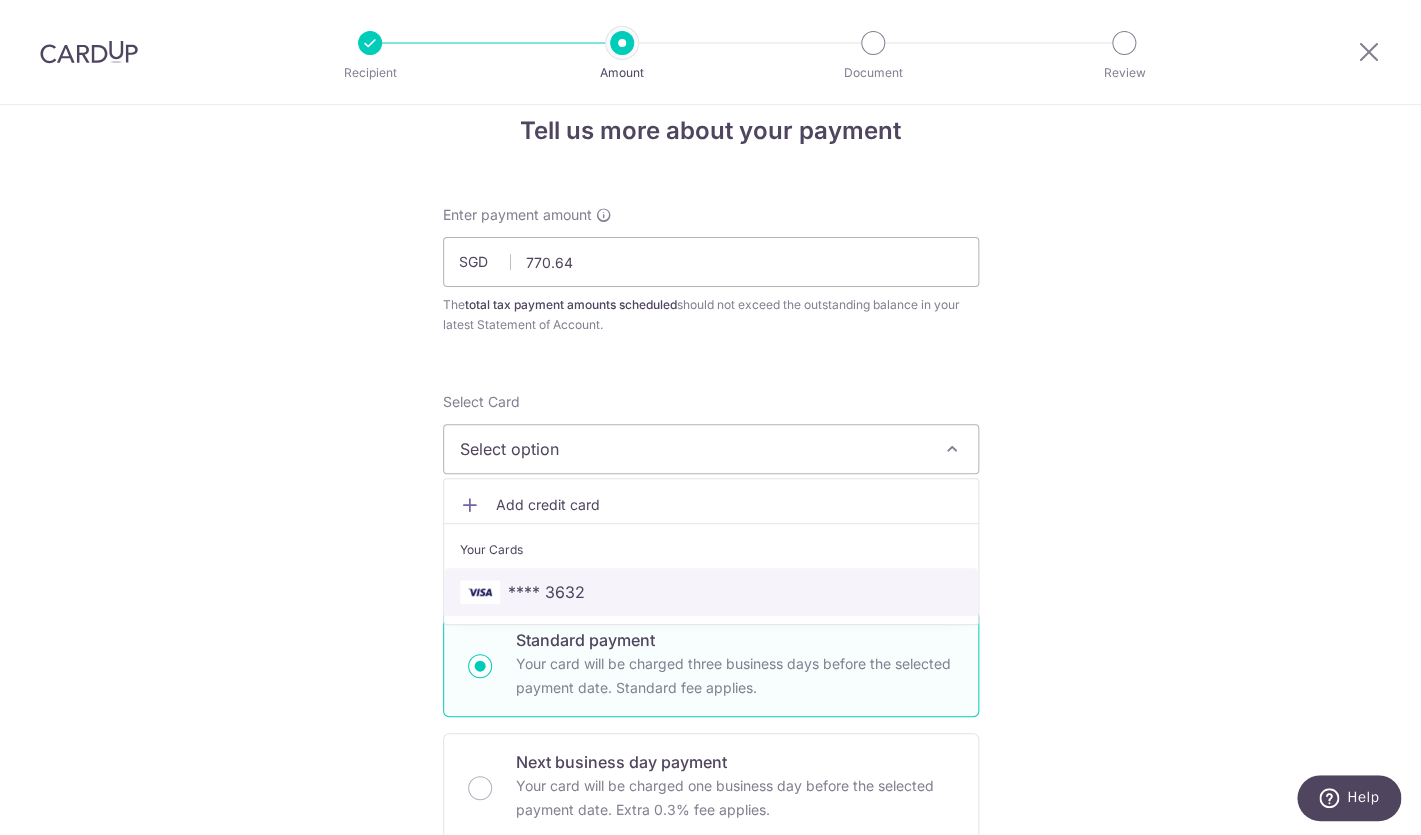 click on "**** 3632" at bounding box center [546, 592] 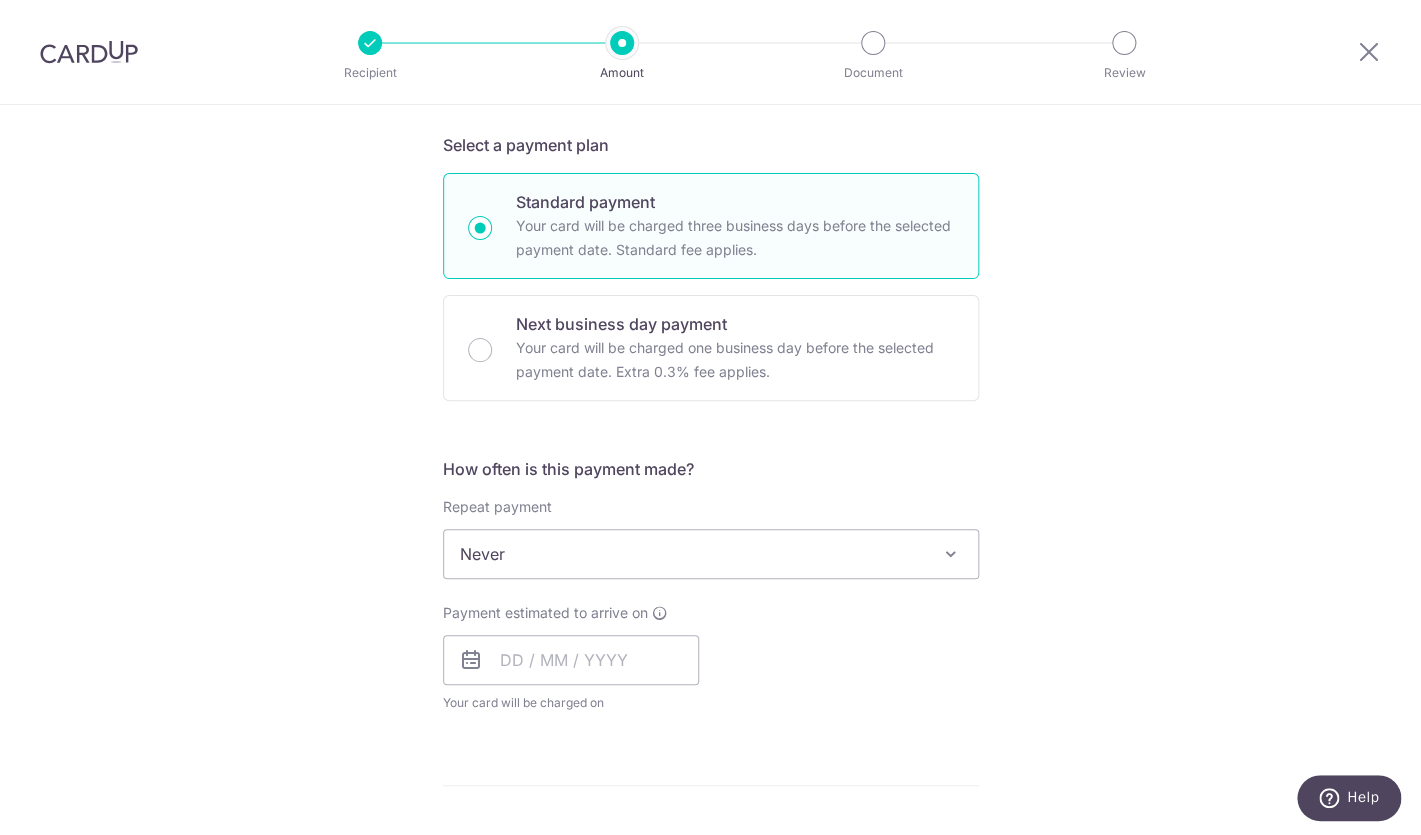 scroll, scrollTop: 479, scrollLeft: 0, axis: vertical 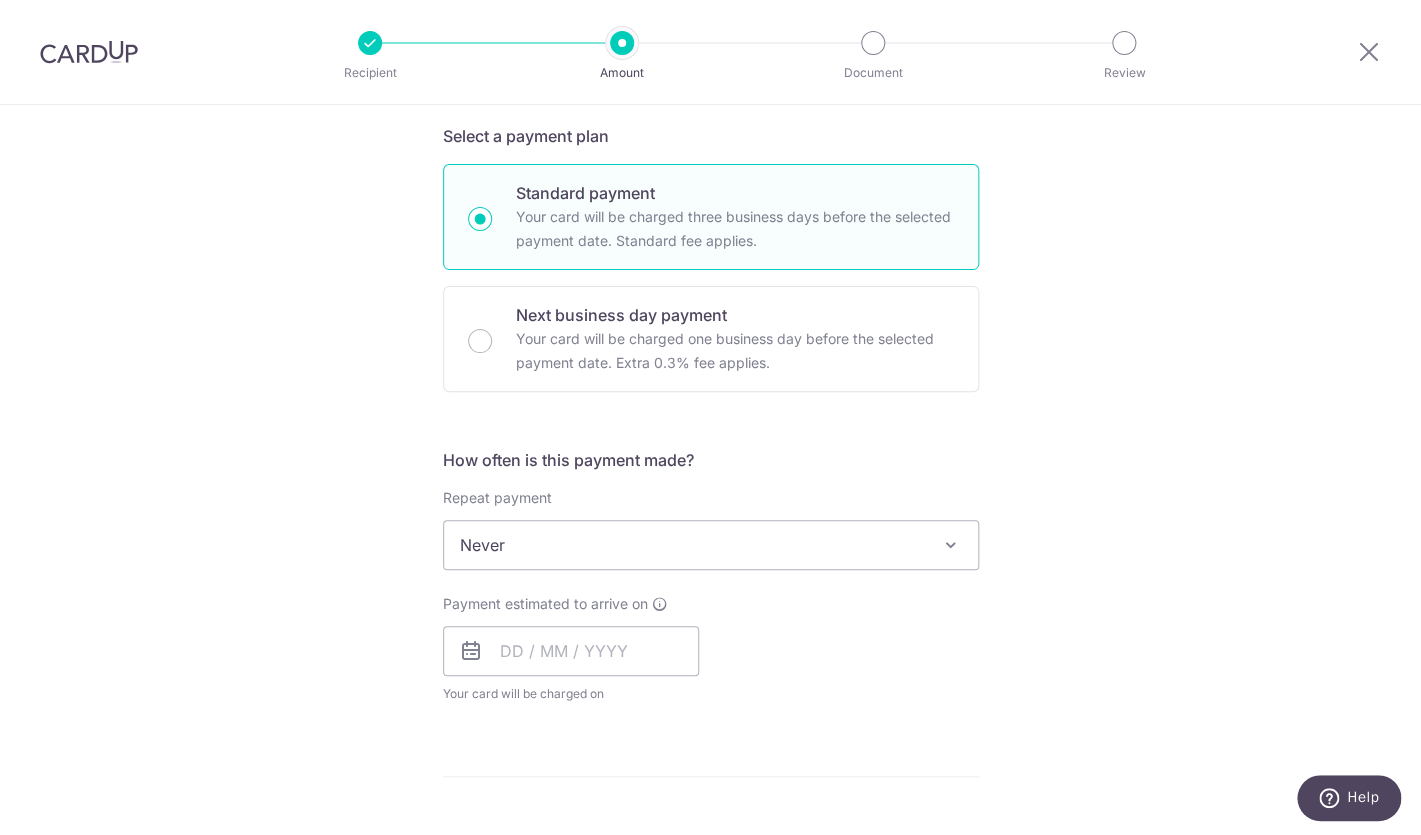 click on "Never" at bounding box center [711, 545] 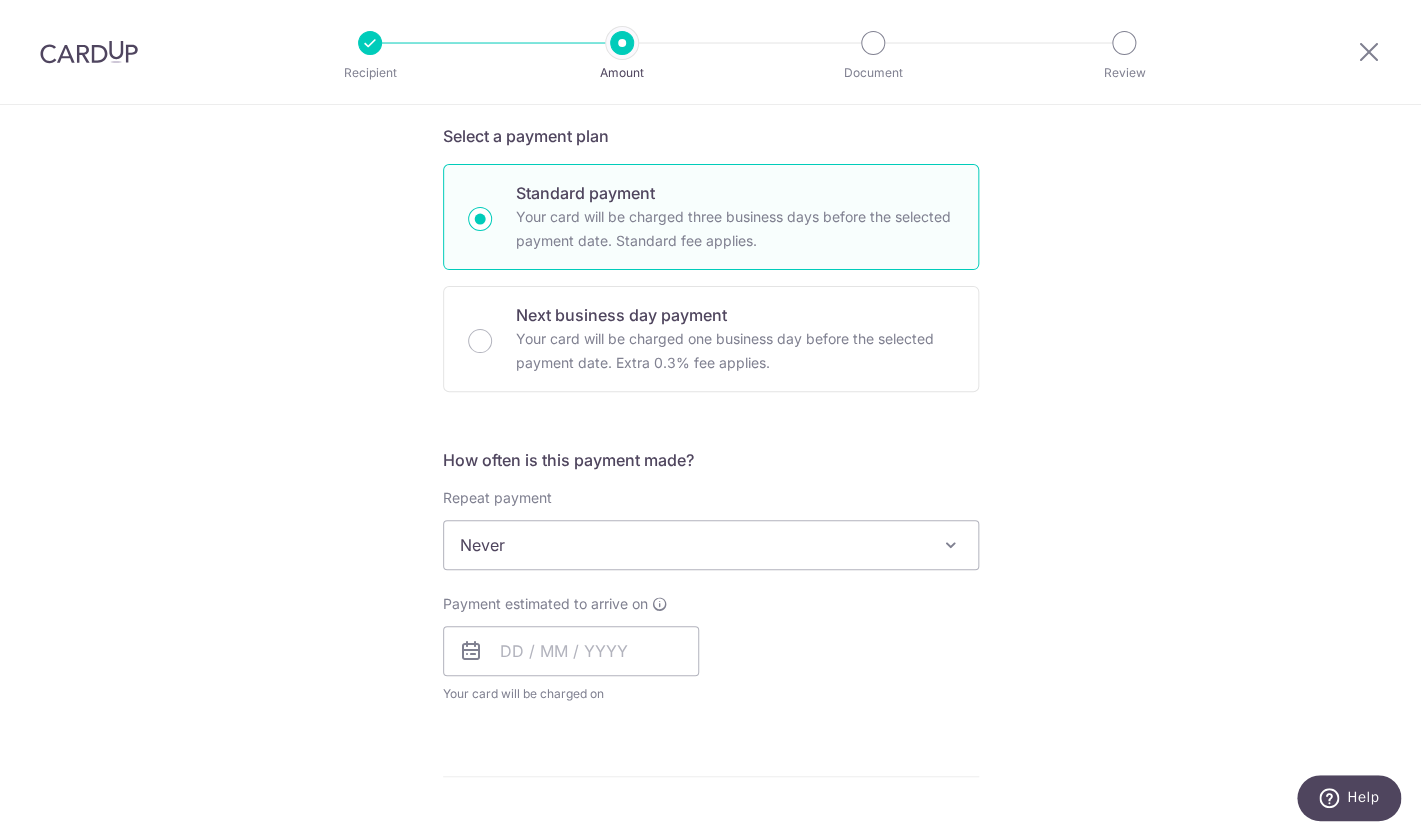 click on "Tell us more about your payment
Enter payment amount
SGD
770.64
770.64
The  total tax payment amounts scheduled  should not exceed the outstanding balance in your latest Statement of Account.
Select Card
**** 3632
Add credit card
Your Cards
**** 3632
Secure 256-bit SSL
Text
New card details" at bounding box center (710, 554) 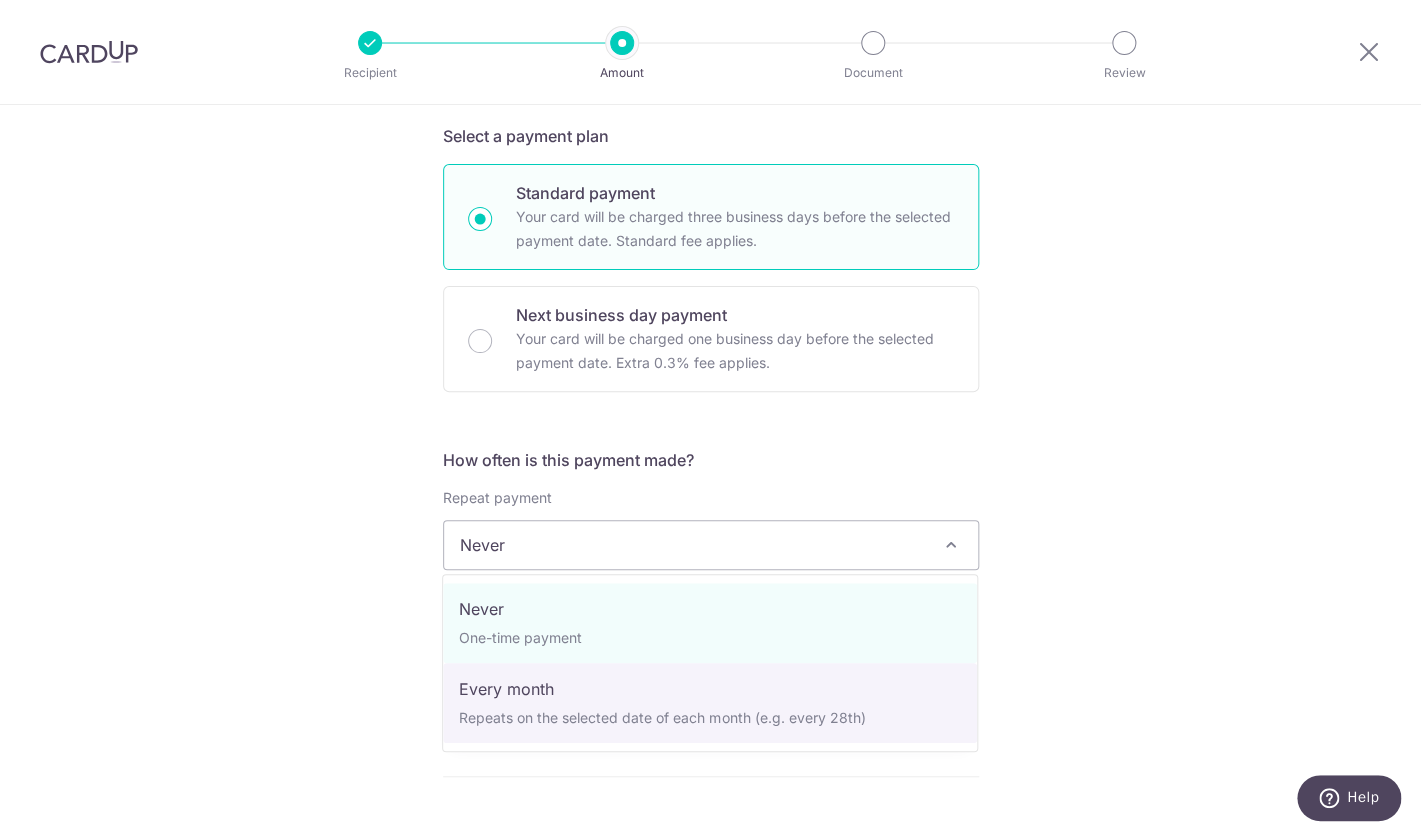 select on "3" 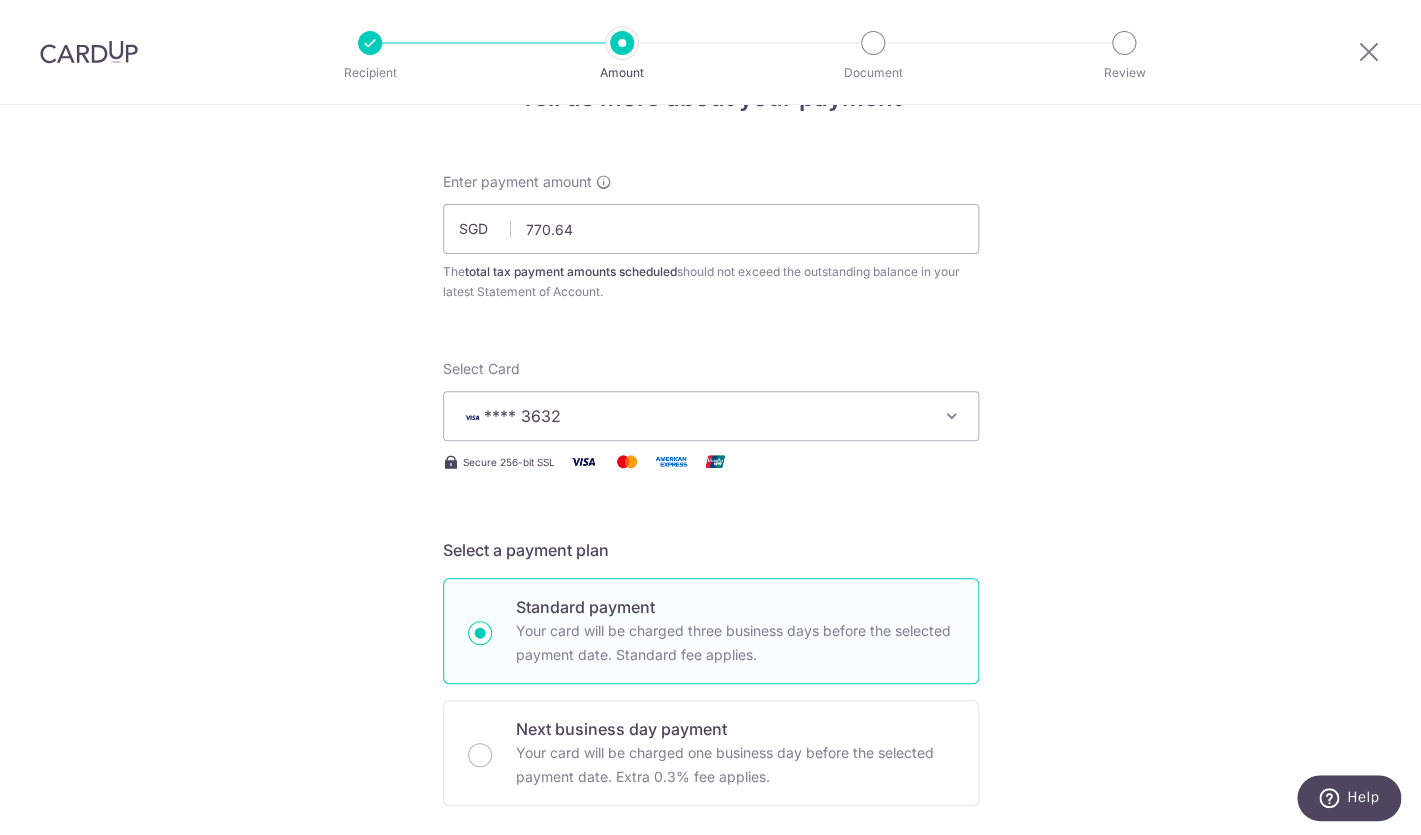scroll, scrollTop: 55, scrollLeft: 0, axis: vertical 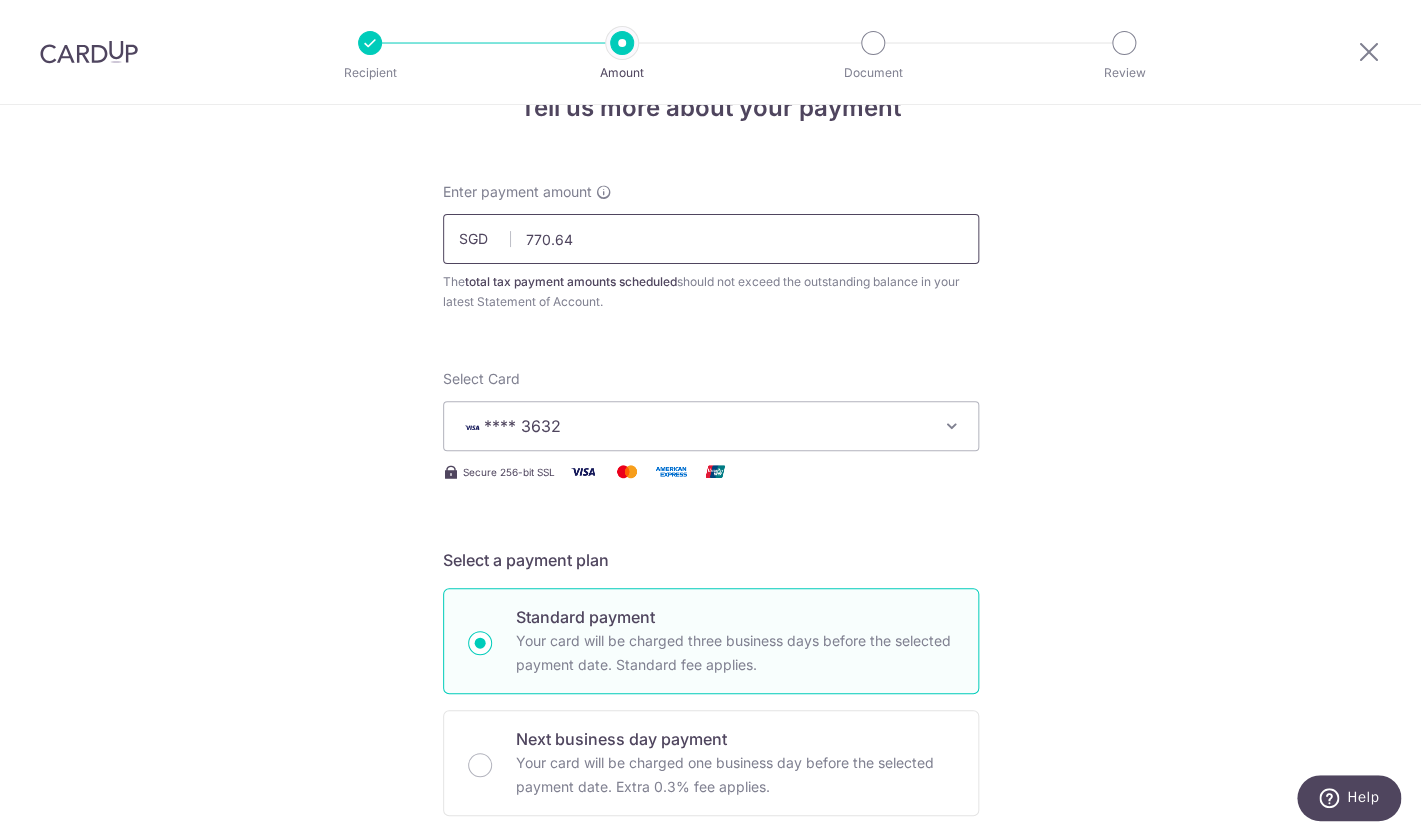 click on "770.64" at bounding box center [711, 239] 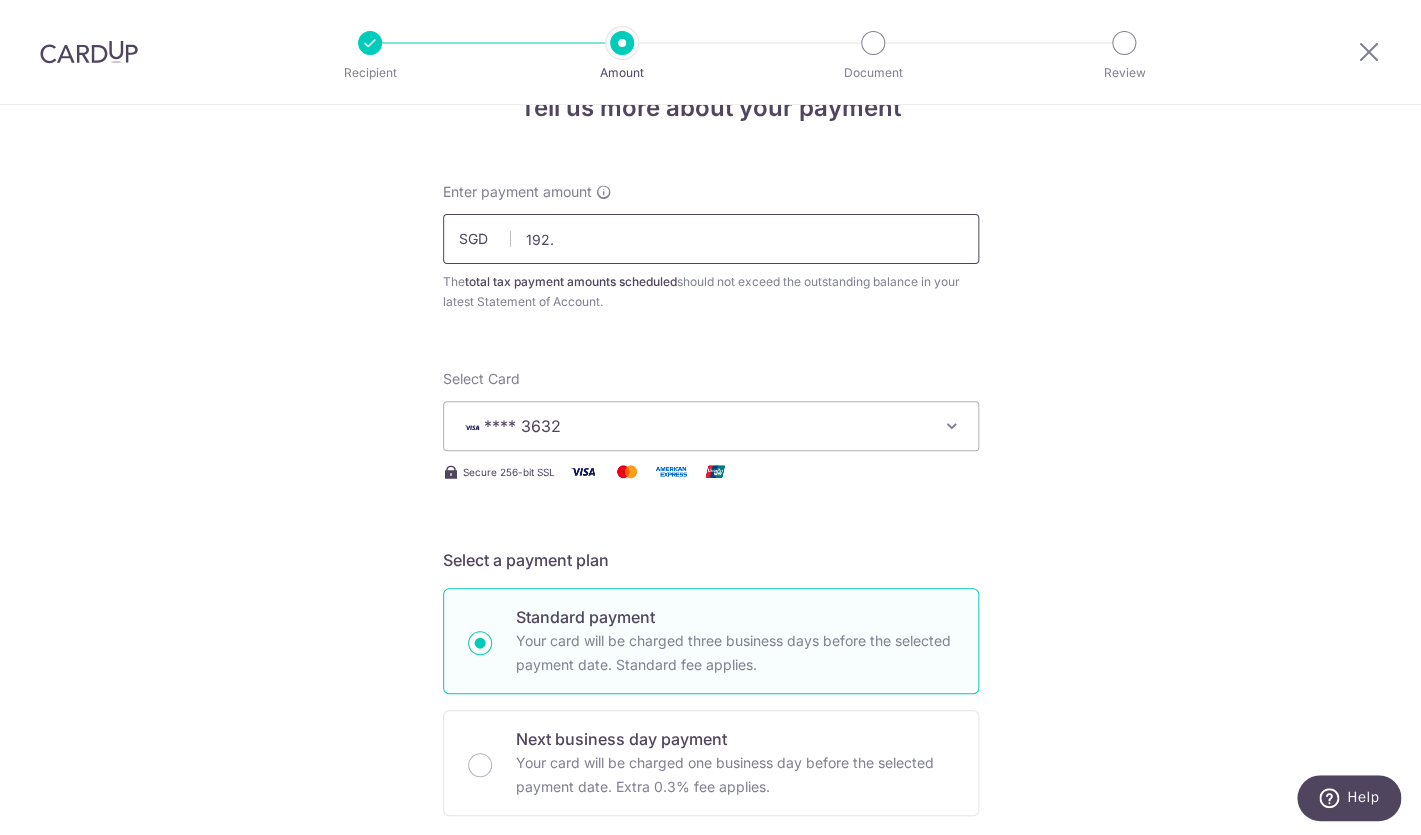 type on "192.67" 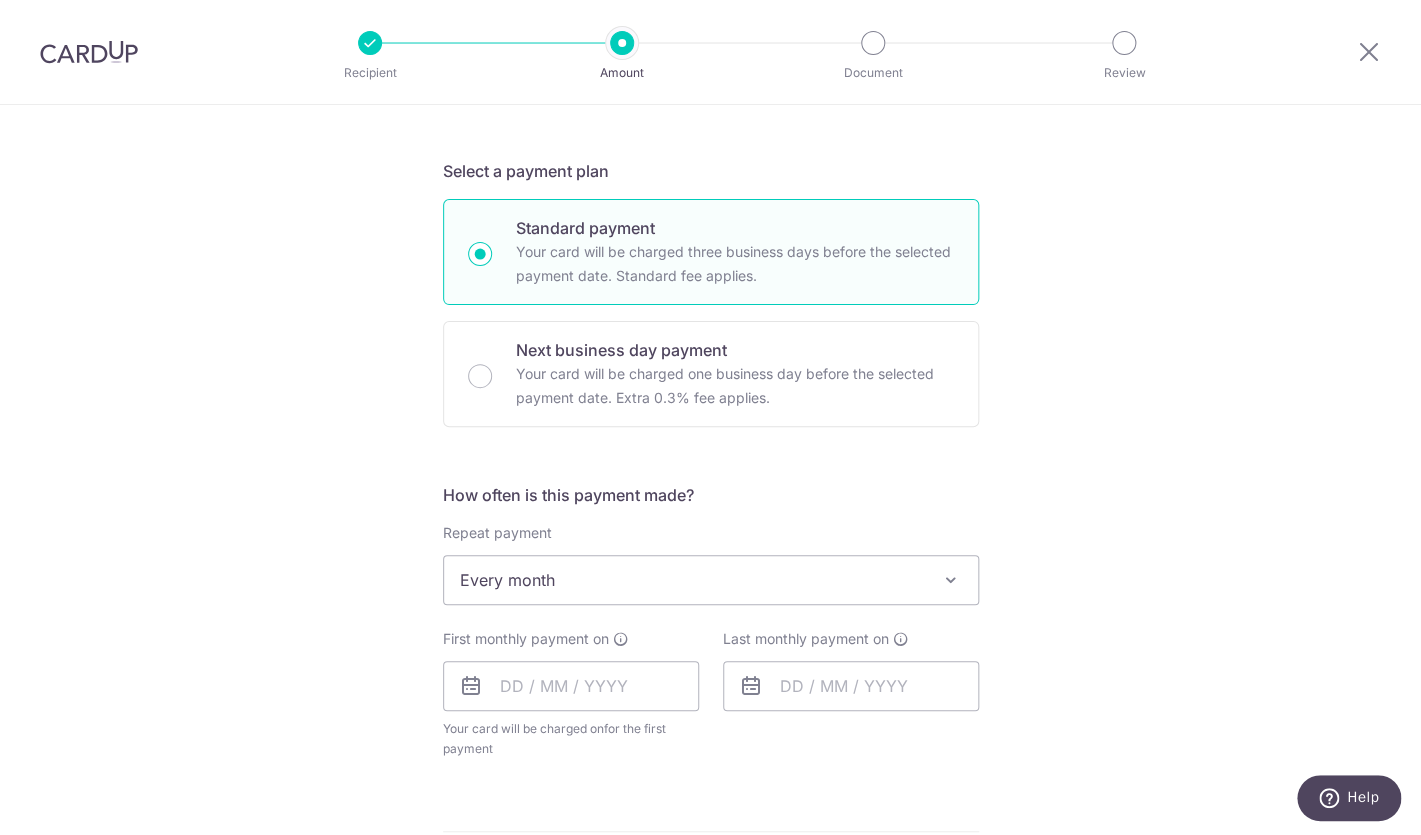 scroll, scrollTop: 445, scrollLeft: 0, axis: vertical 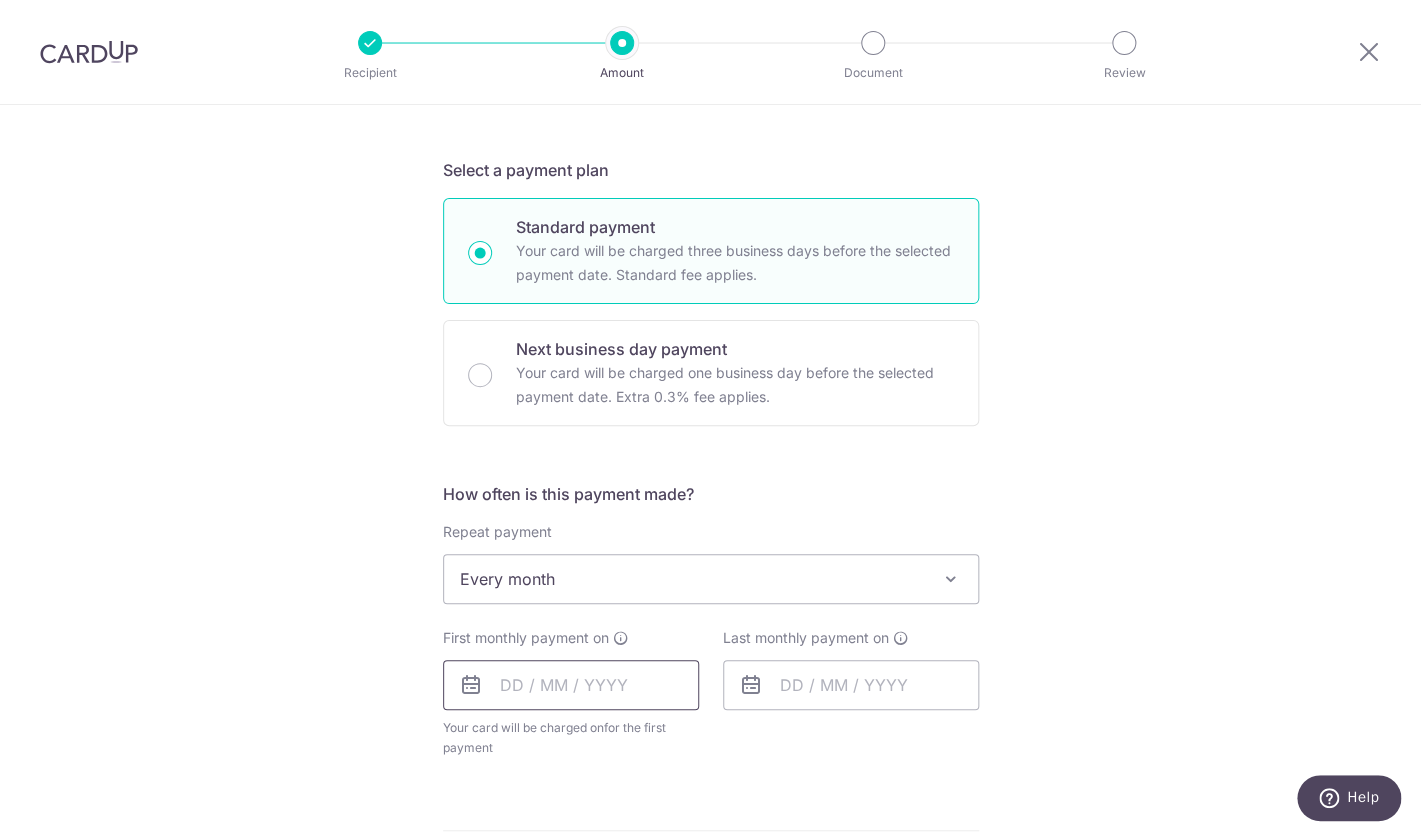 click at bounding box center [571, 685] 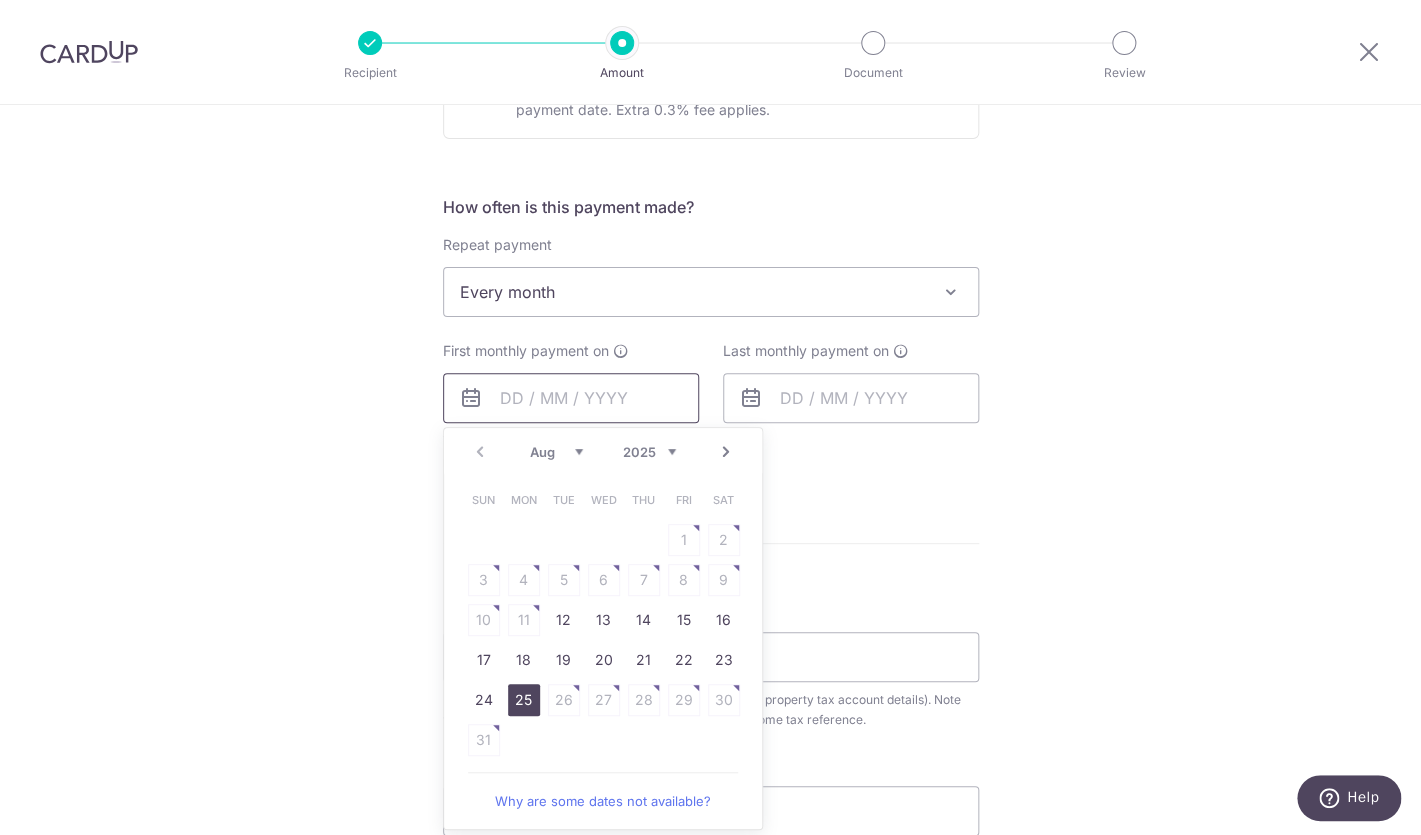 scroll, scrollTop: 739, scrollLeft: 0, axis: vertical 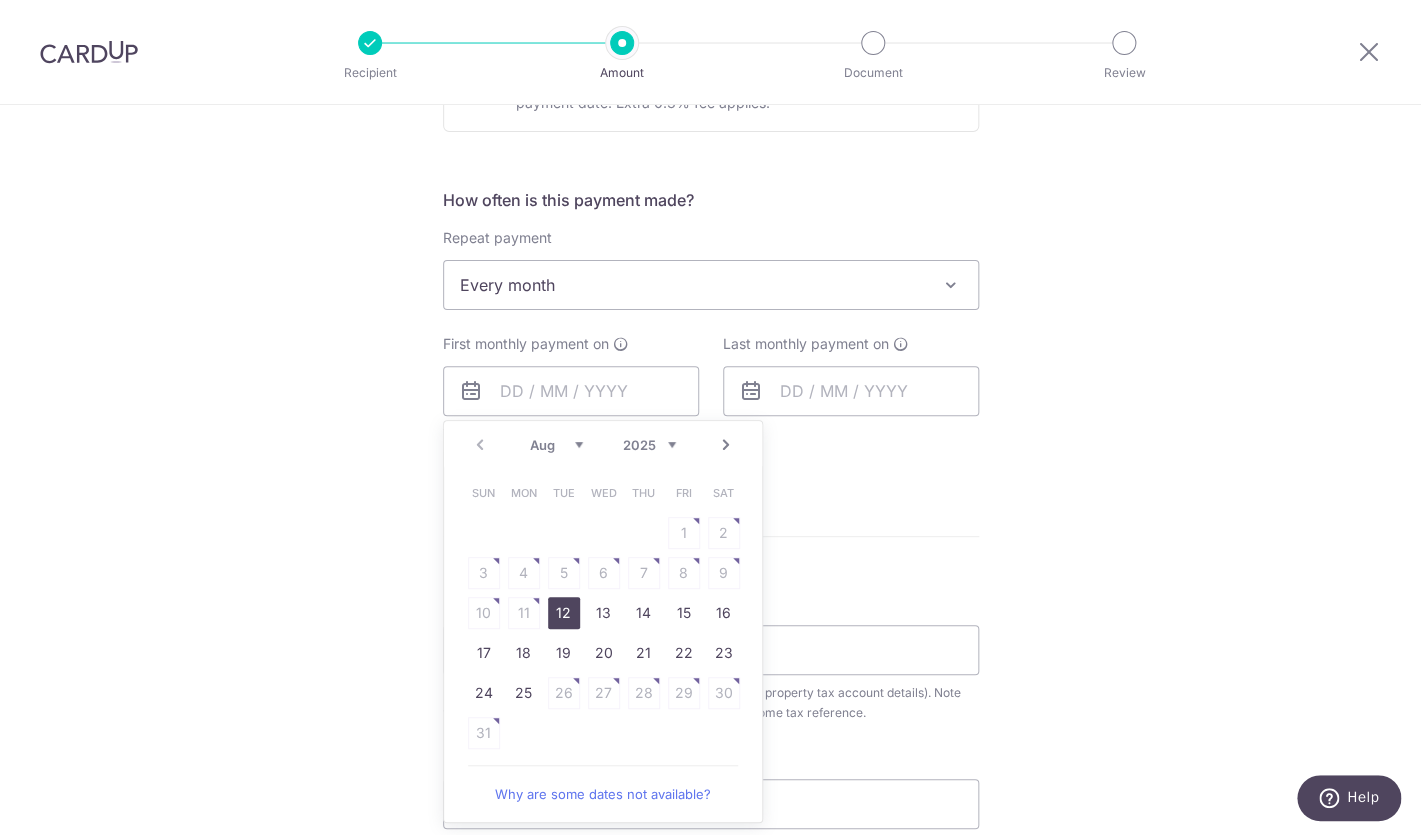 click on "12" at bounding box center (564, 613) 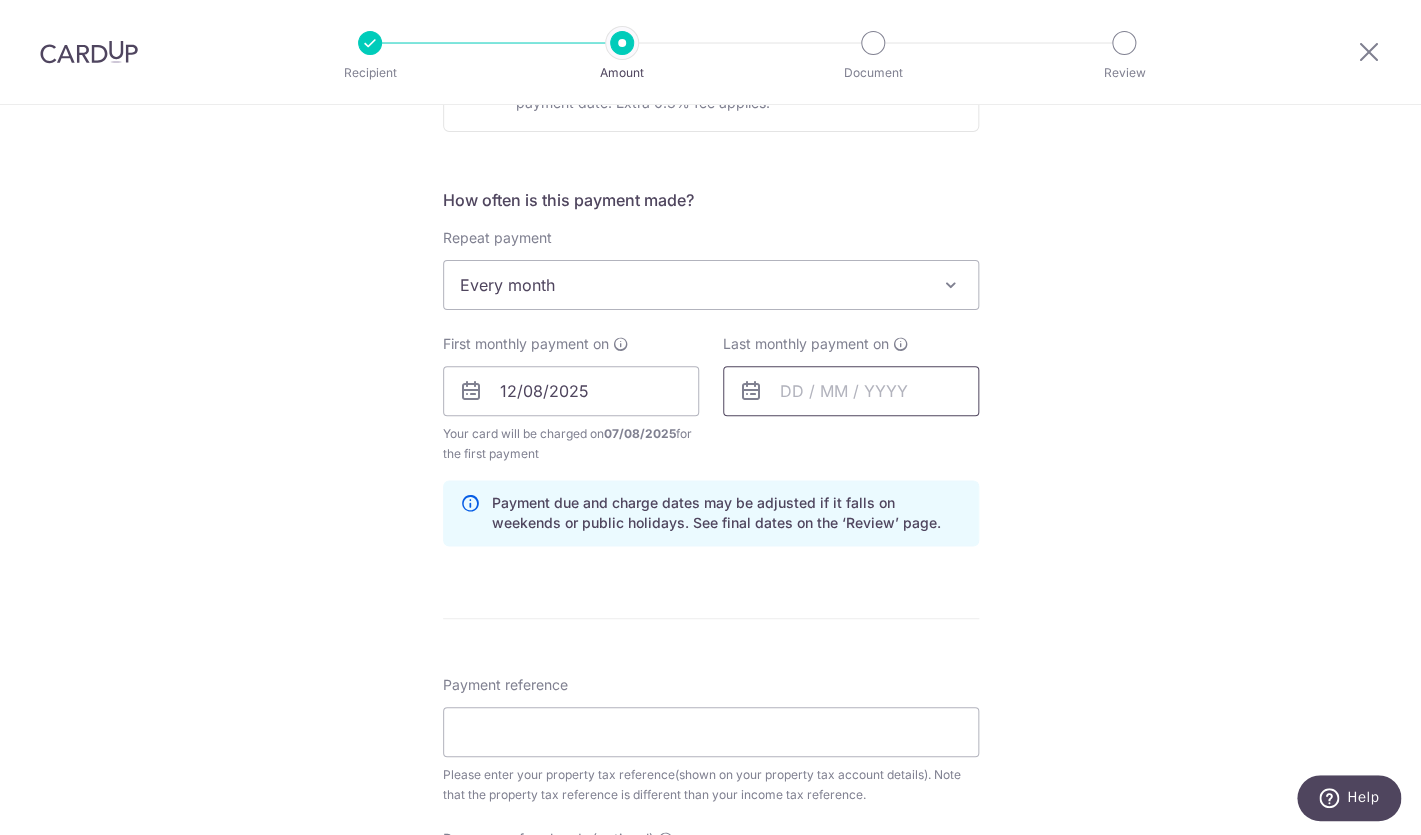 click at bounding box center (851, 391) 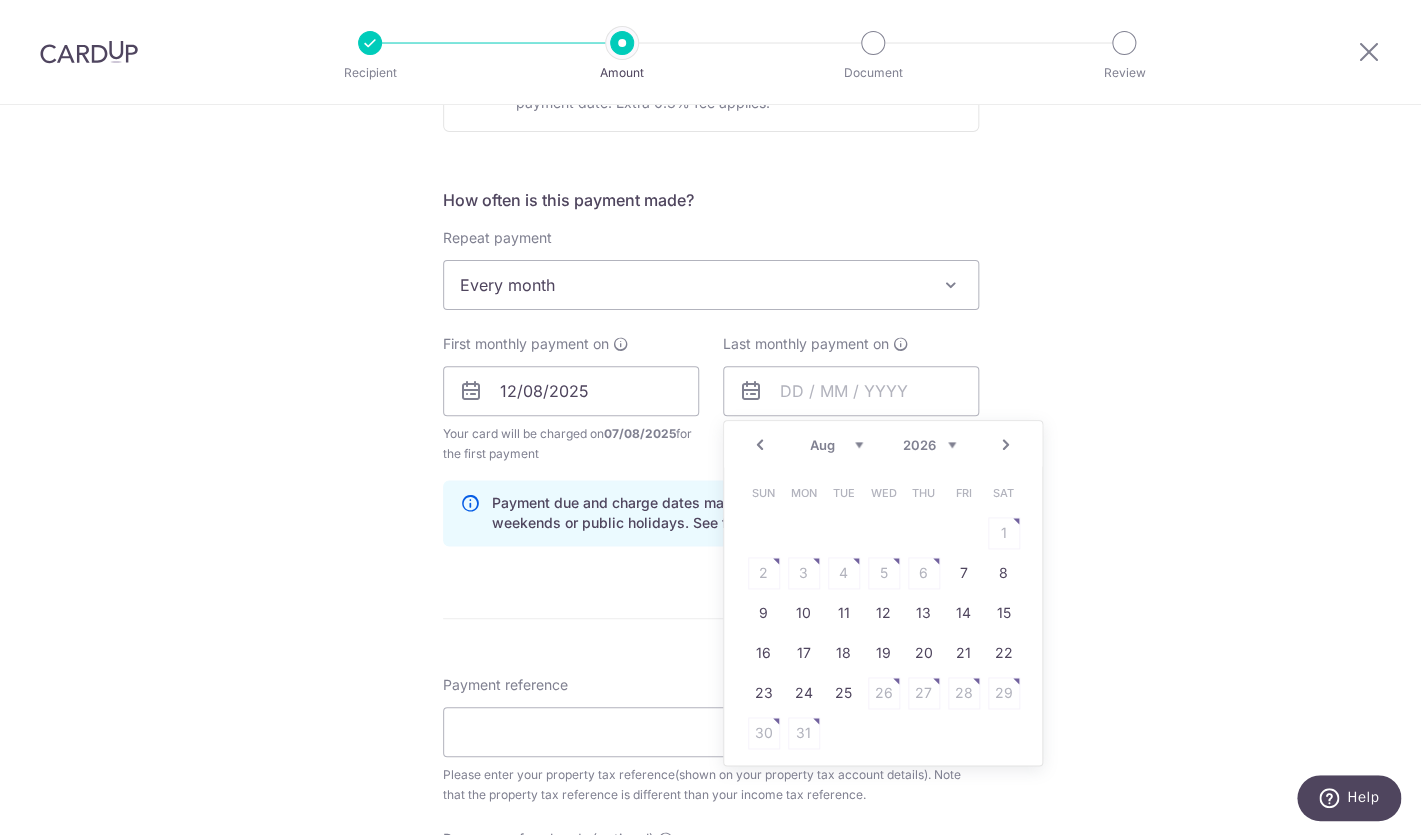 click on "Next" at bounding box center [1006, 445] 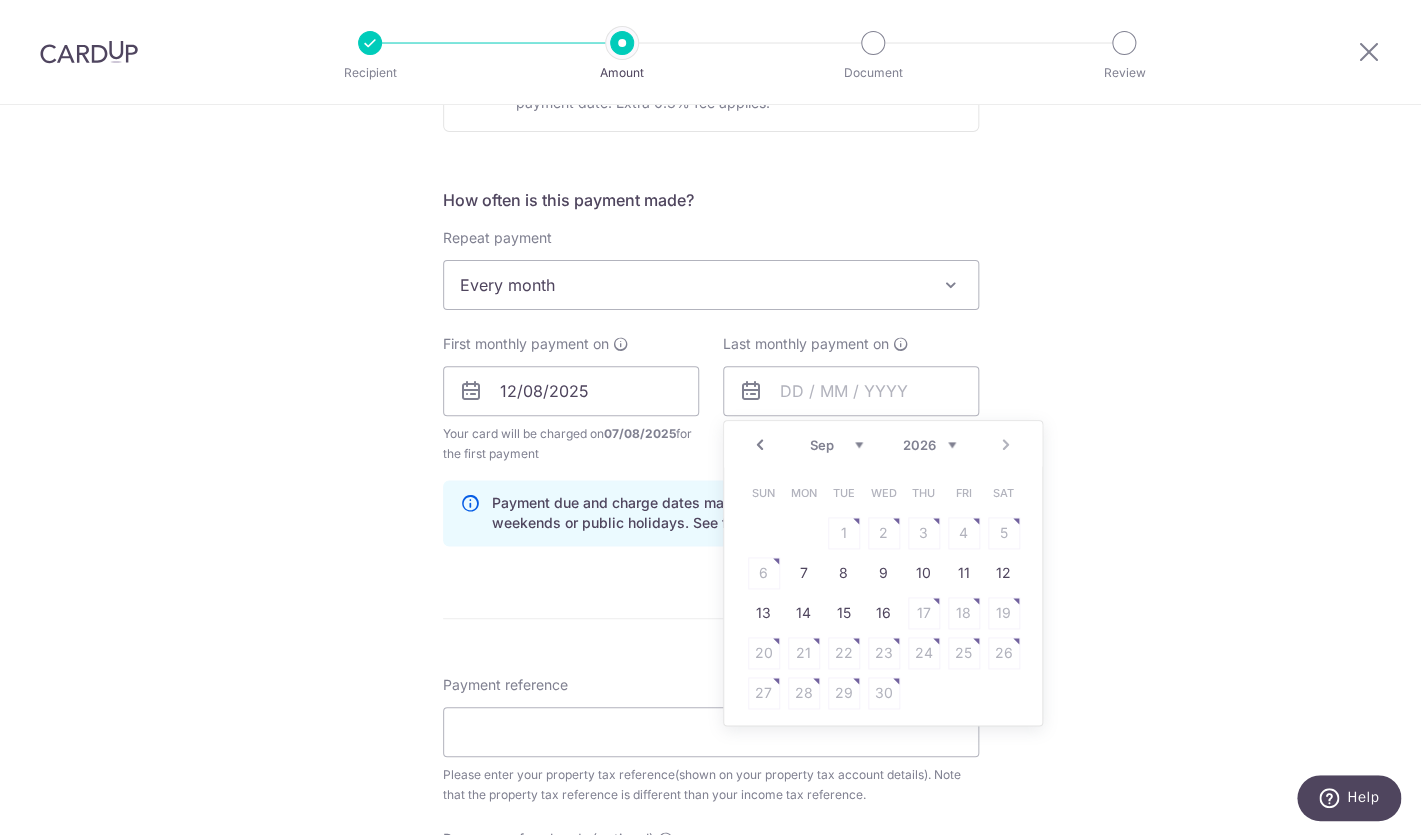 click on "Prev" at bounding box center (760, 445) 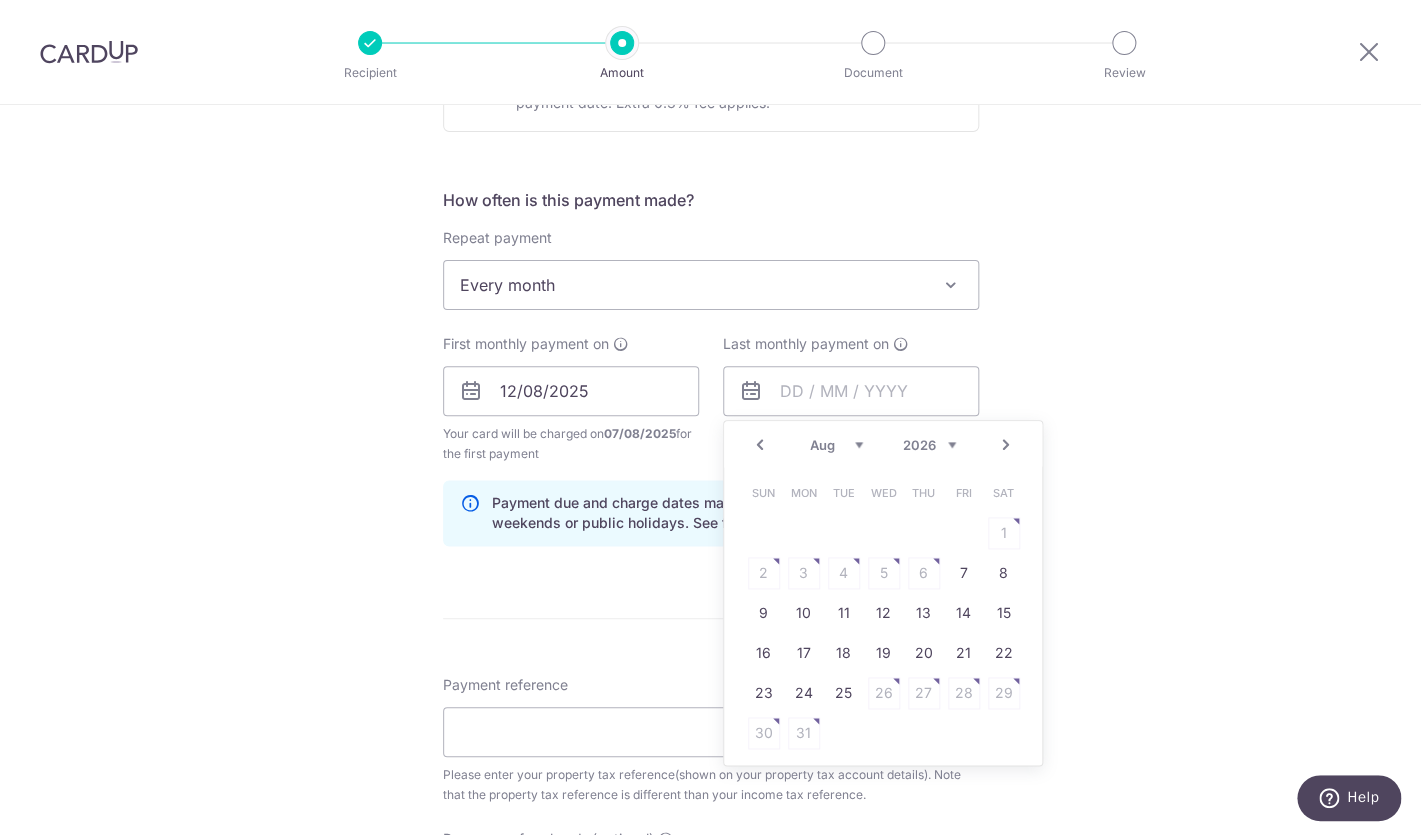 click on "Next" at bounding box center [1006, 445] 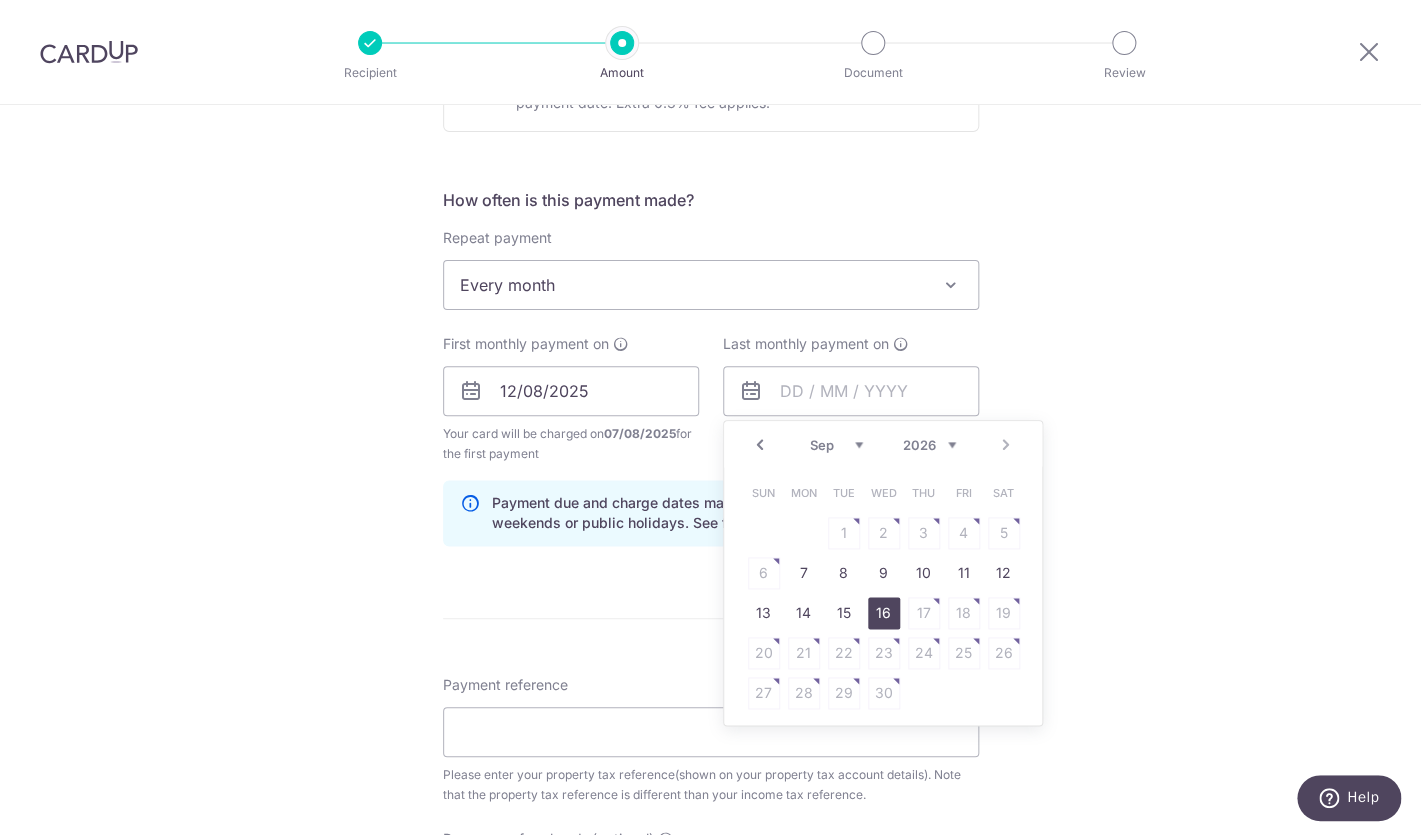click on "16" at bounding box center [884, 613] 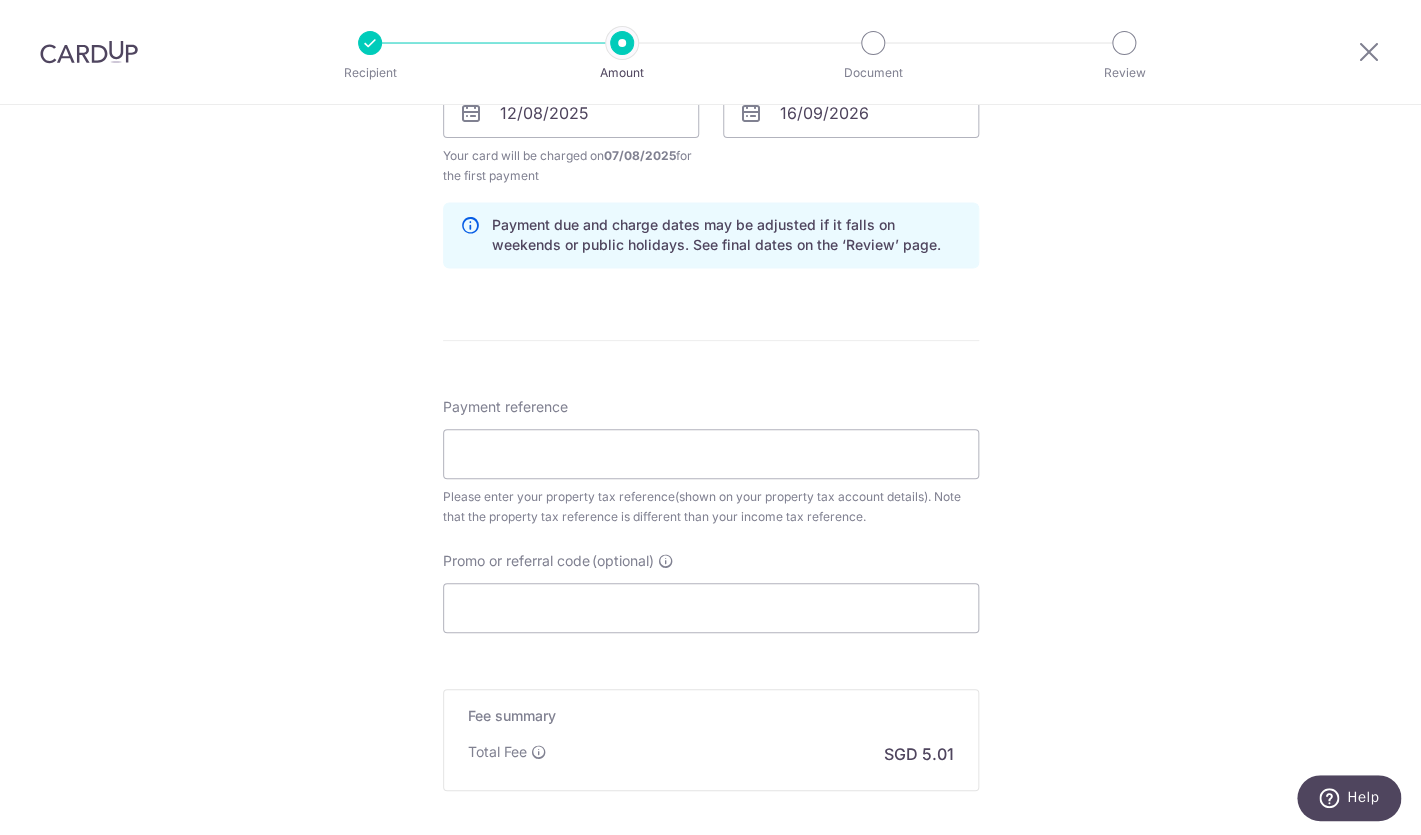 scroll, scrollTop: 1018, scrollLeft: 0, axis: vertical 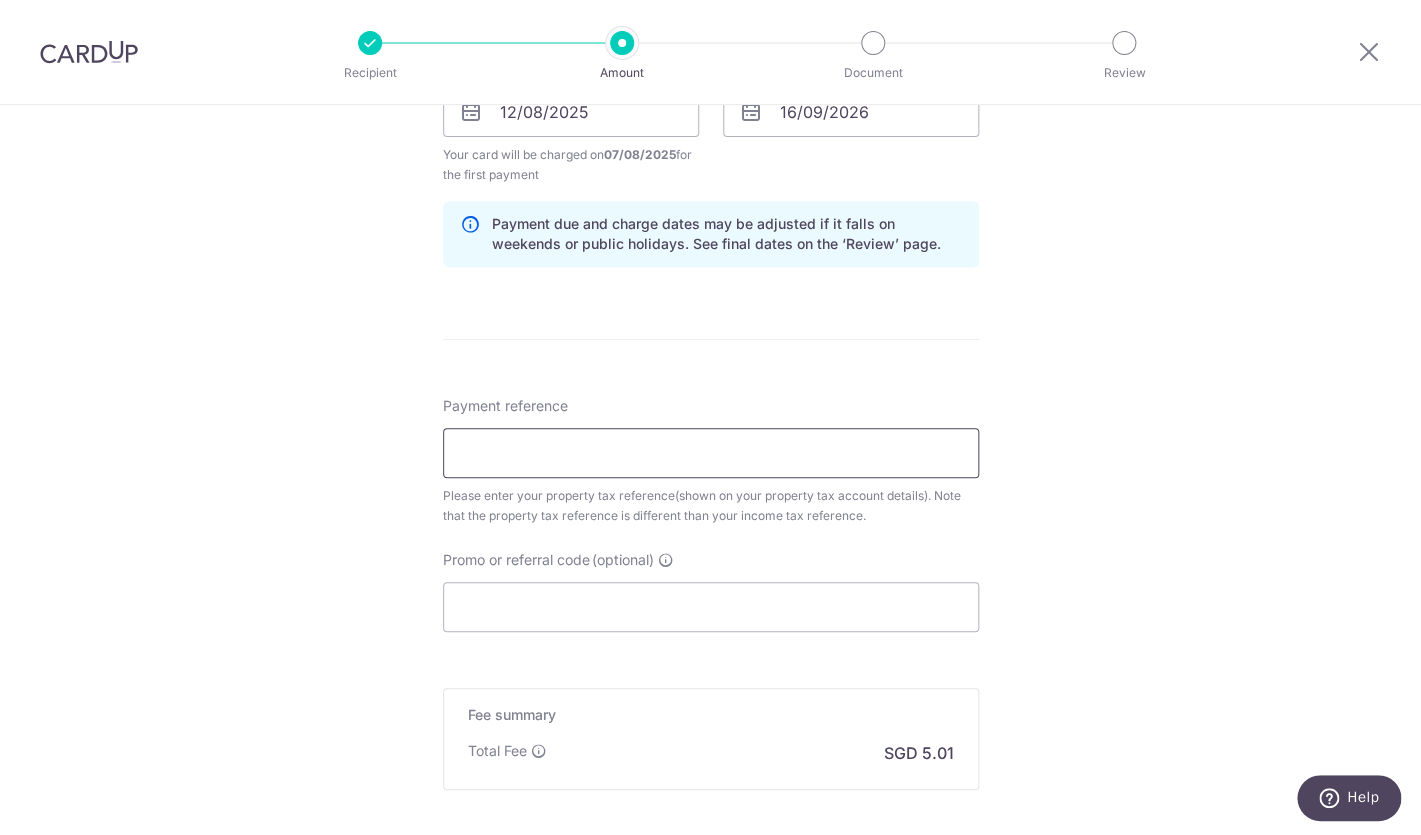 click on "Payment reference" at bounding box center [711, 453] 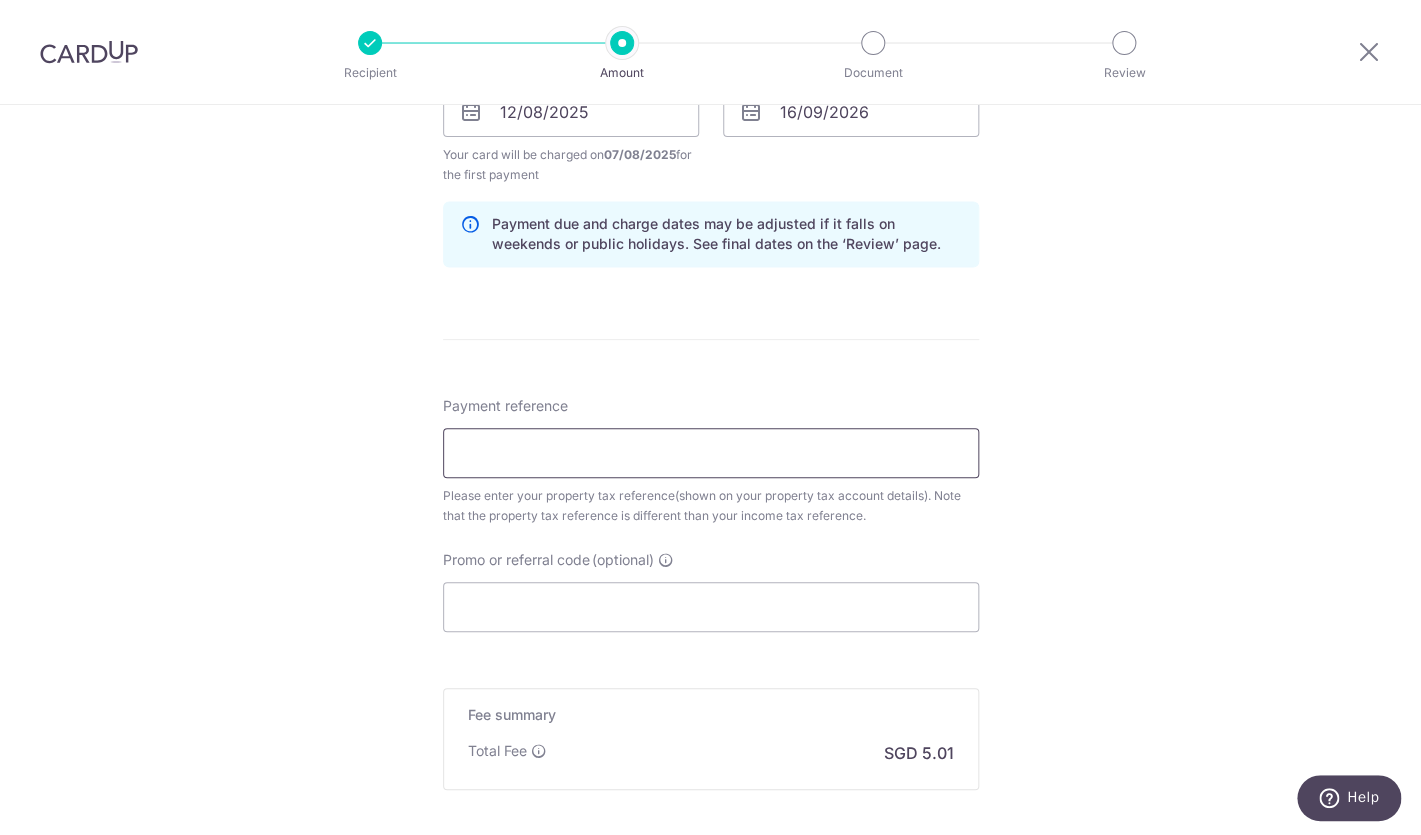 click on "Payment reference" at bounding box center (711, 453) 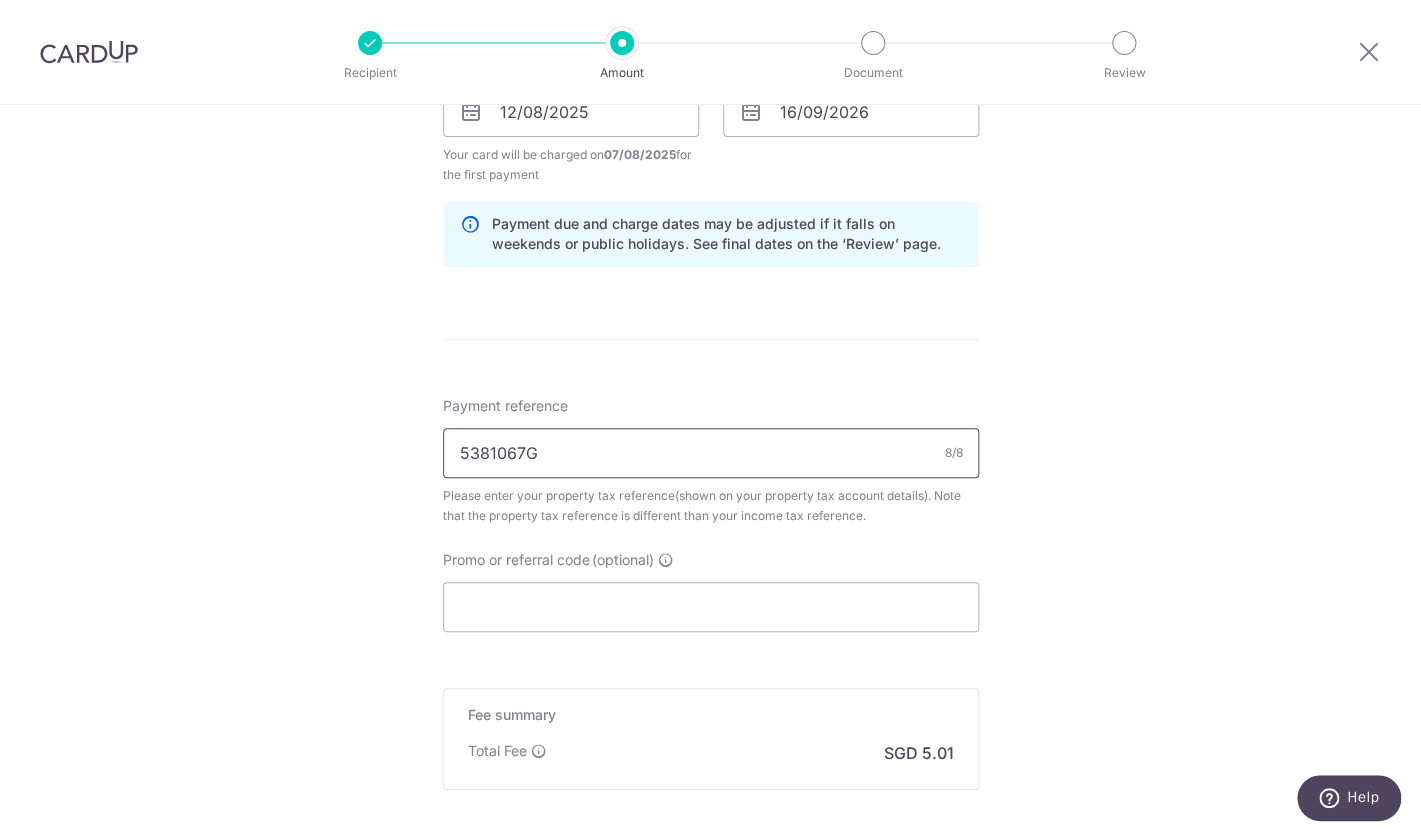 type on "5381067G" 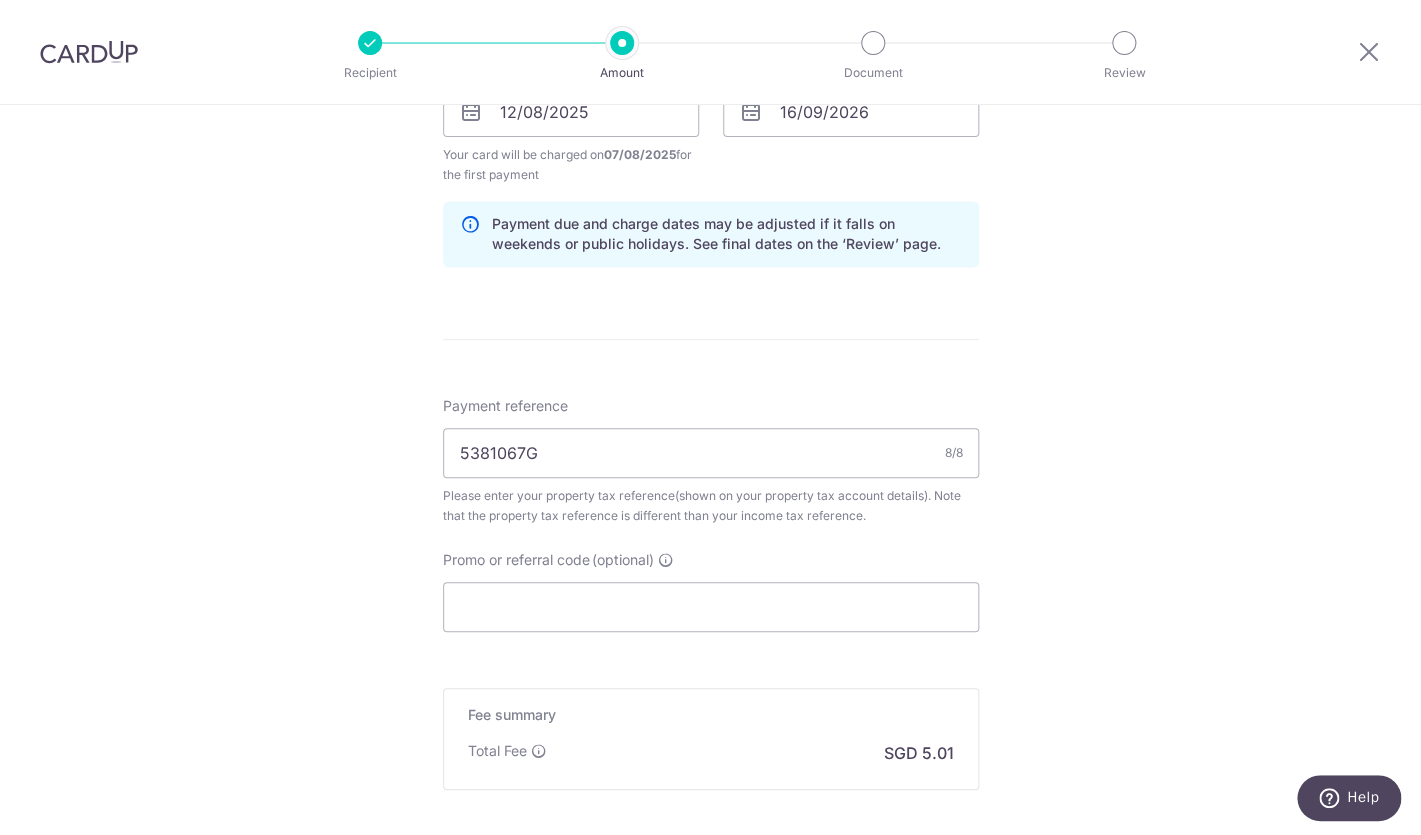 click on "Enter payment amount
SGD
192.67
192.67
The  total tax payment amounts scheduled  should not exceed the outstanding balance in your latest Statement of Account.
Select Card
**** 3632
Add credit card
Your Cards
**** 3632
Secure 256-bit SSL
Text
New card details
Card" at bounding box center [711, 85] 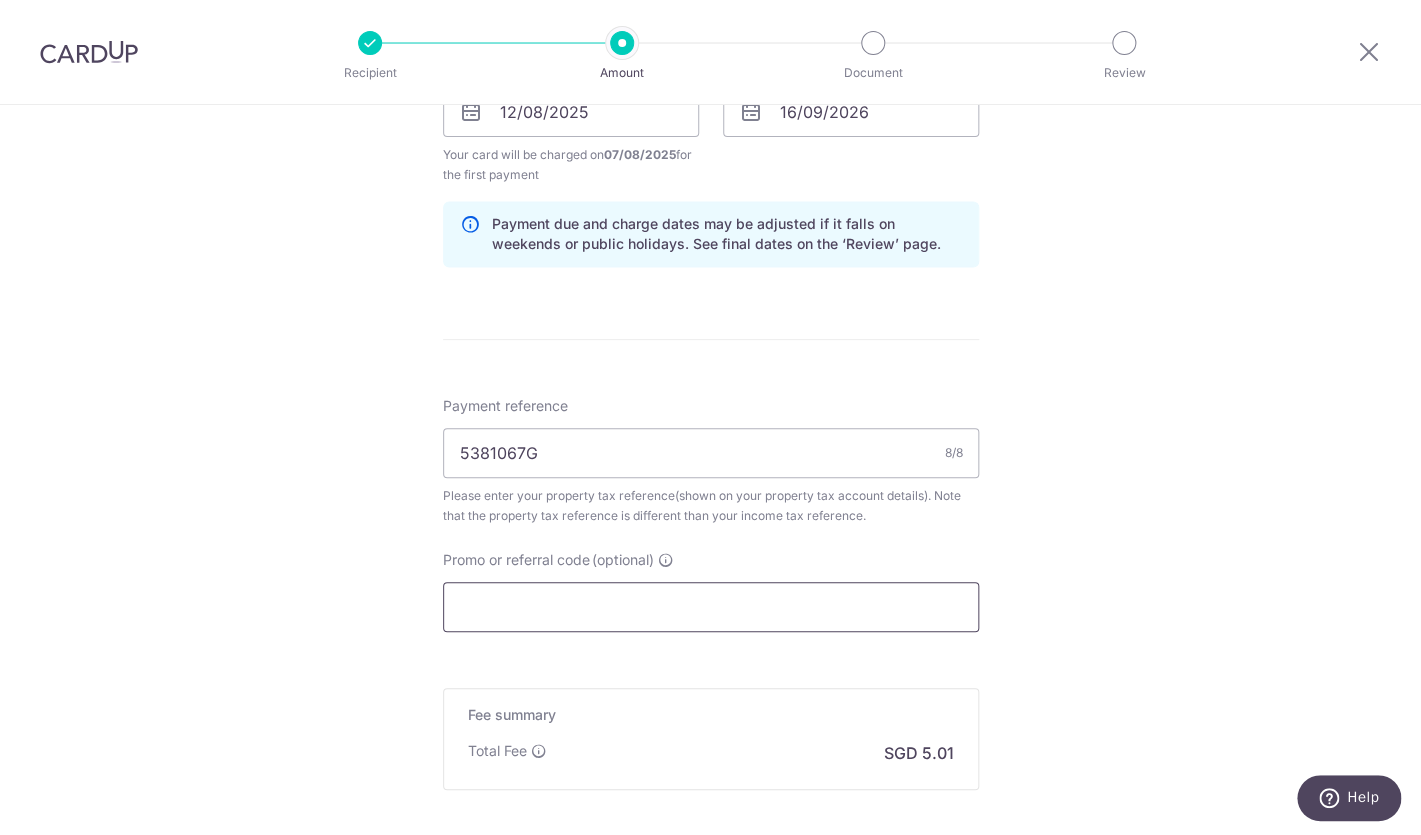 click on "Promo or referral code
(optional)" at bounding box center [711, 607] 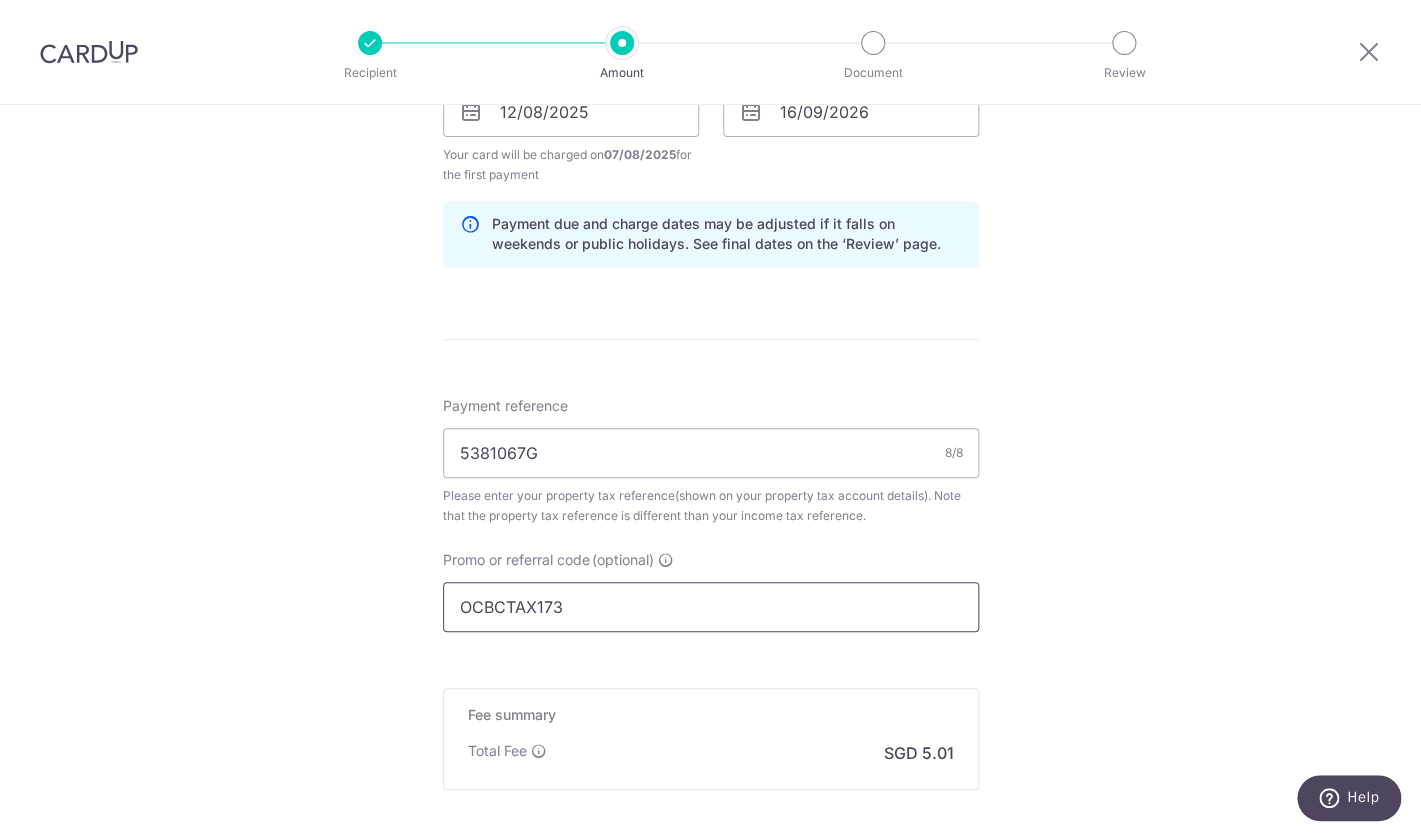 click on "OCBCTAX173" at bounding box center [711, 607] 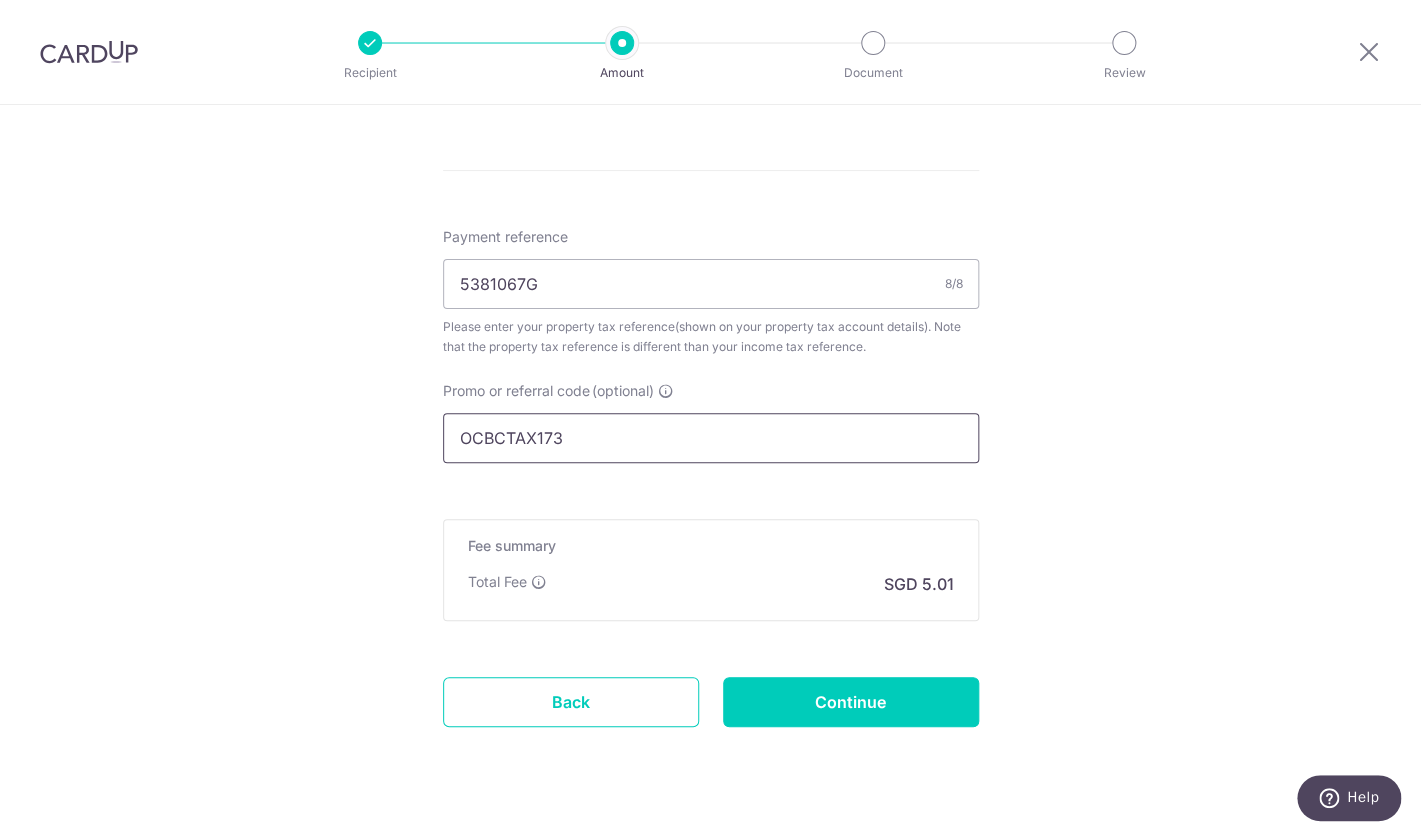 scroll, scrollTop: 1230, scrollLeft: 0, axis: vertical 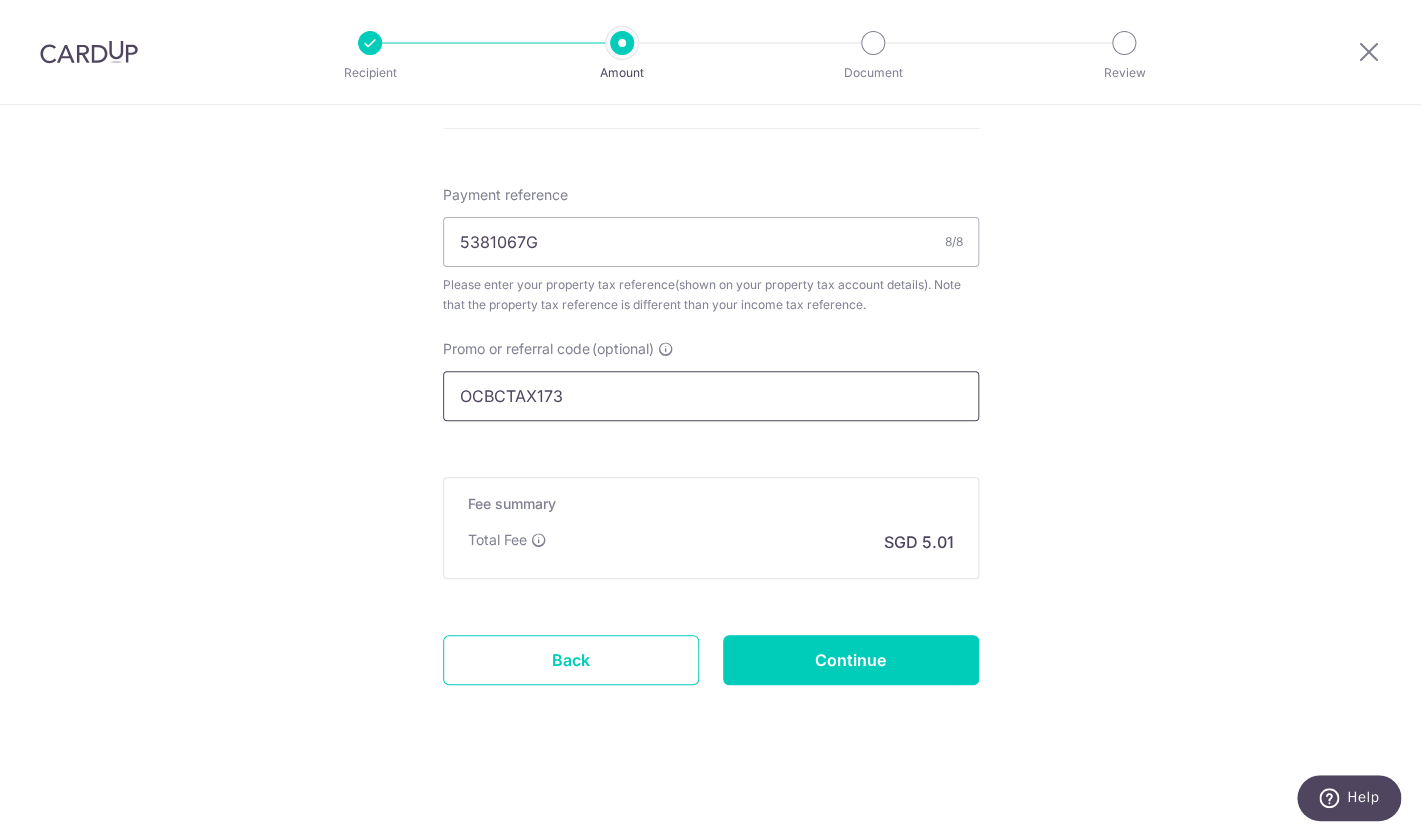 click on "OCBCTAX173" at bounding box center (711, 396) 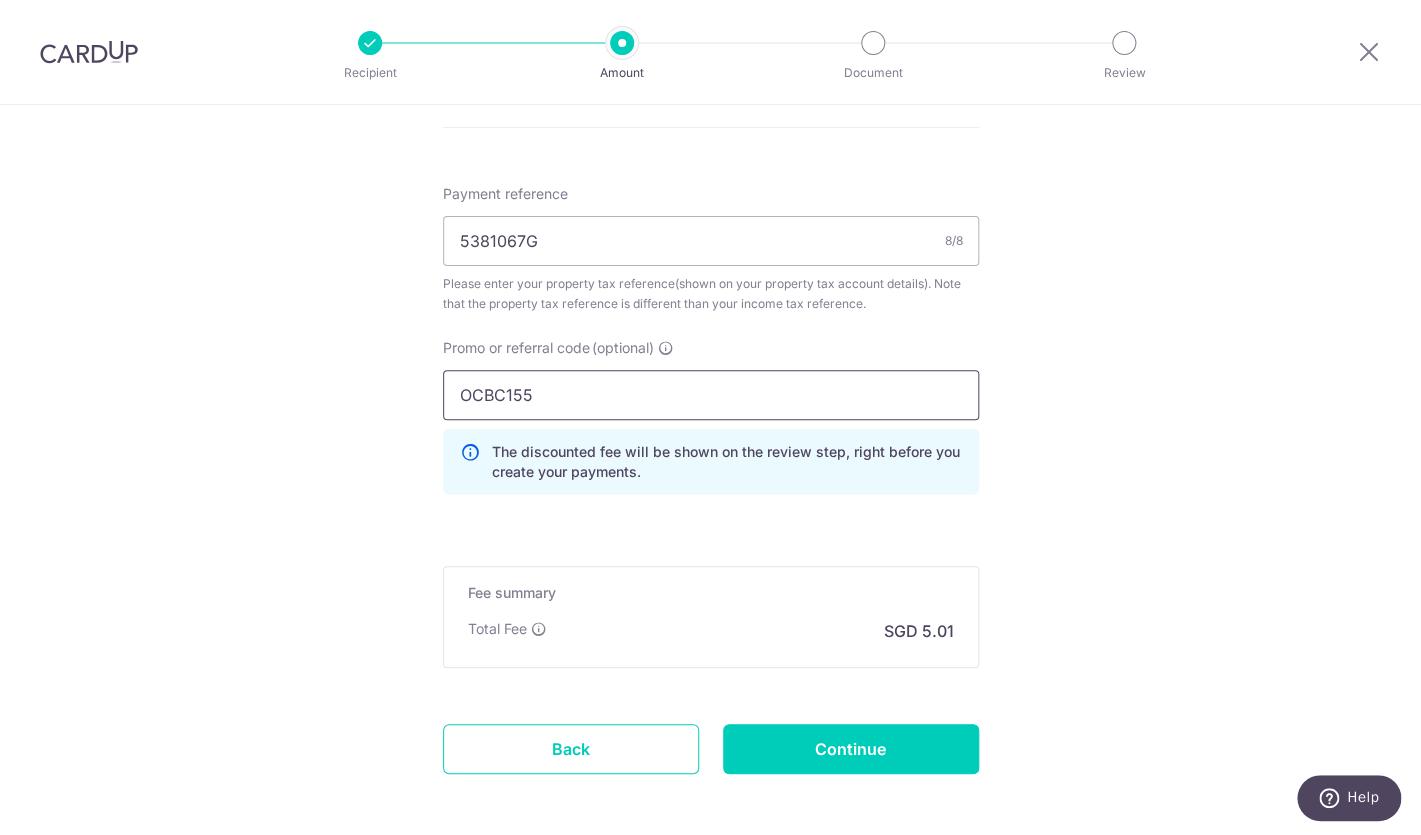 type on "OCBC155" 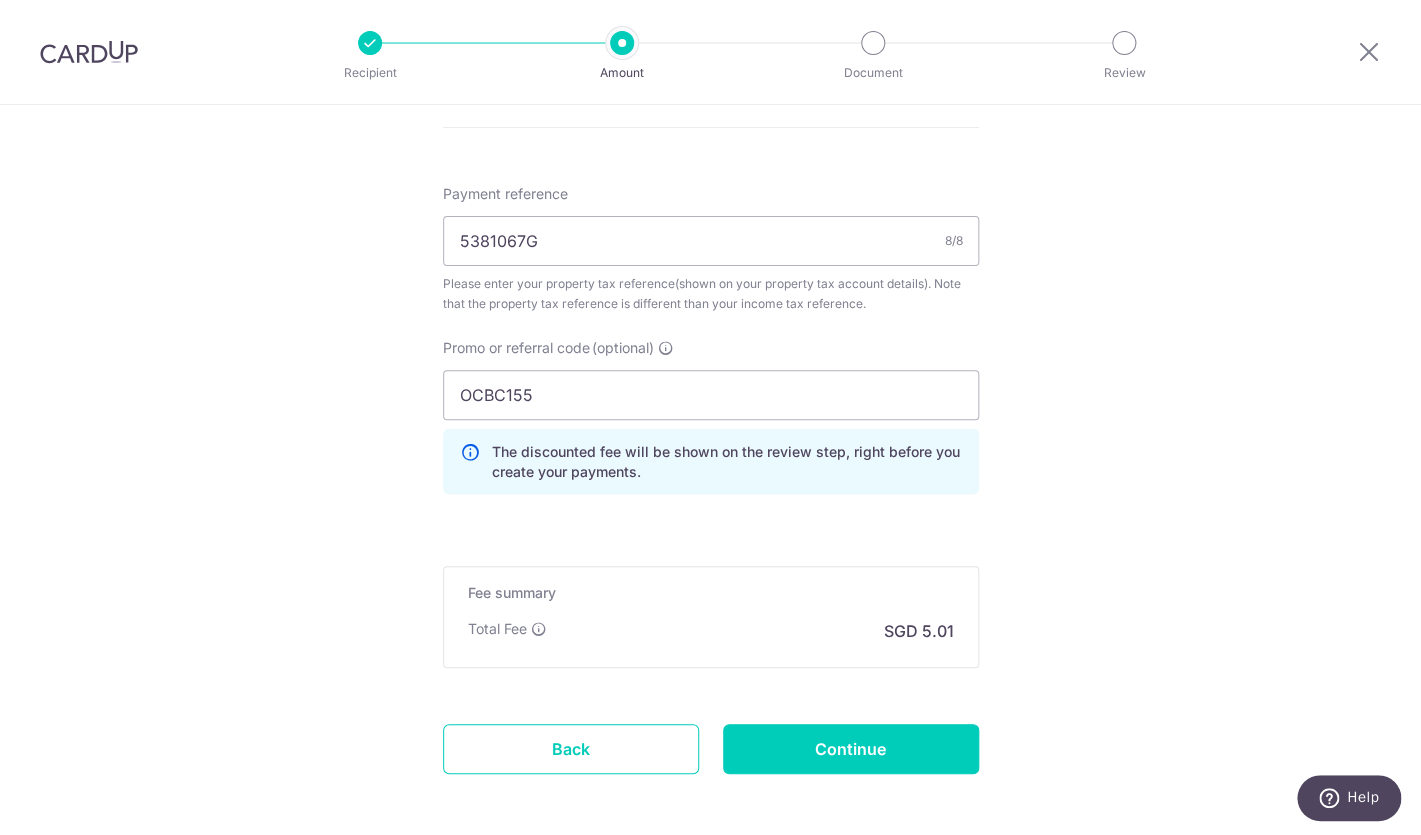 click on "Enter payment amount
SGD
192.67
192.67
The  total tax payment amounts scheduled  should not exceed the outstanding balance in your latest Statement of Account.
Select Card
**** 3632
Add credit card
Your Cards
**** 3632
Secure 256-bit SSL
Text
New card details
Card" at bounding box center [711, -82] 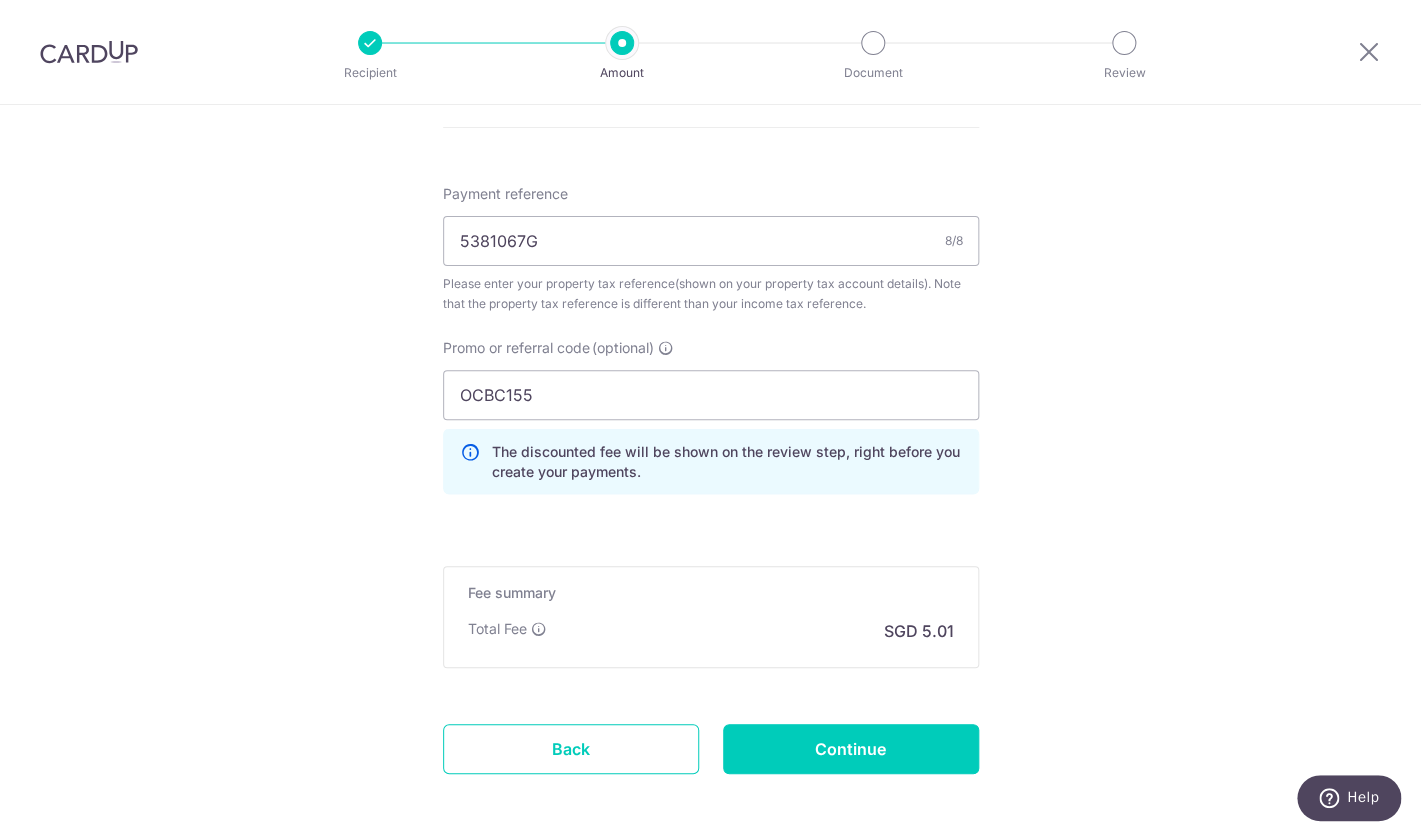 click on "Fee summary
Base fee
Extend fee
Next-day fee
Total Fee
SGD 5.01" at bounding box center [711, 617] 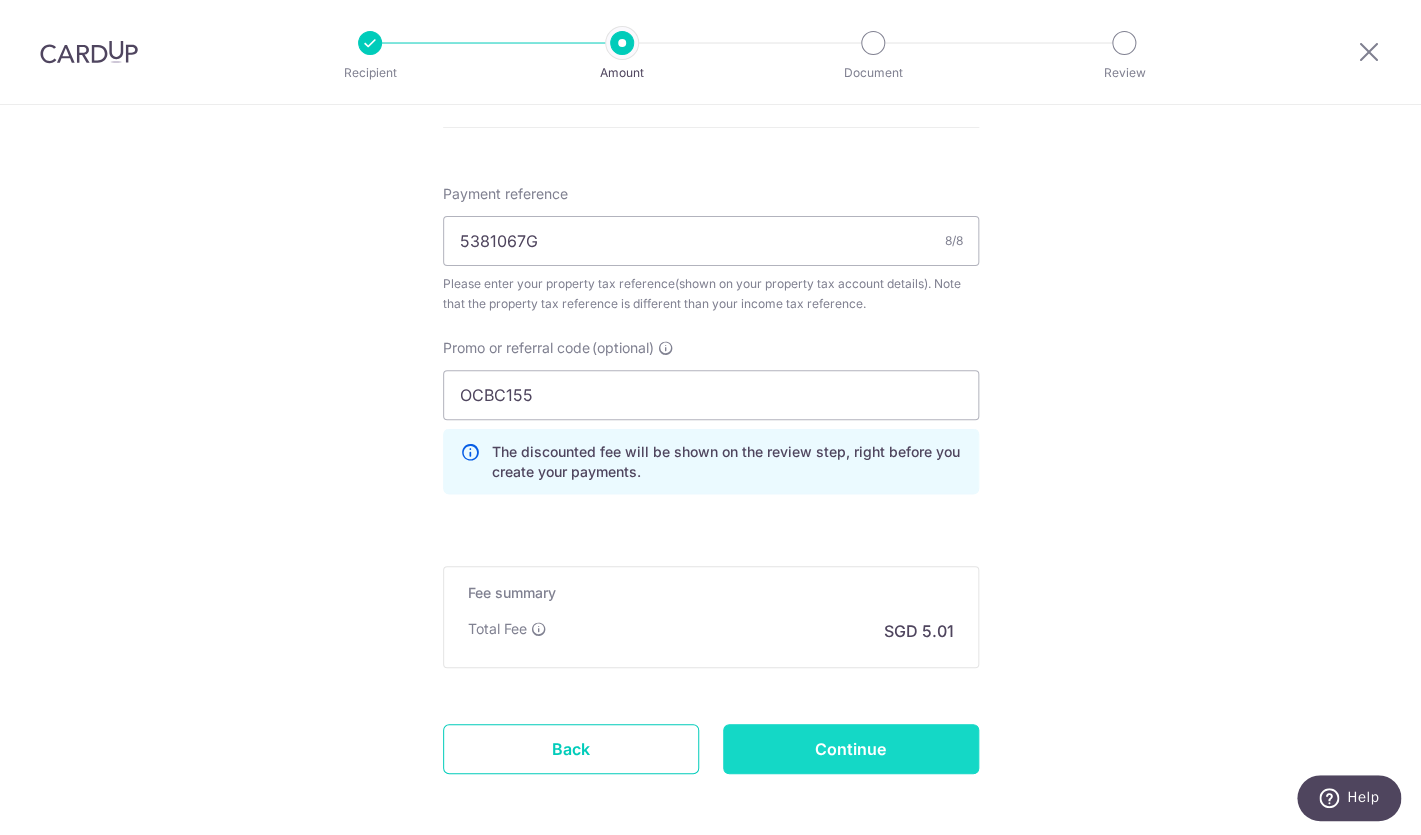 click on "Continue" at bounding box center (851, 749) 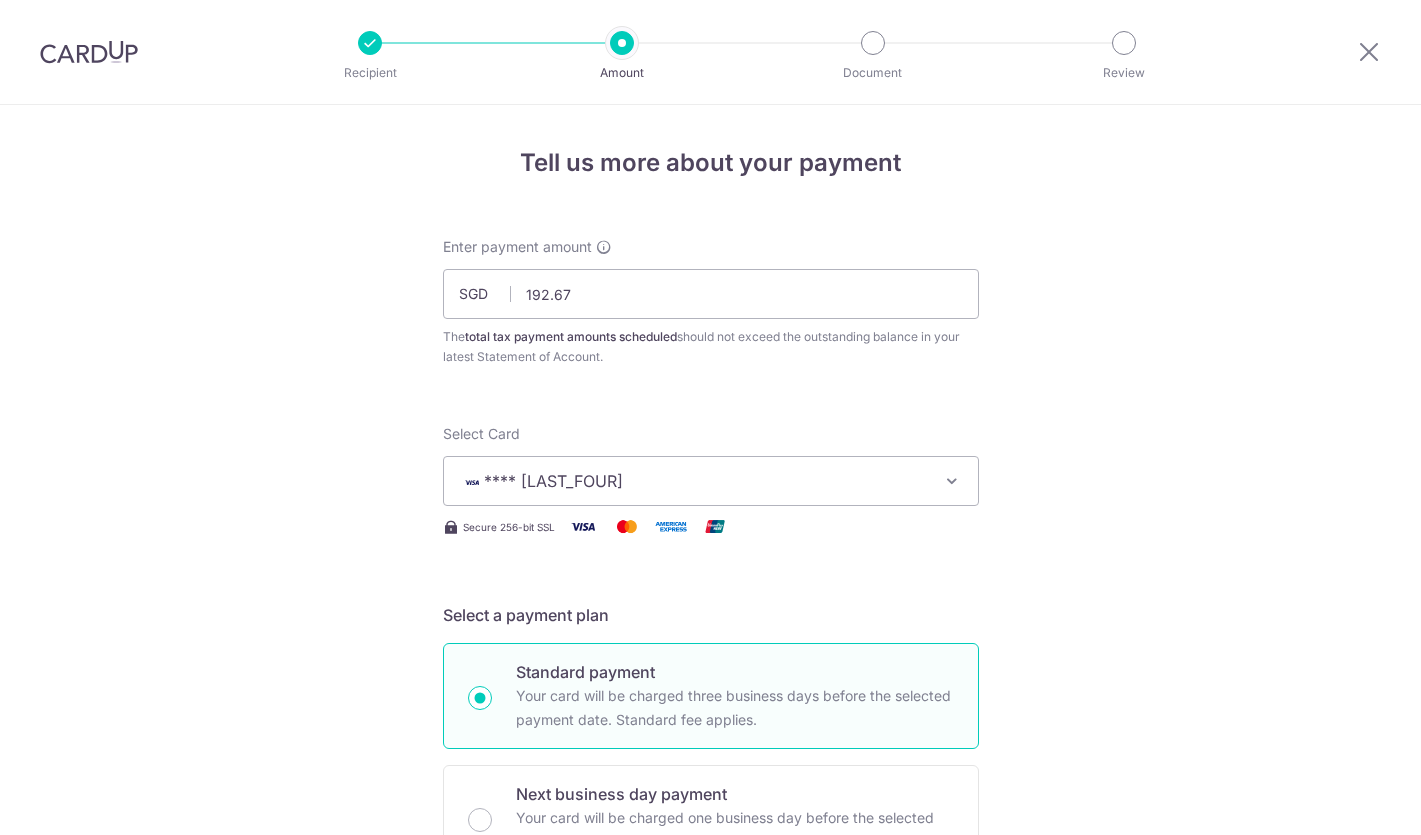 scroll, scrollTop: 0, scrollLeft: 0, axis: both 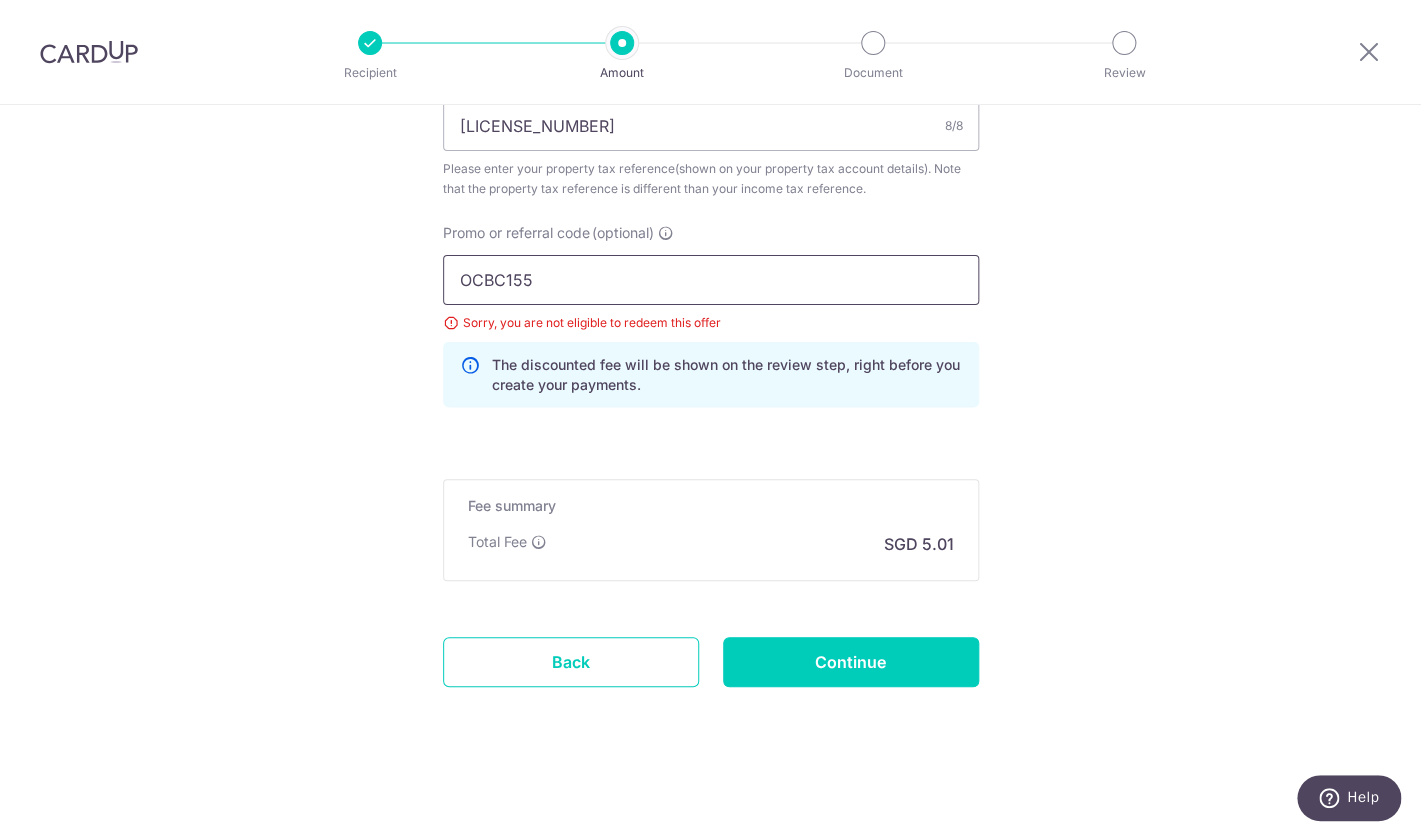 click on "OCBC155" at bounding box center (711, 280) 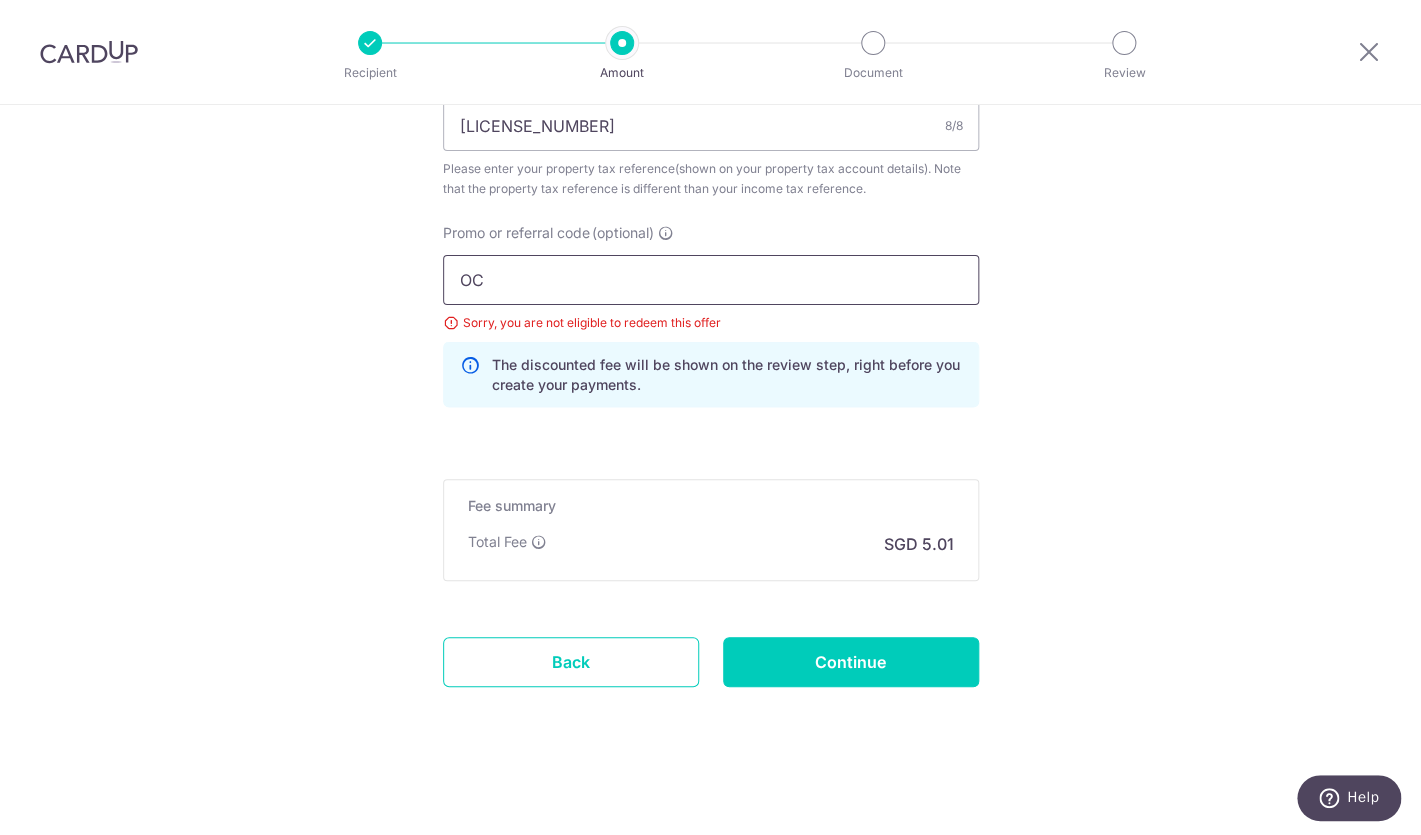 type on "O" 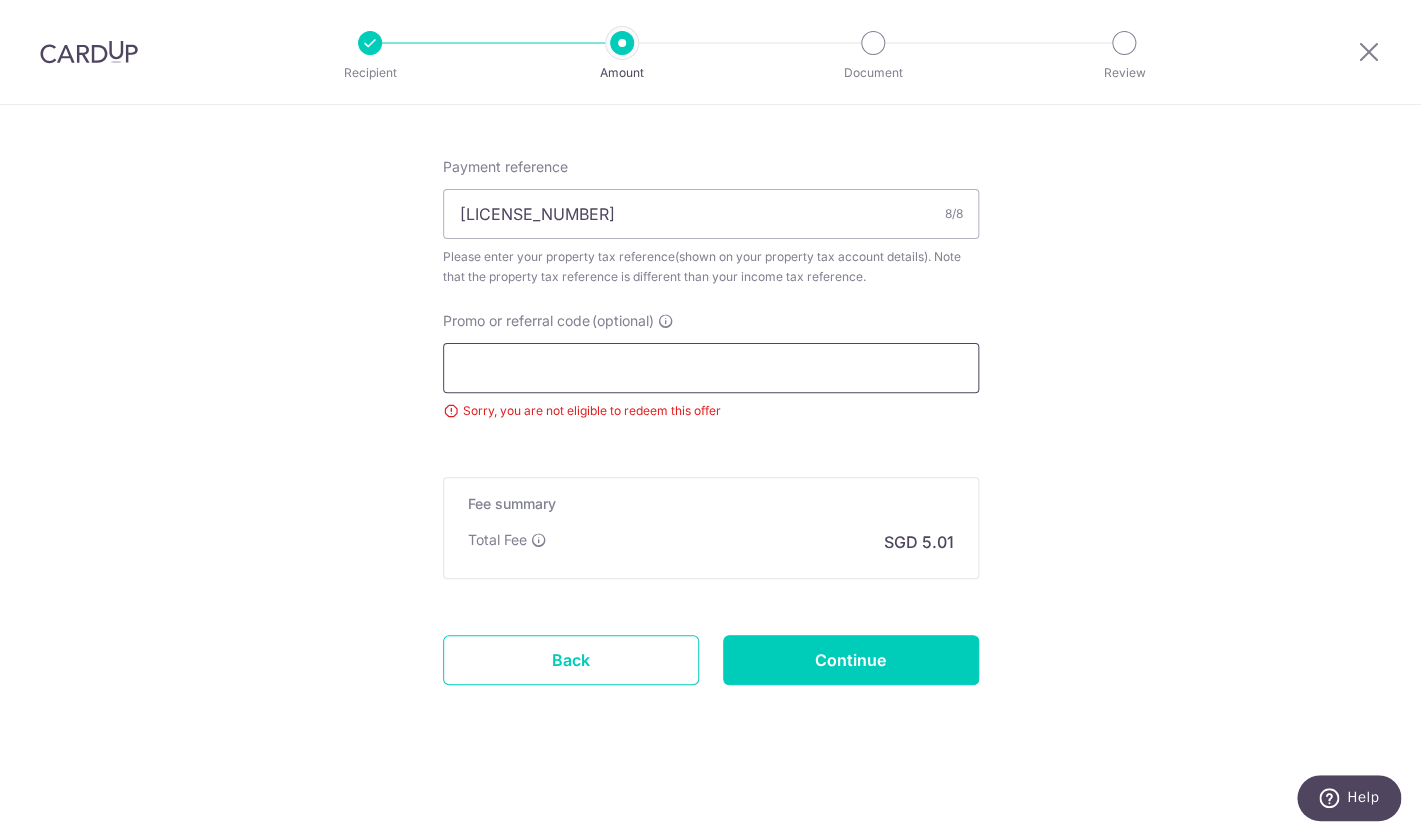 scroll, scrollTop: 1156, scrollLeft: 0, axis: vertical 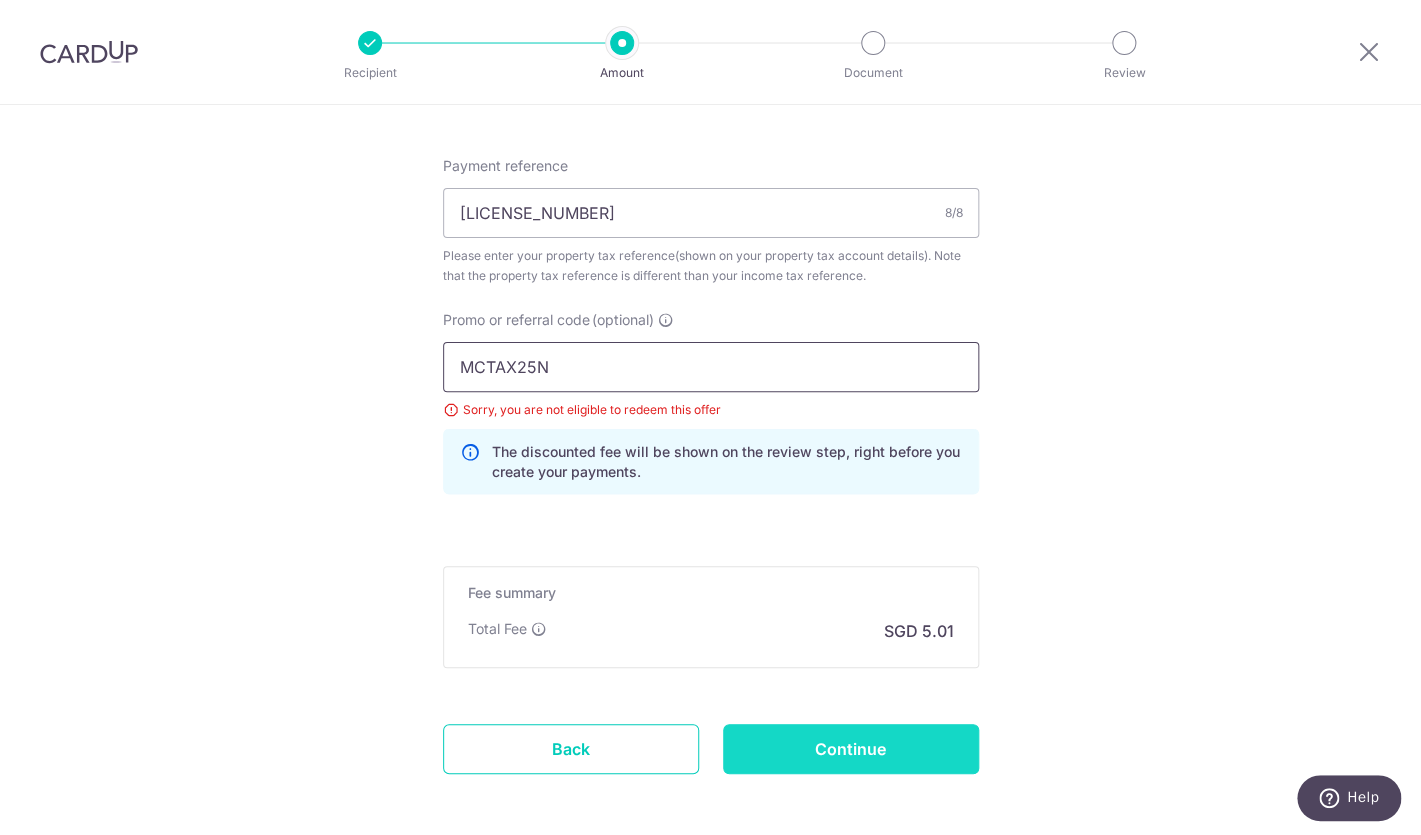type on "MCTAX25N" 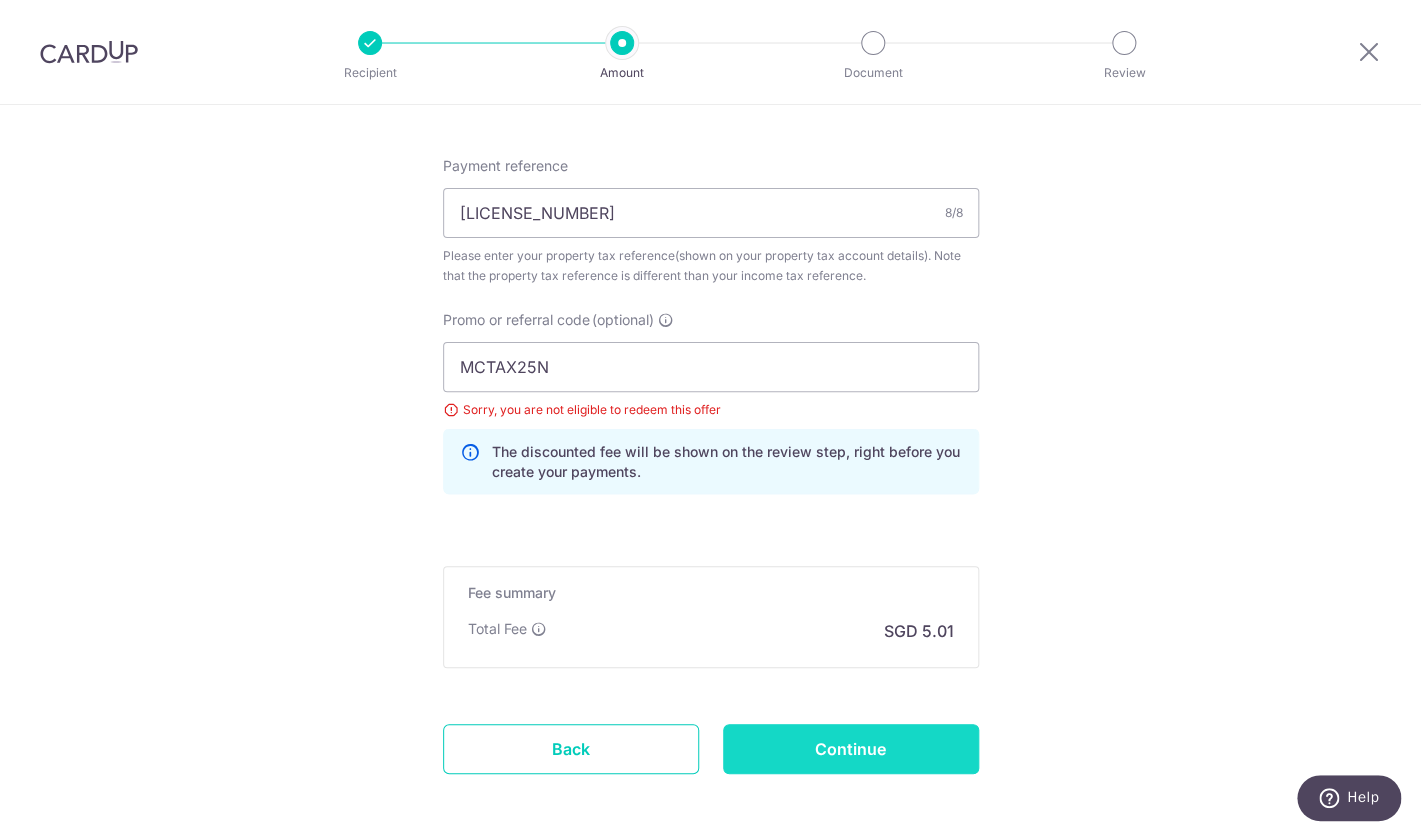 click on "Continue" at bounding box center (851, 749) 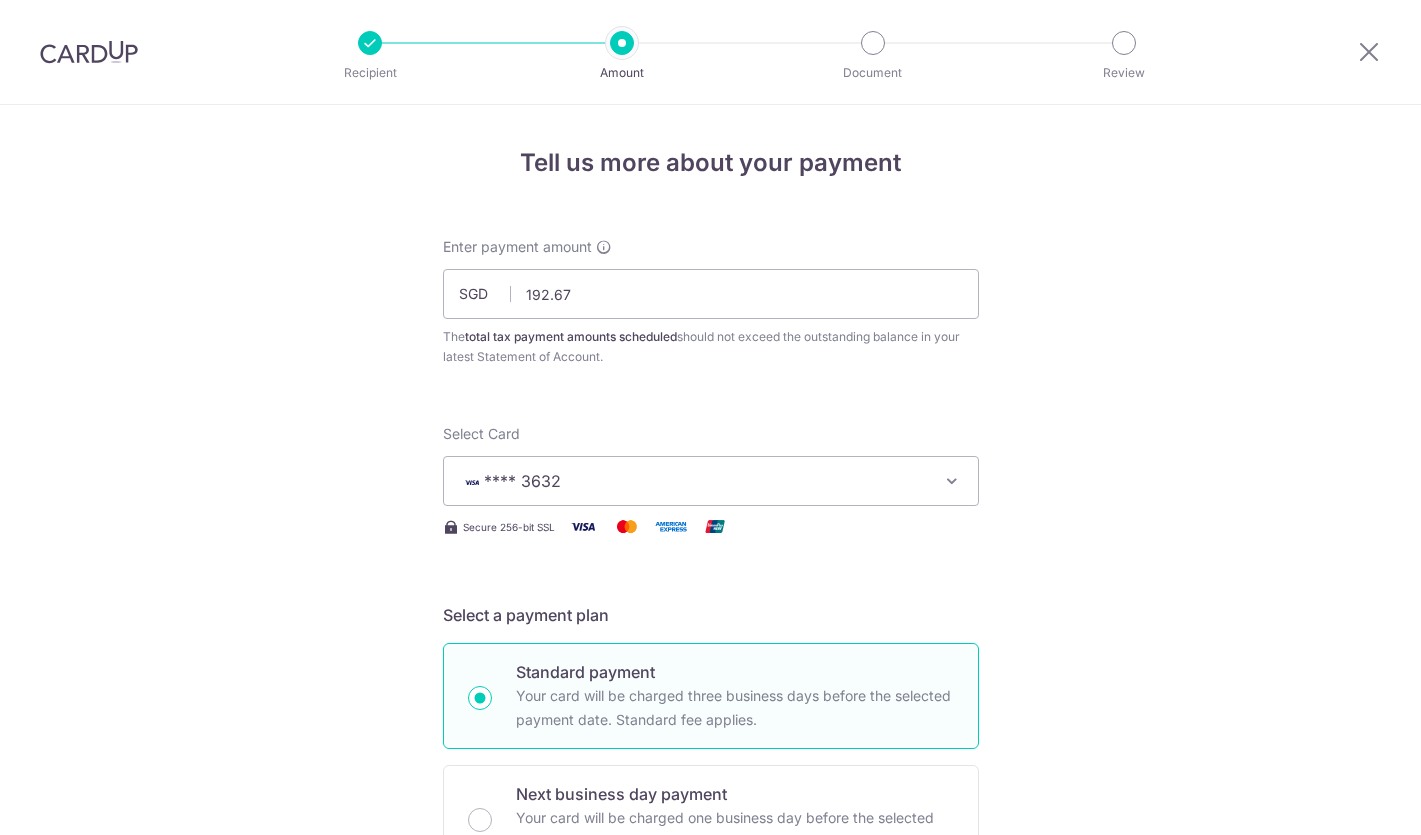 scroll, scrollTop: 0, scrollLeft: 0, axis: both 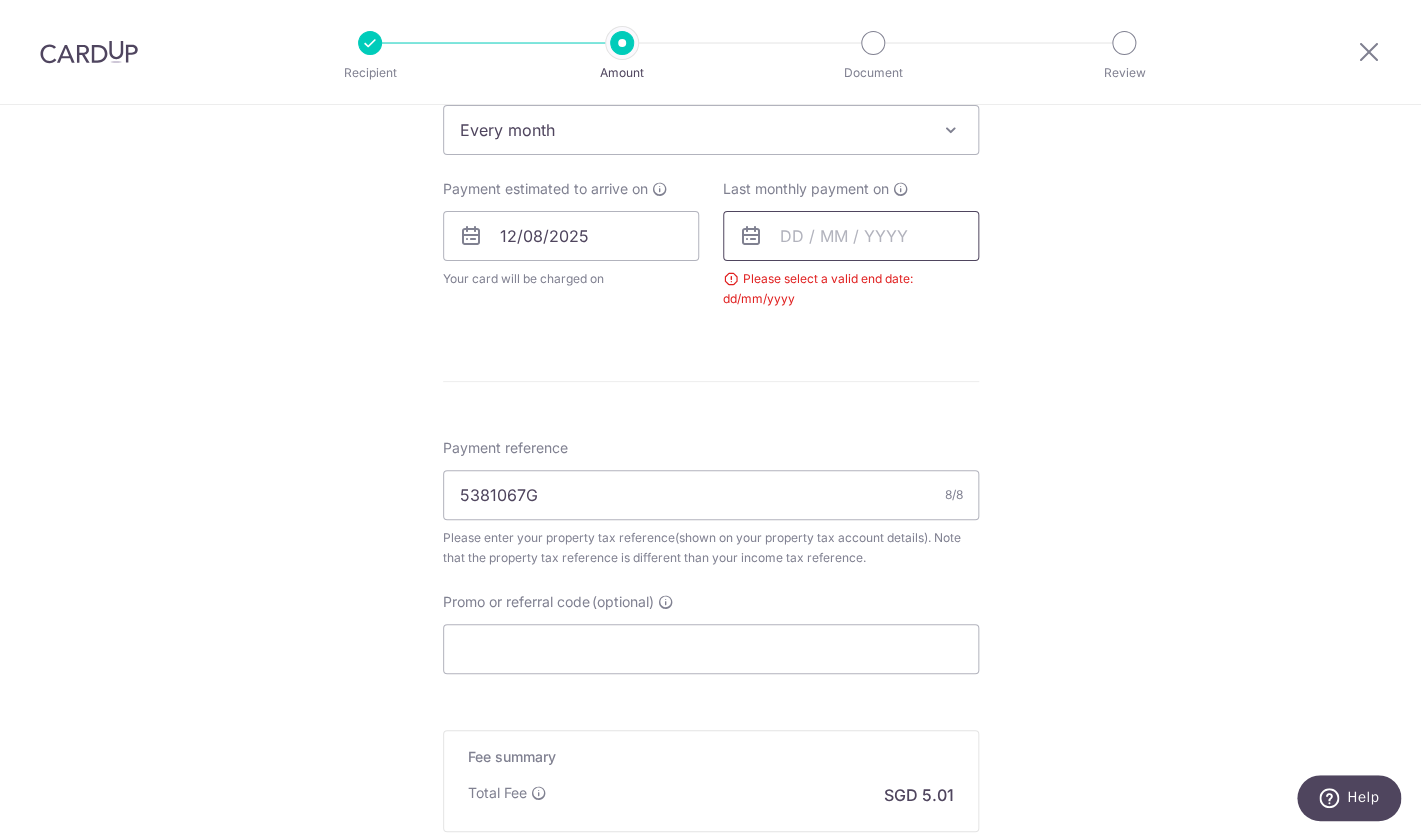 click at bounding box center (851, 236) 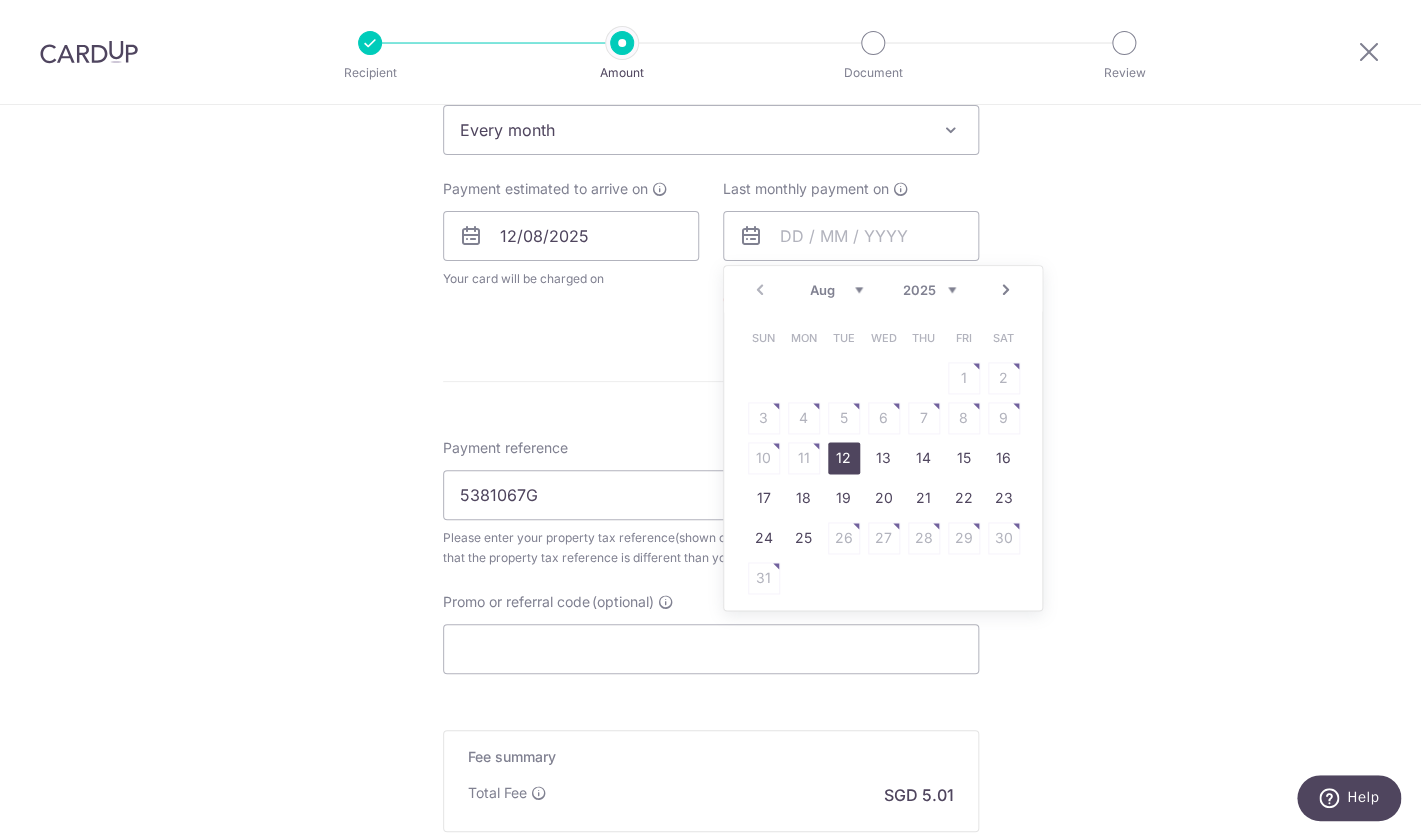 click on "Prev Next Aug Sep Oct Nov Dec 2025 2026" at bounding box center (883, 290) 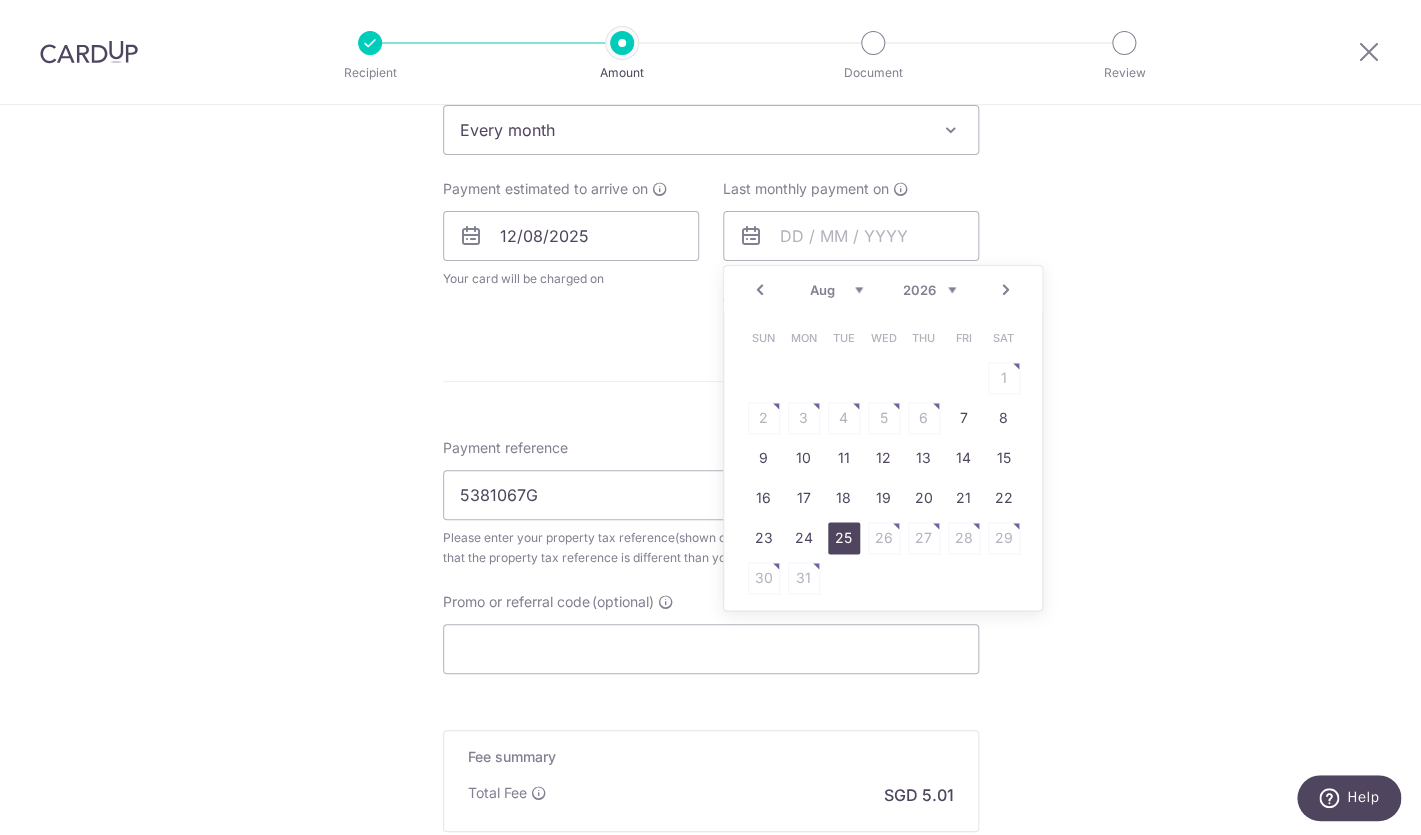 click on "25" at bounding box center (844, 538) 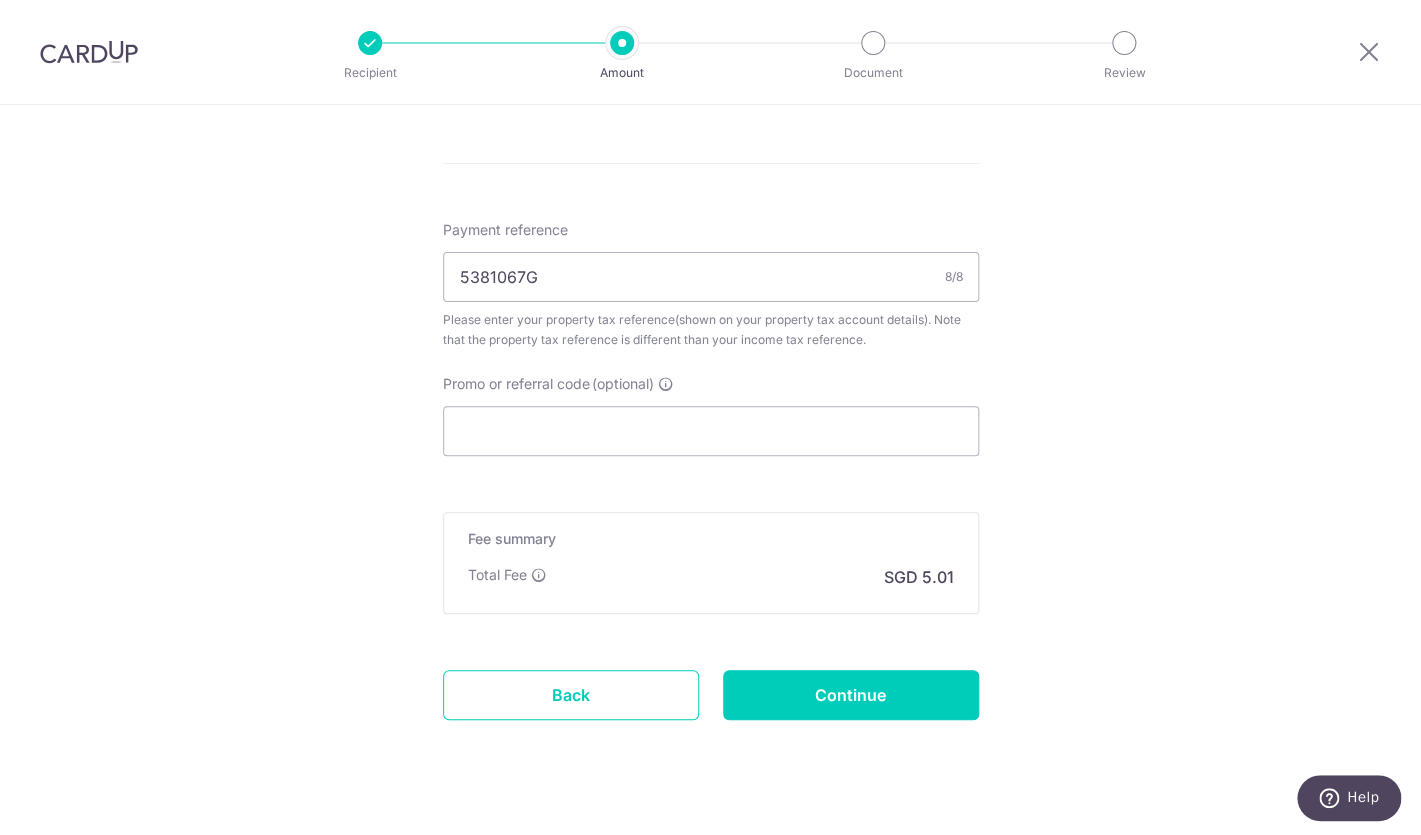 scroll, scrollTop: 1230, scrollLeft: 0, axis: vertical 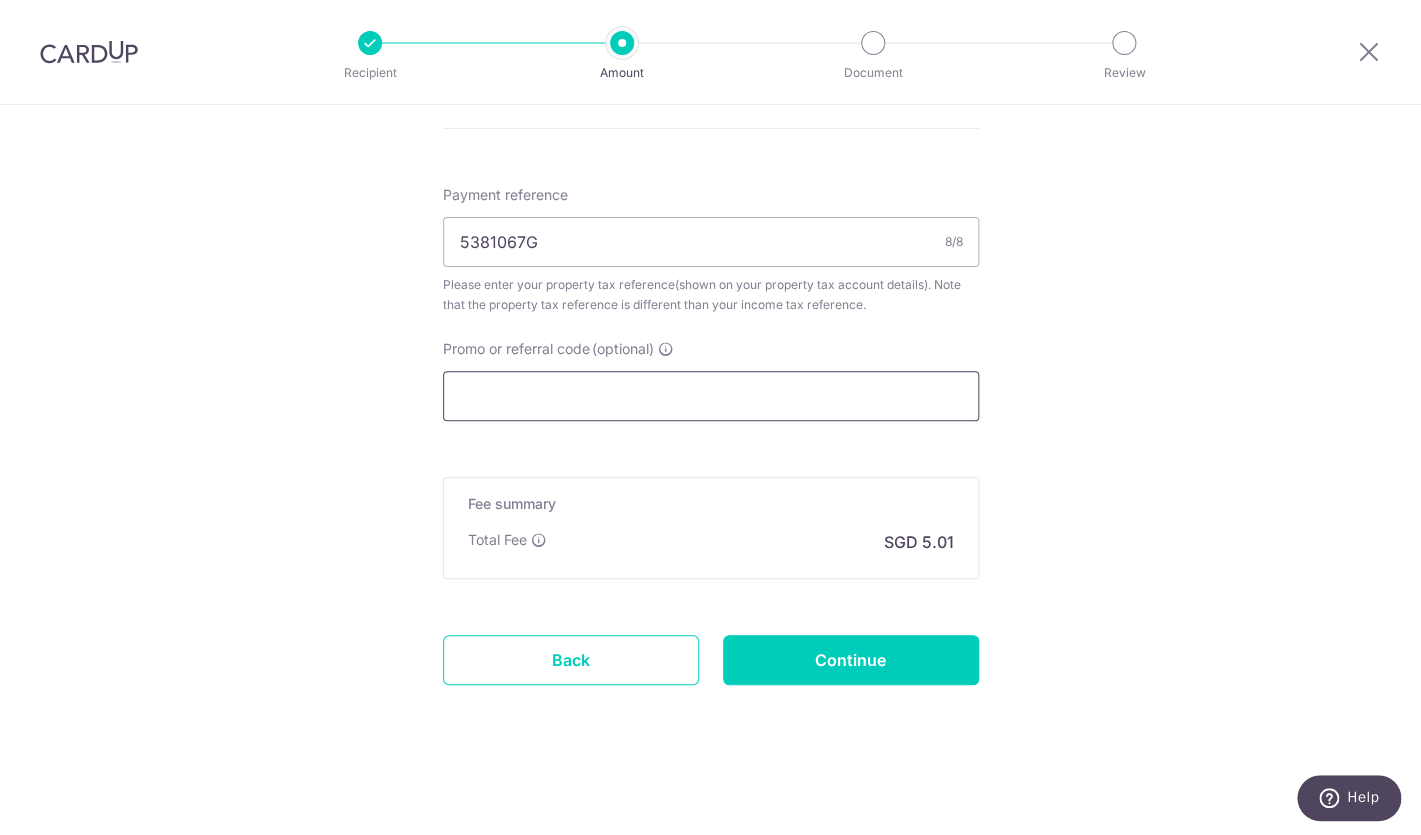 click on "Promo or referral code
(optional)" at bounding box center [711, 396] 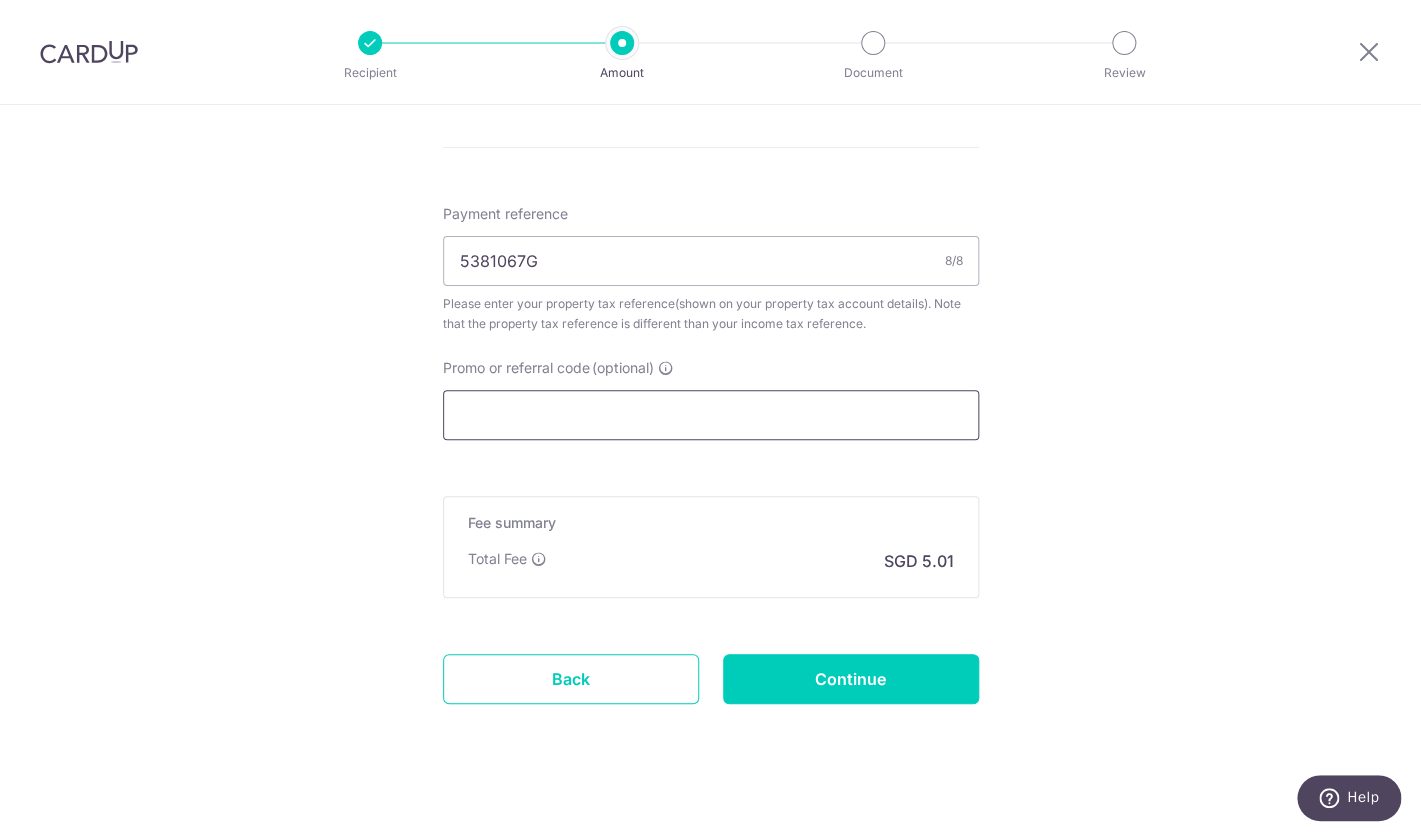 scroll, scrollTop: 1220, scrollLeft: 0, axis: vertical 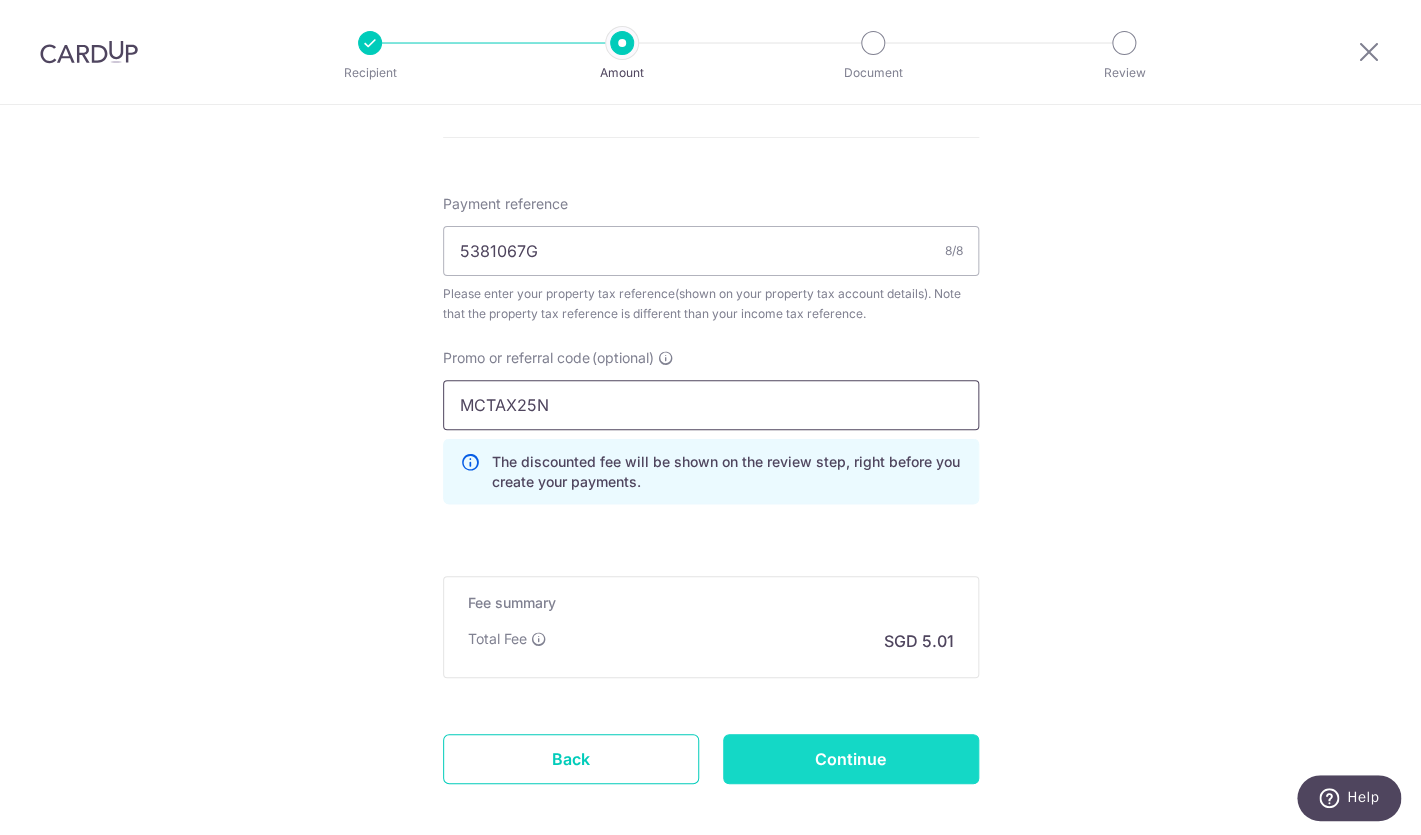 type on "MCTAX25N" 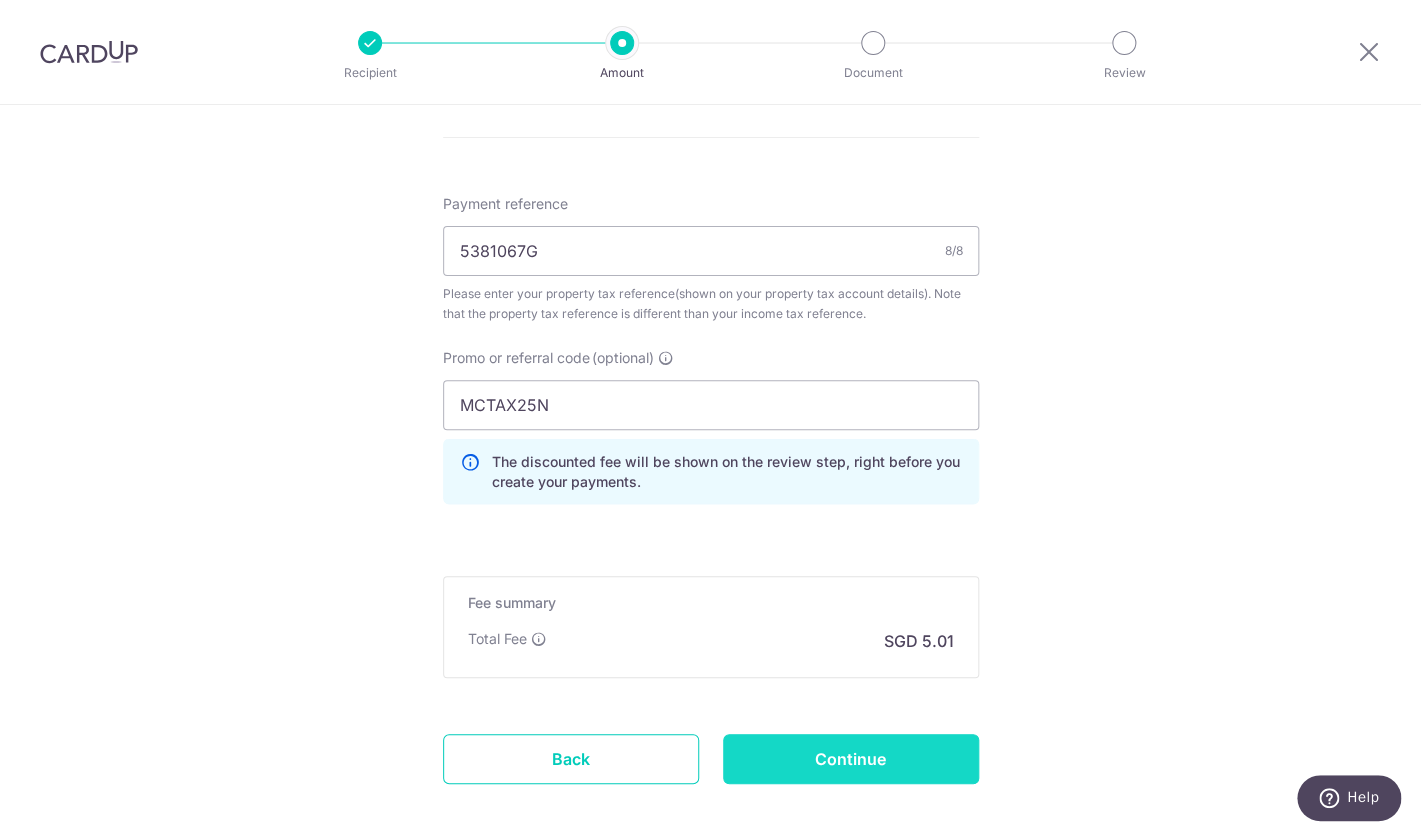 click on "Continue" at bounding box center [851, 759] 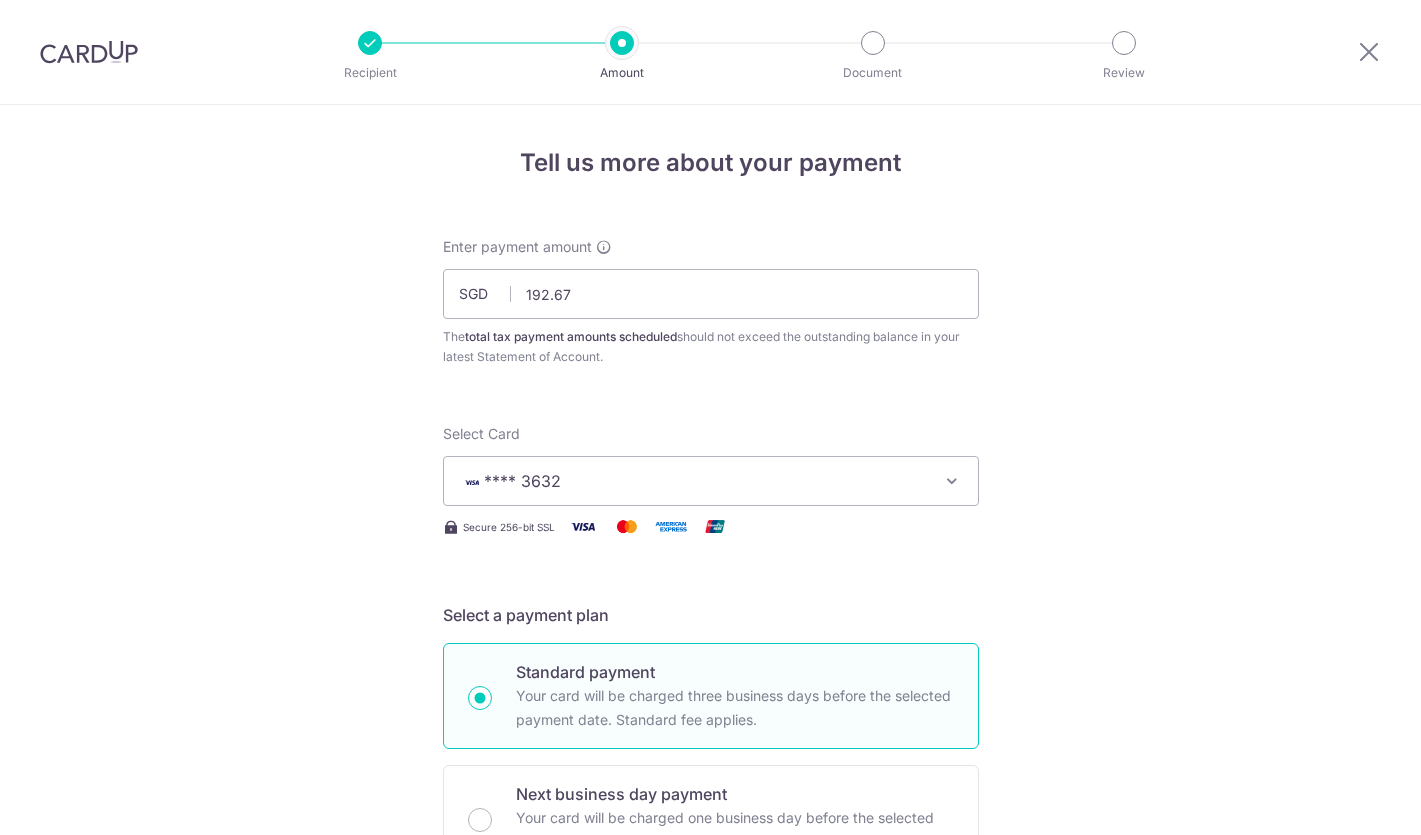 scroll, scrollTop: 0, scrollLeft: 0, axis: both 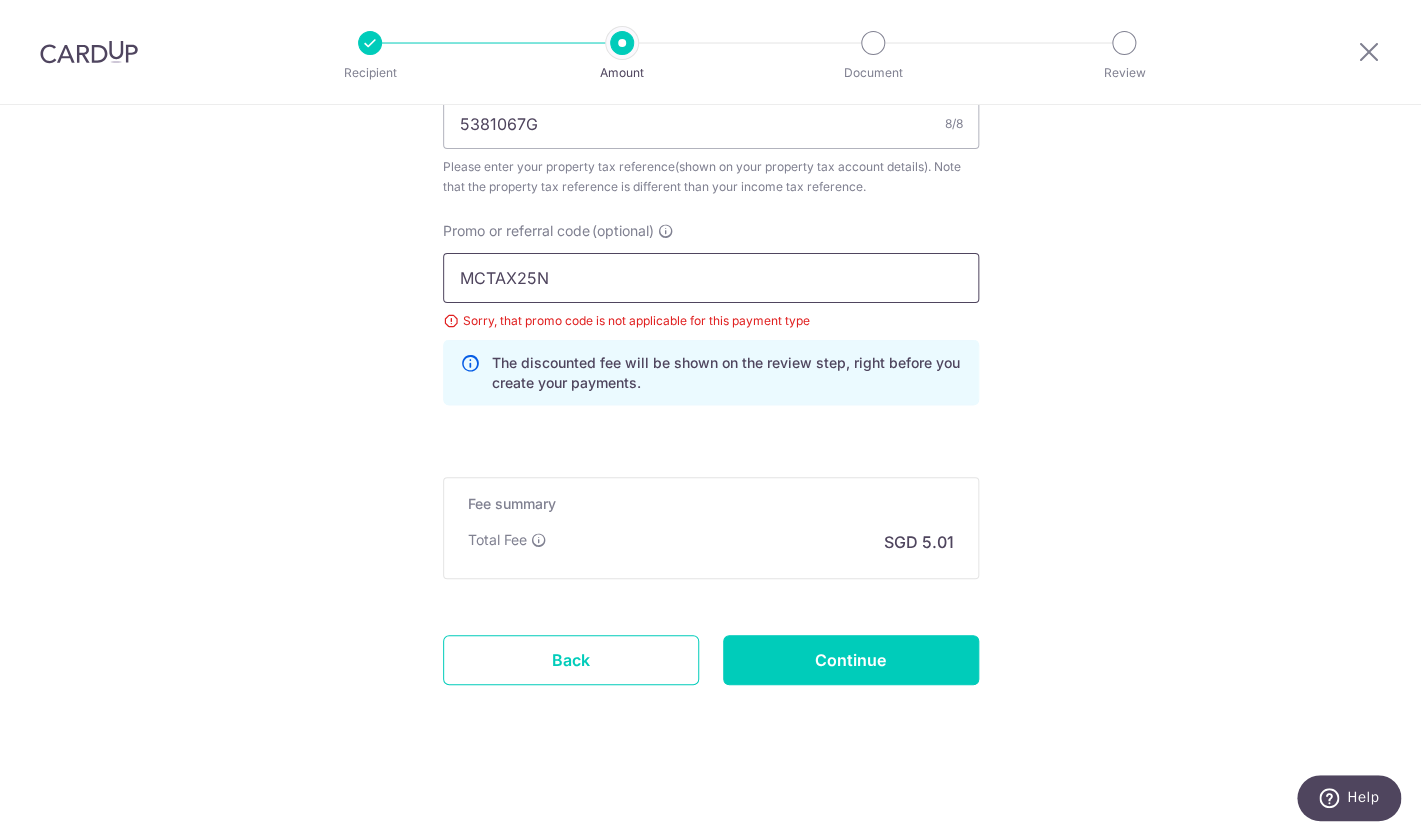 click on "MCTAX25N" at bounding box center [711, 278] 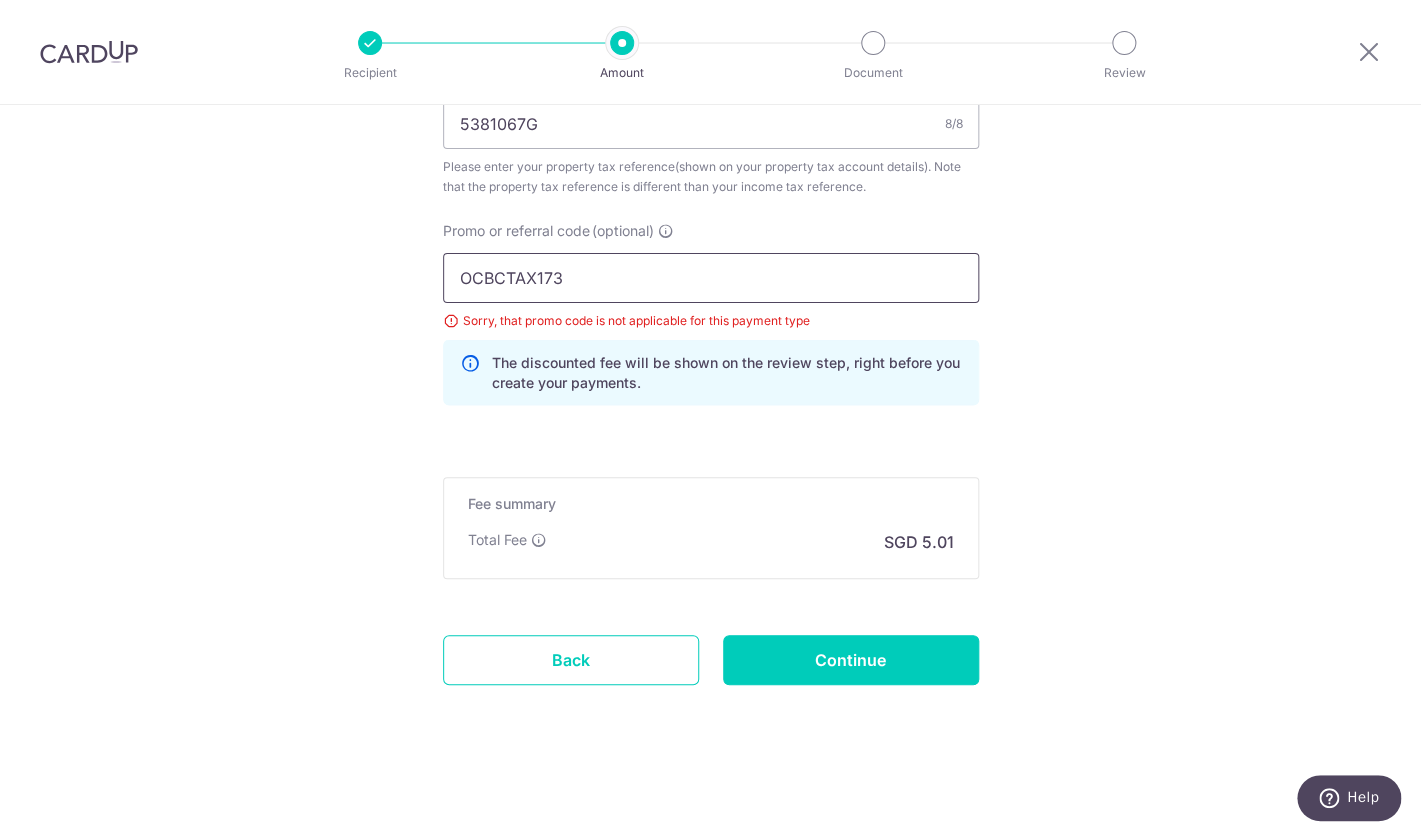 type on "OCBCTAX173" 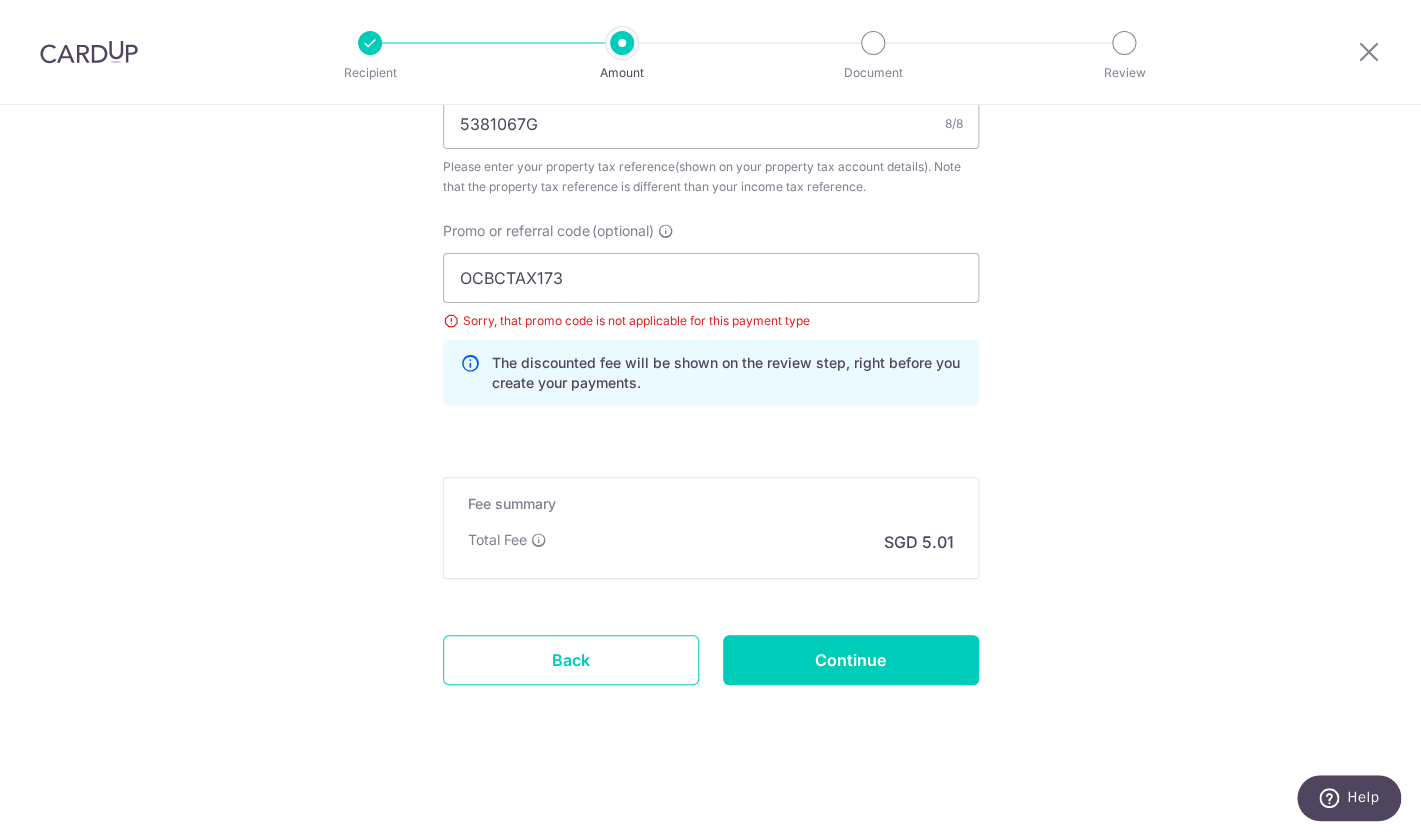 click on "Enter payment amount
SGD
192.67
192.67
The  total tax payment amounts scheduled  should not exceed the outstanding balance in your latest Statement of Account.
Select Card
**** 3632
Add credit card
Your Cards
**** 3632
Secure 256-bit SSL
Text
New card details
Card" at bounding box center (711, -134) 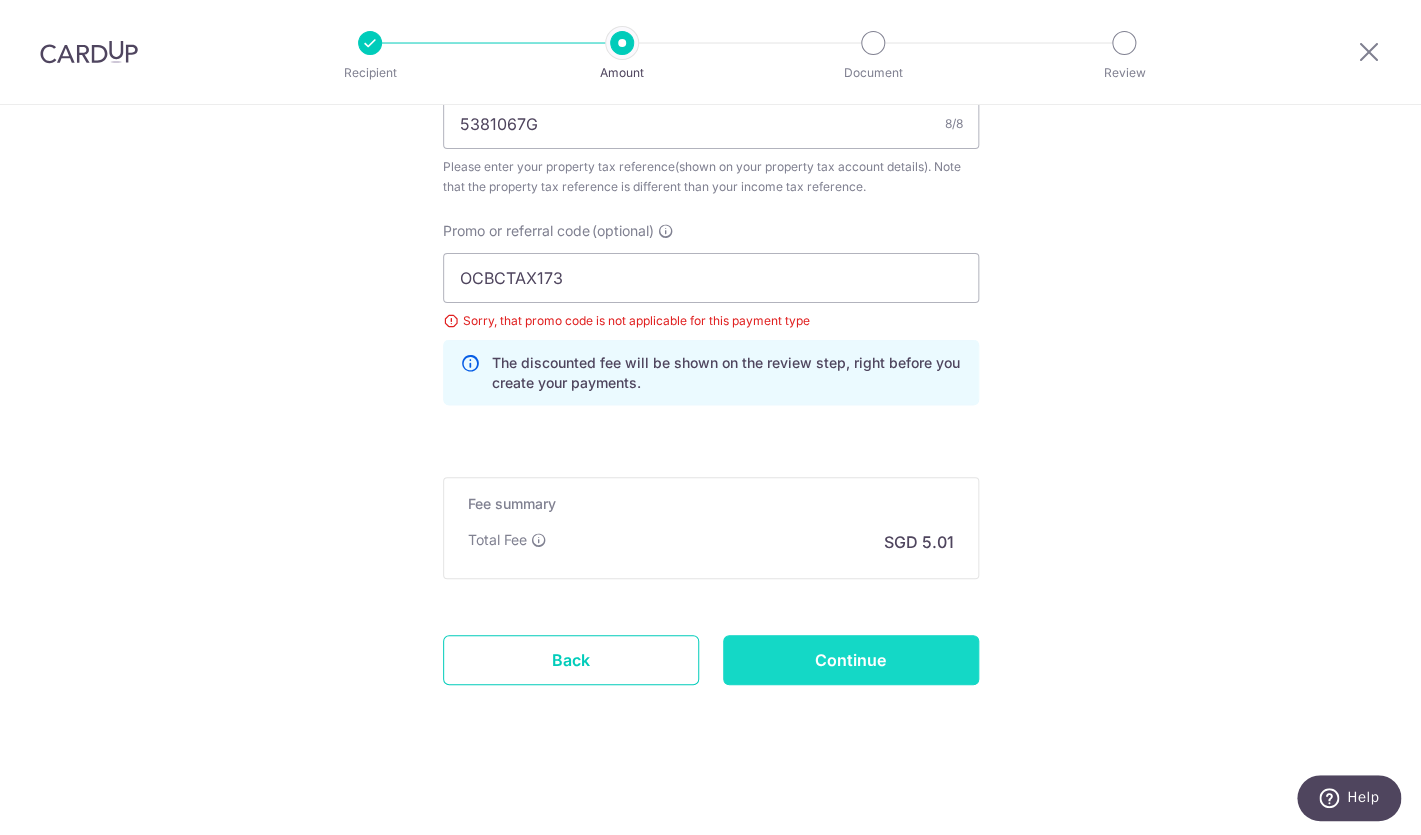 click on "Continue" at bounding box center (851, 660) 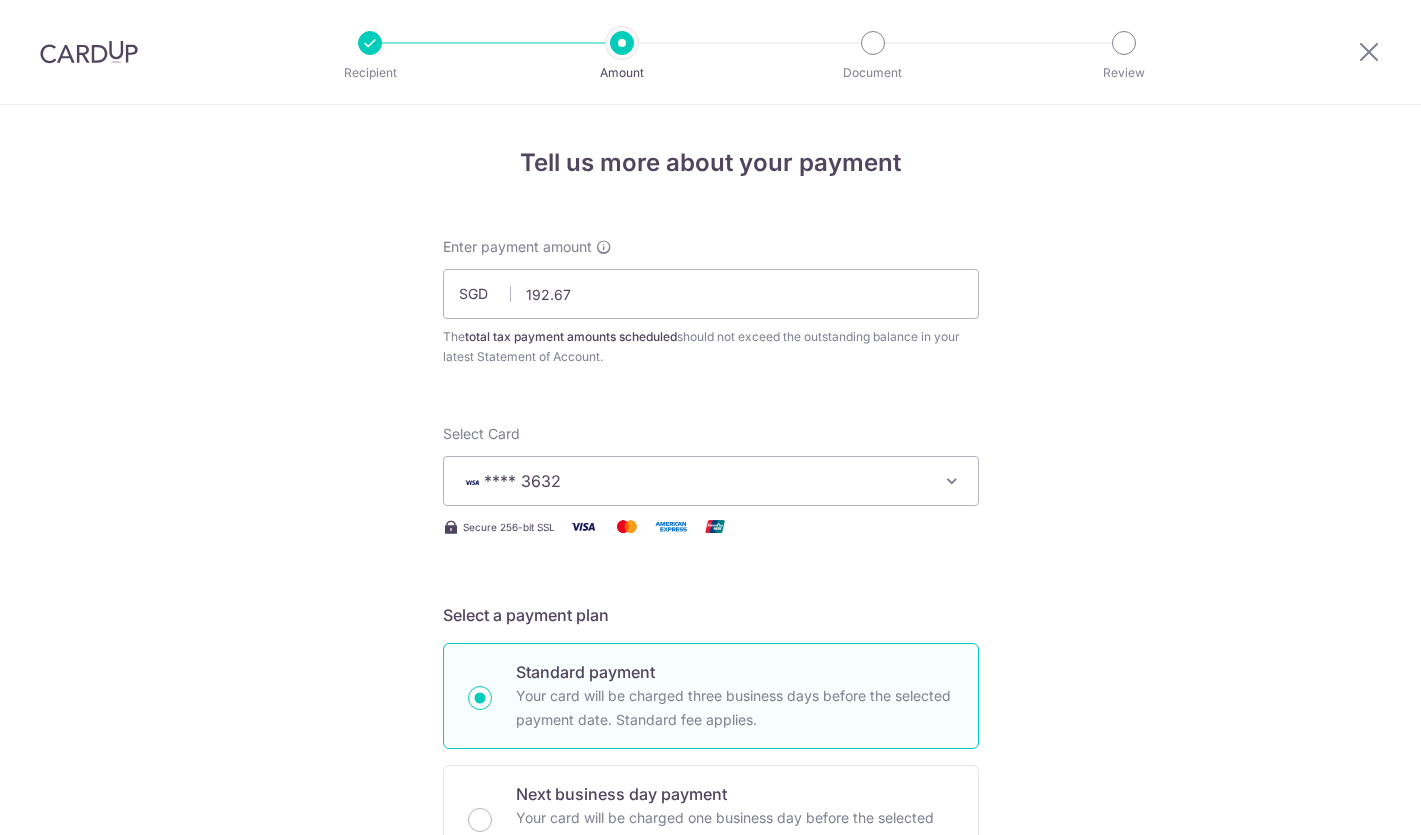 scroll, scrollTop: 0, scrollLeft: 0, axis: both 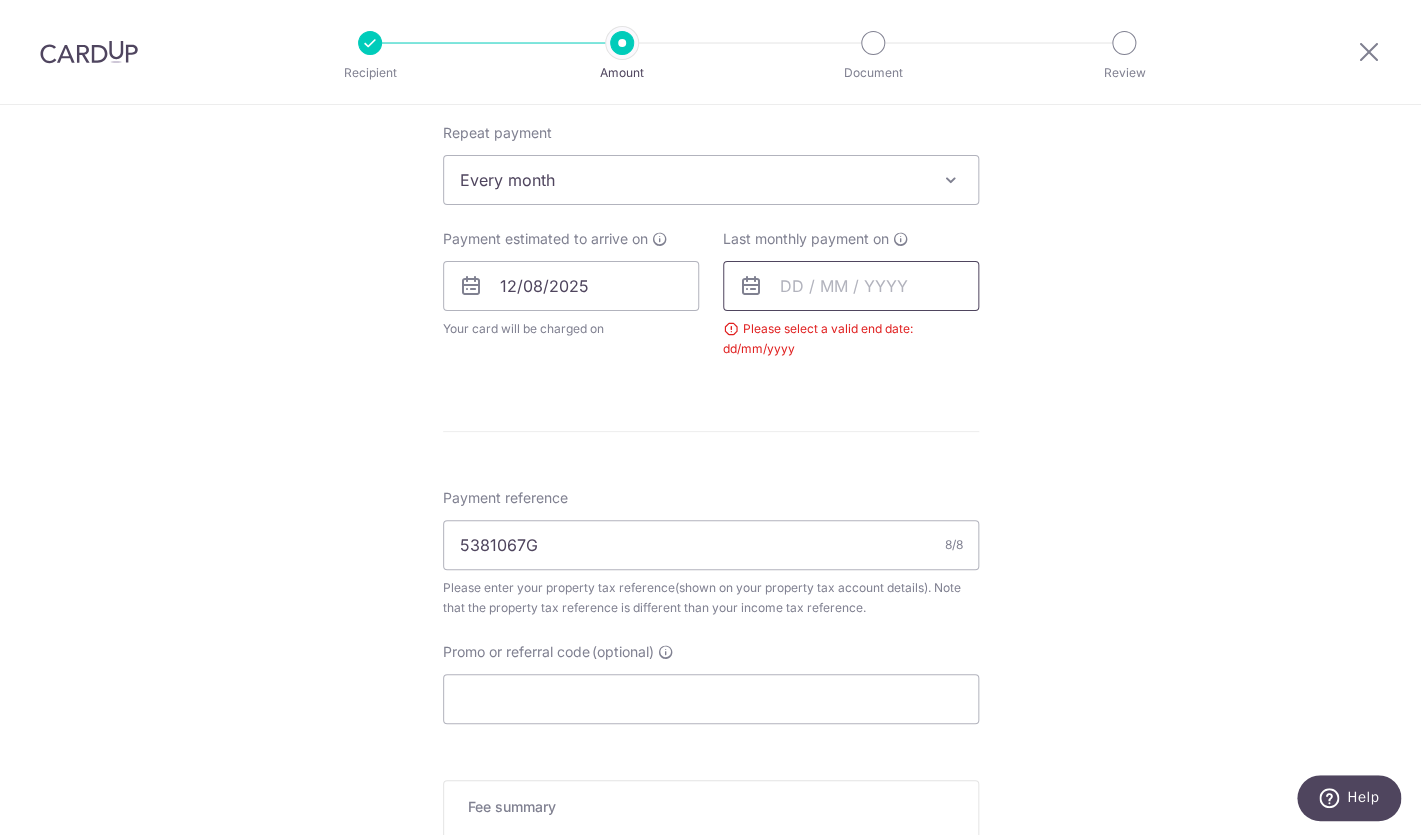 click at bounding box center [851, 286] 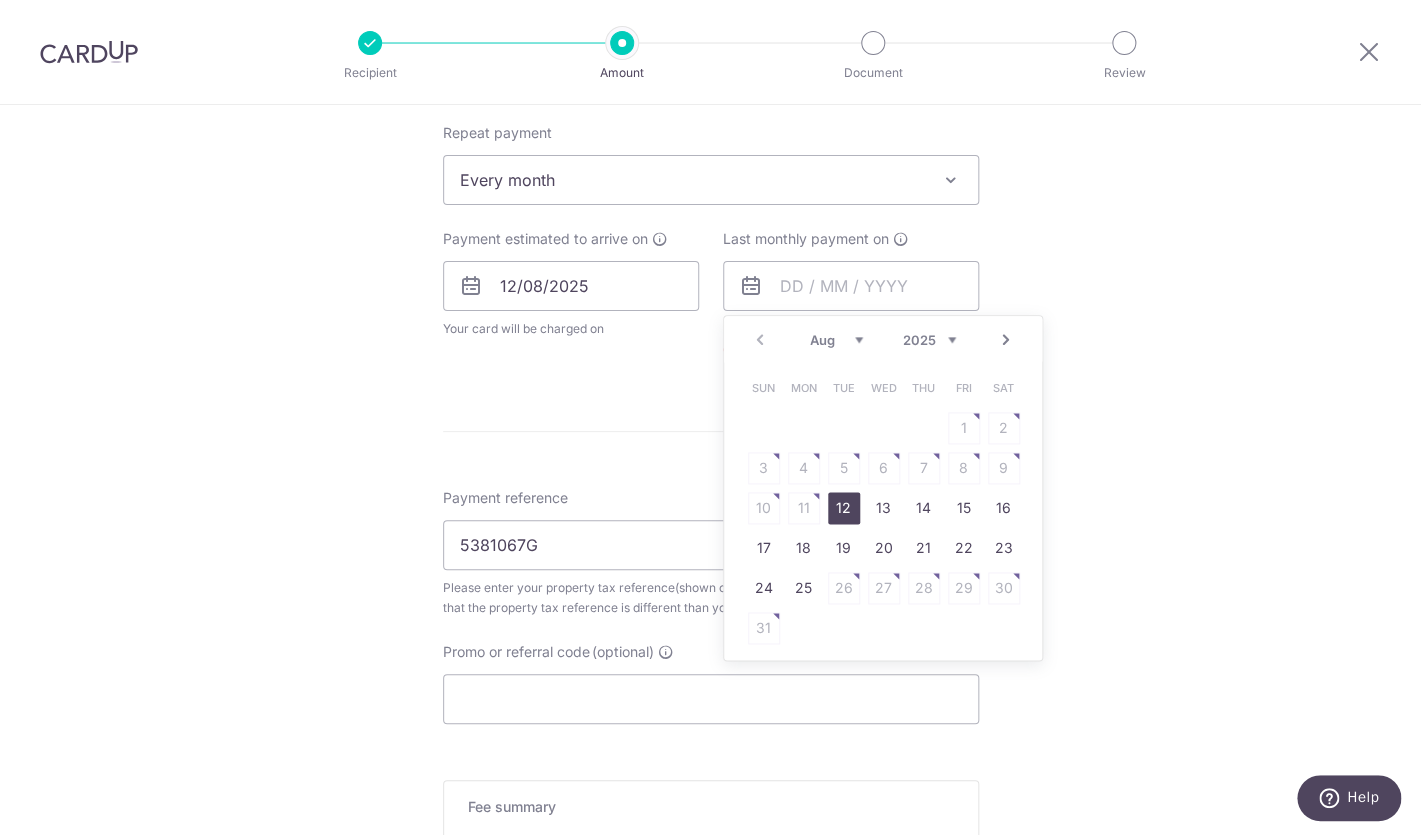 click on "12" at bounding box center [844, 508] 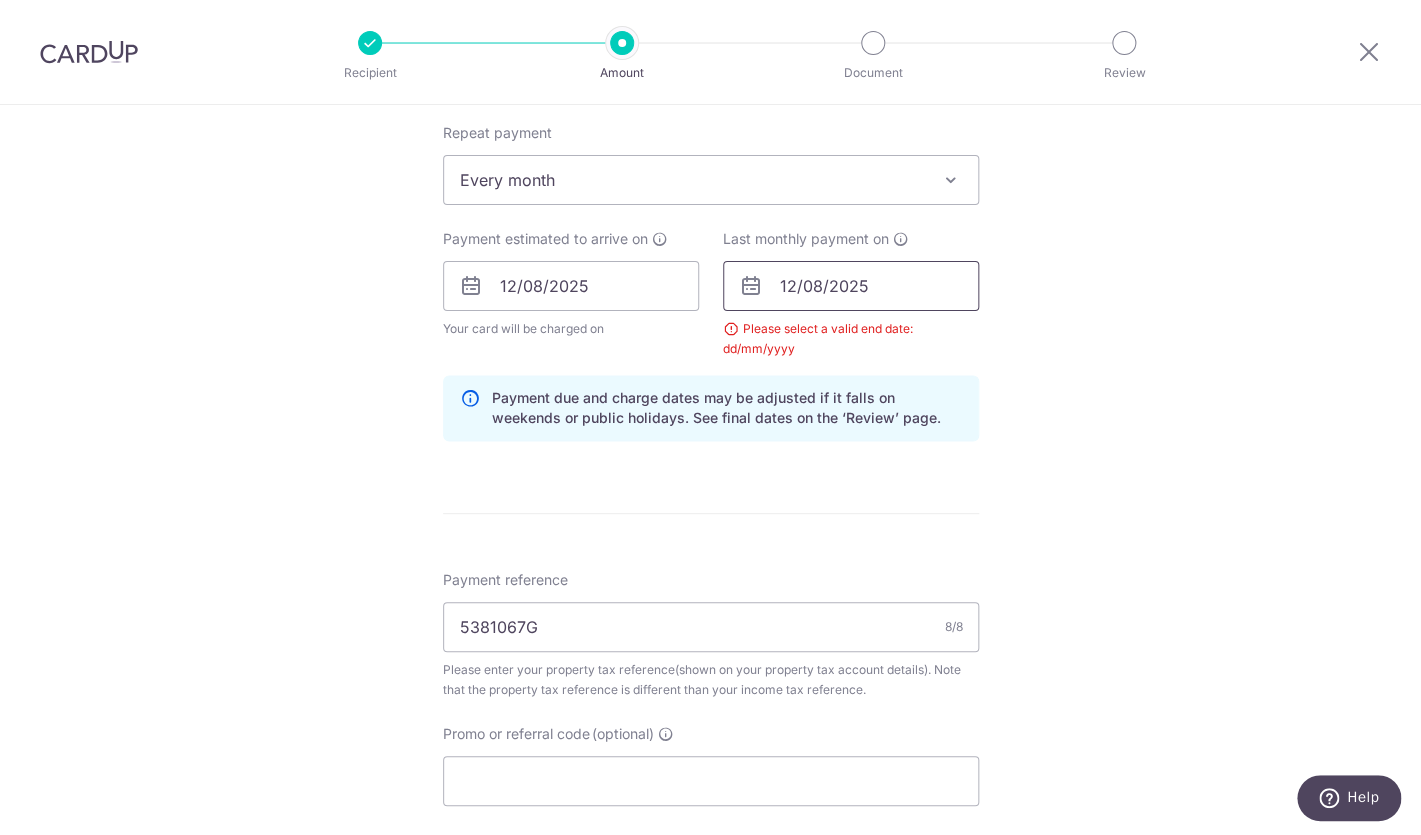 click on "12/08/2025" at bounding box center [851, 286] 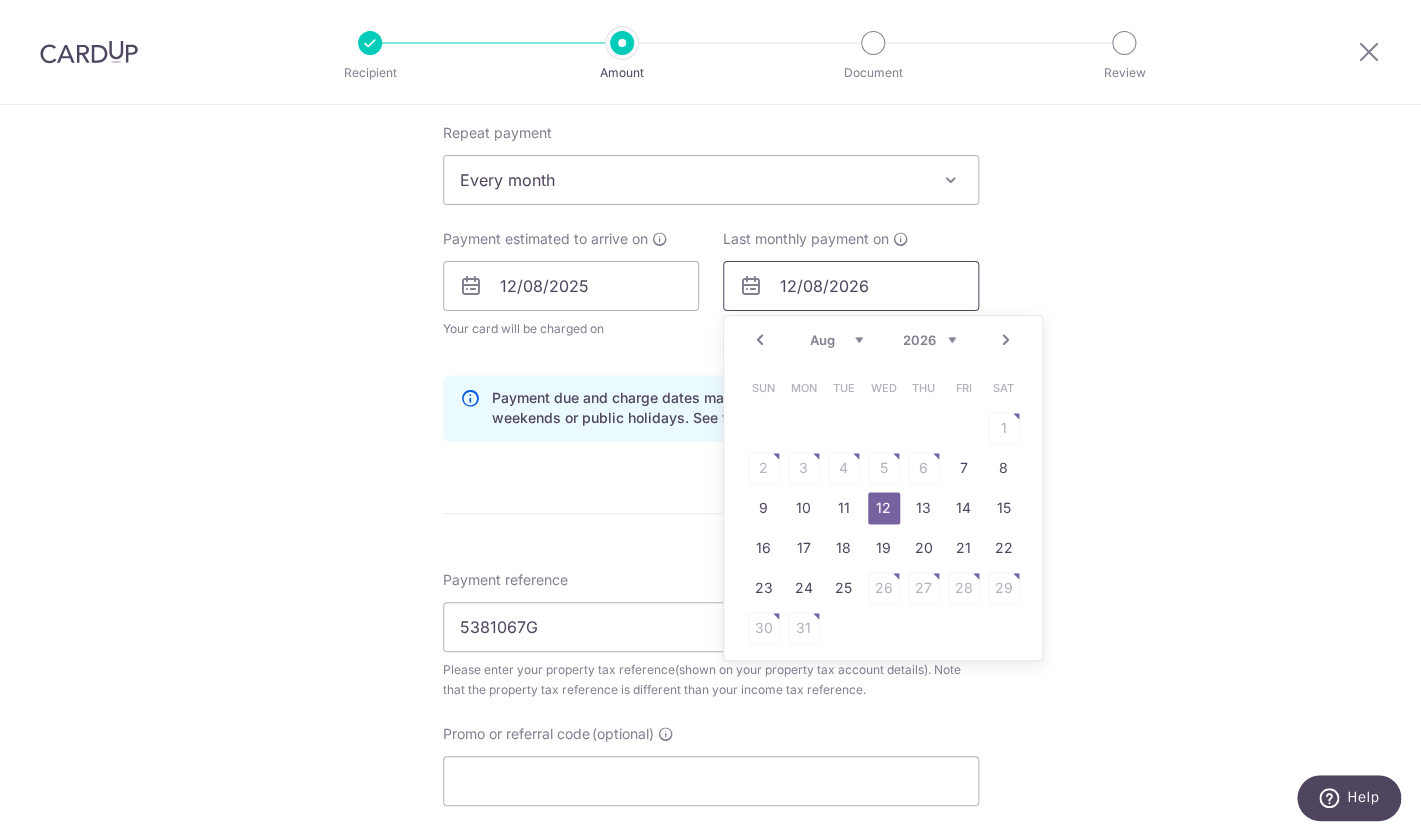 type on "12/08/2026" 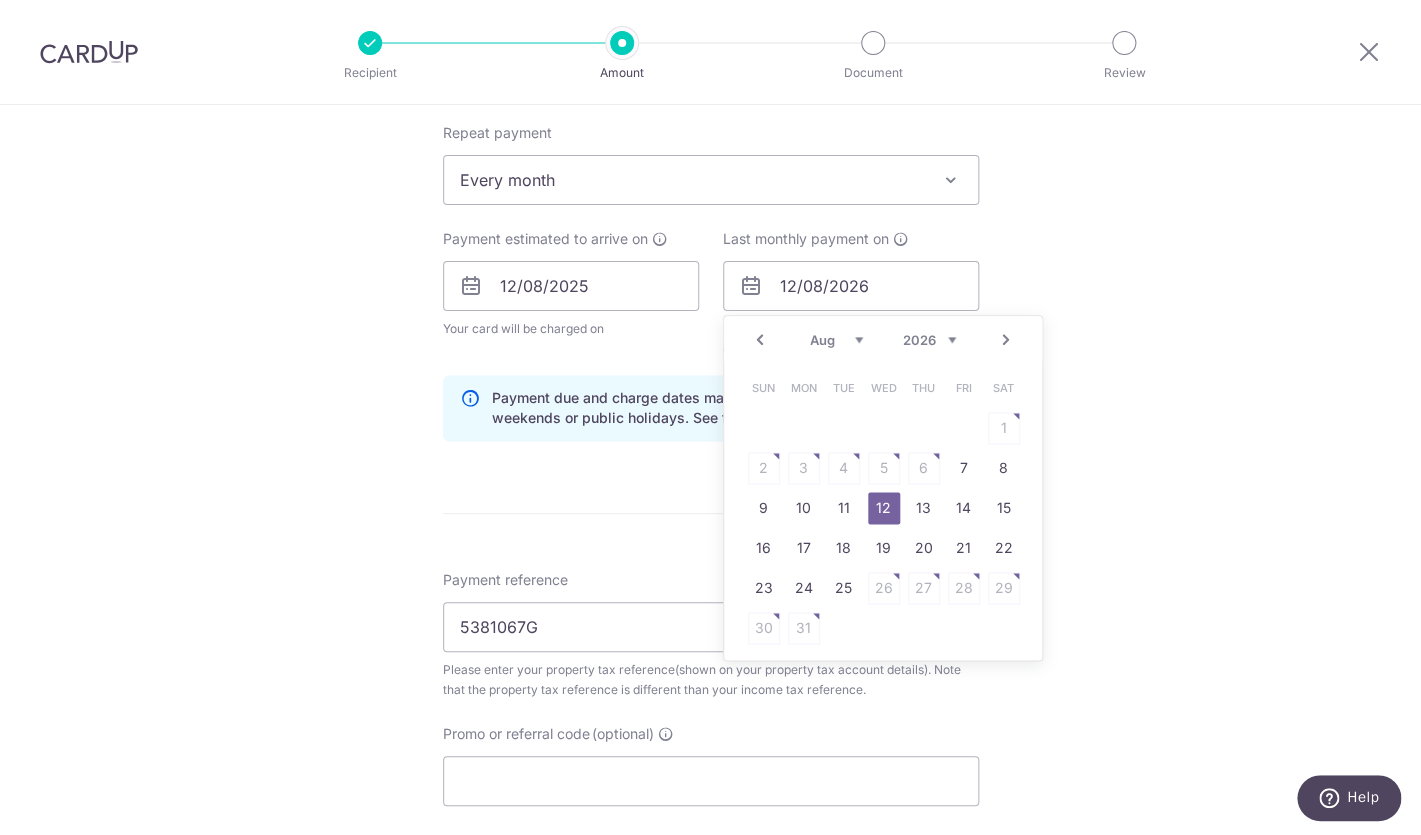click on "Tell us more about your payment
SGD
[PRICE]
[PRICE]
The  total tax payment amounts scheduled  should not exceed the outstanding balance in your latest Statement of Account.
Select Card
**** [LAST_FOUR]
Add credit card
Your Cards
**** [LAST_FOUR]
Secure 256-bit SSL
Text
New card details" at bounding box center [710, 240] 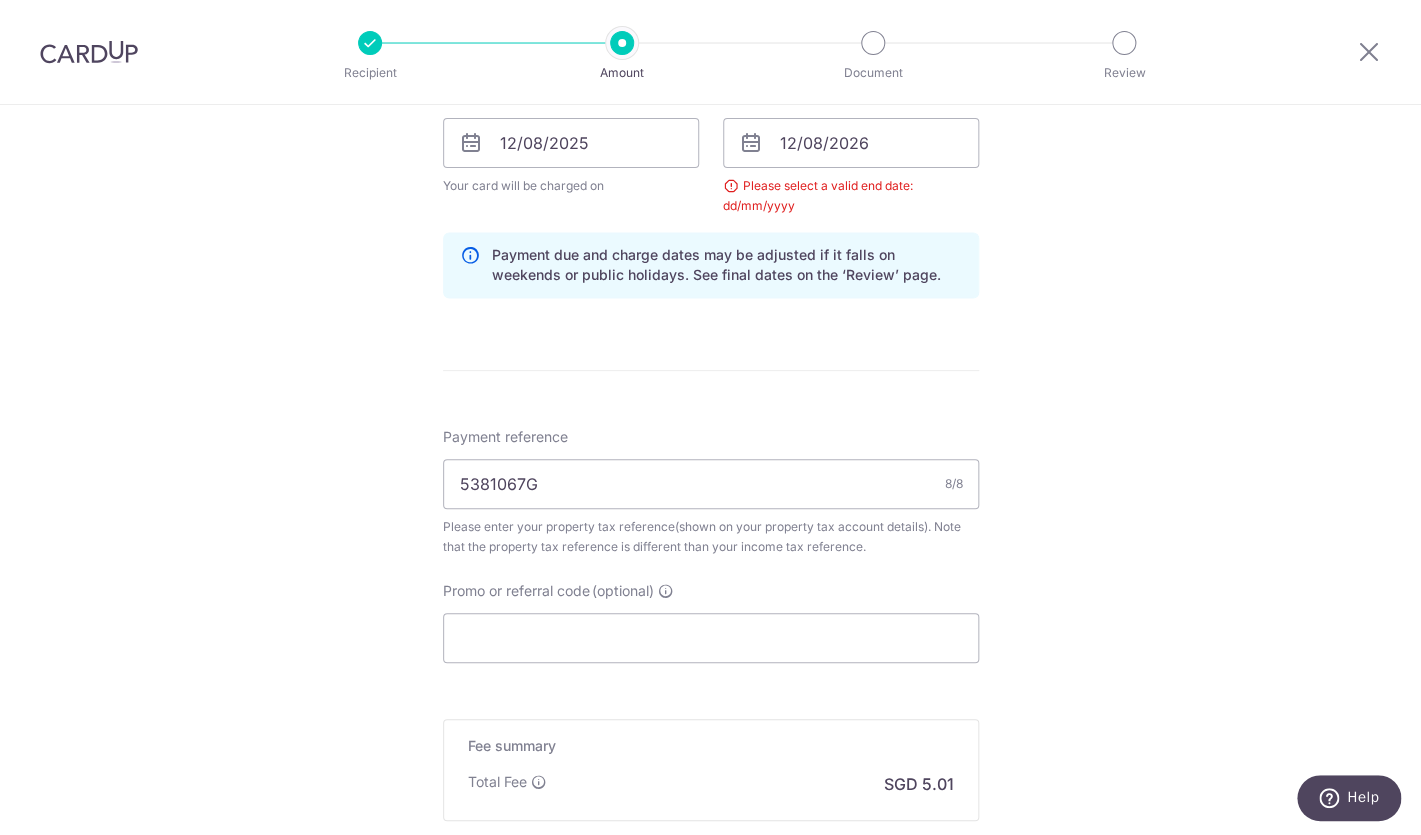 scroll, scrollTop: 988, scrollLeft: 0, axis: vertical 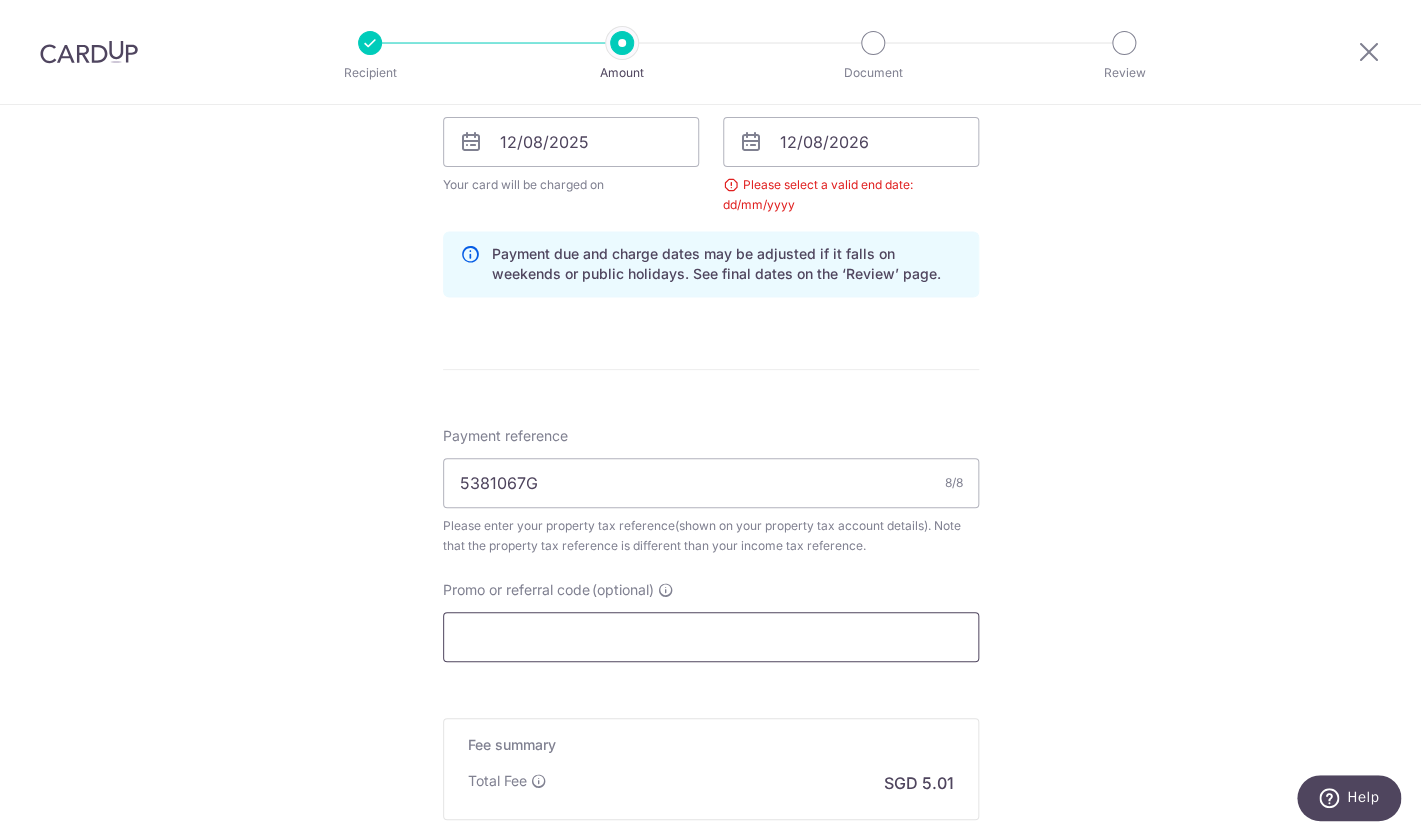 click on "Promo or referral code
(optional)" at bounding box center (711, 637) 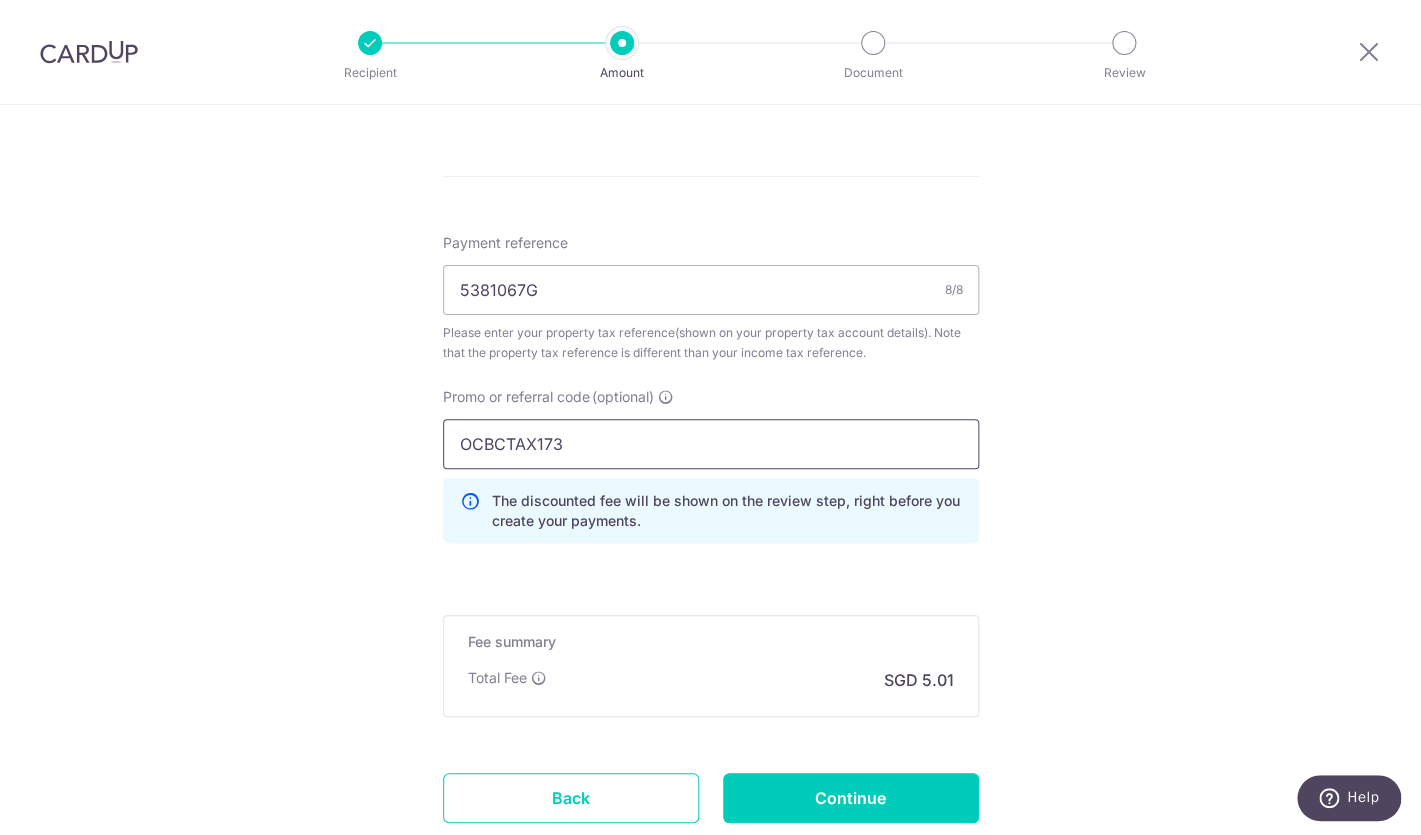 scroll, scrollTop: 1203, scrollLeft: 0, axis: vertical 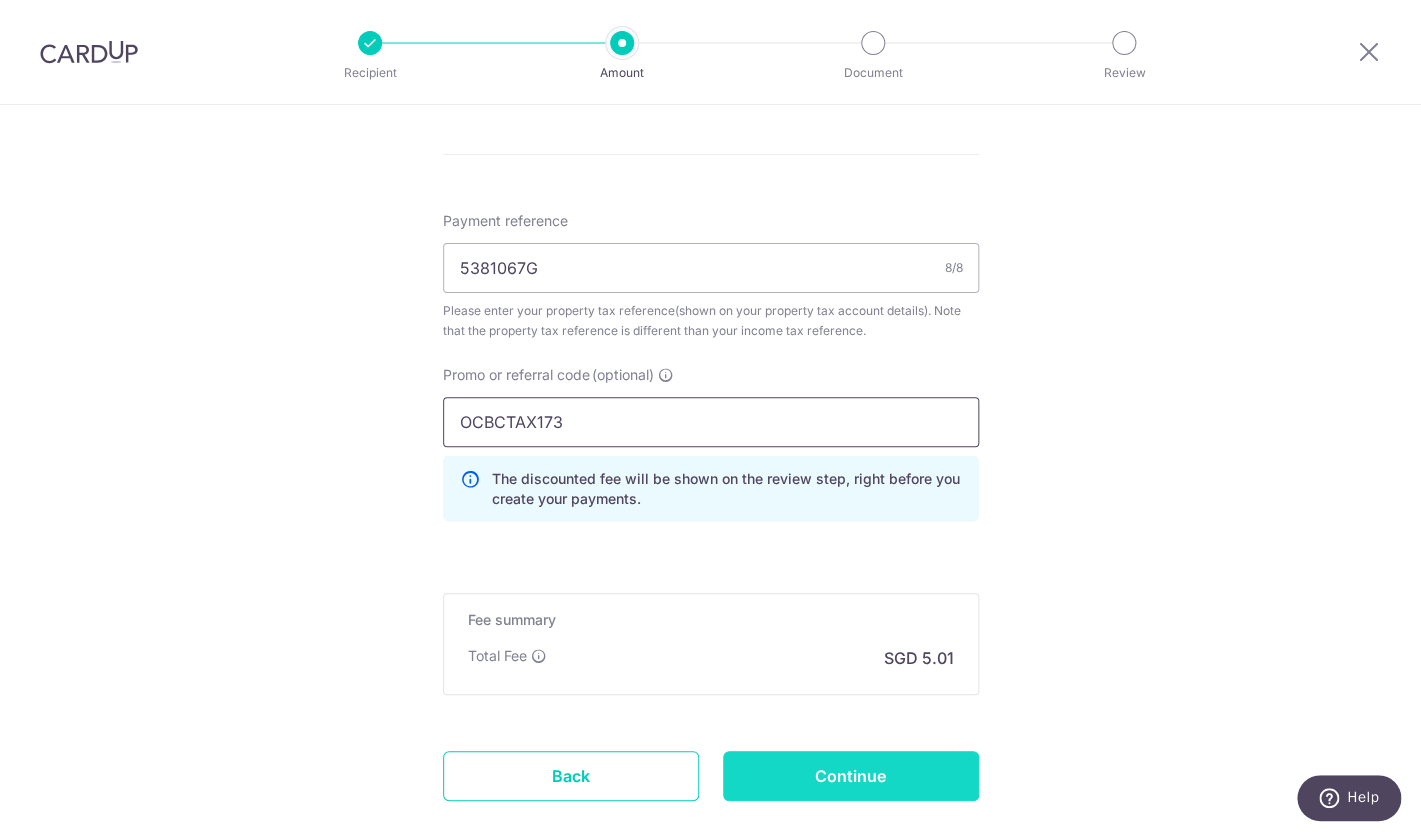 type on "OCBCTAX173" 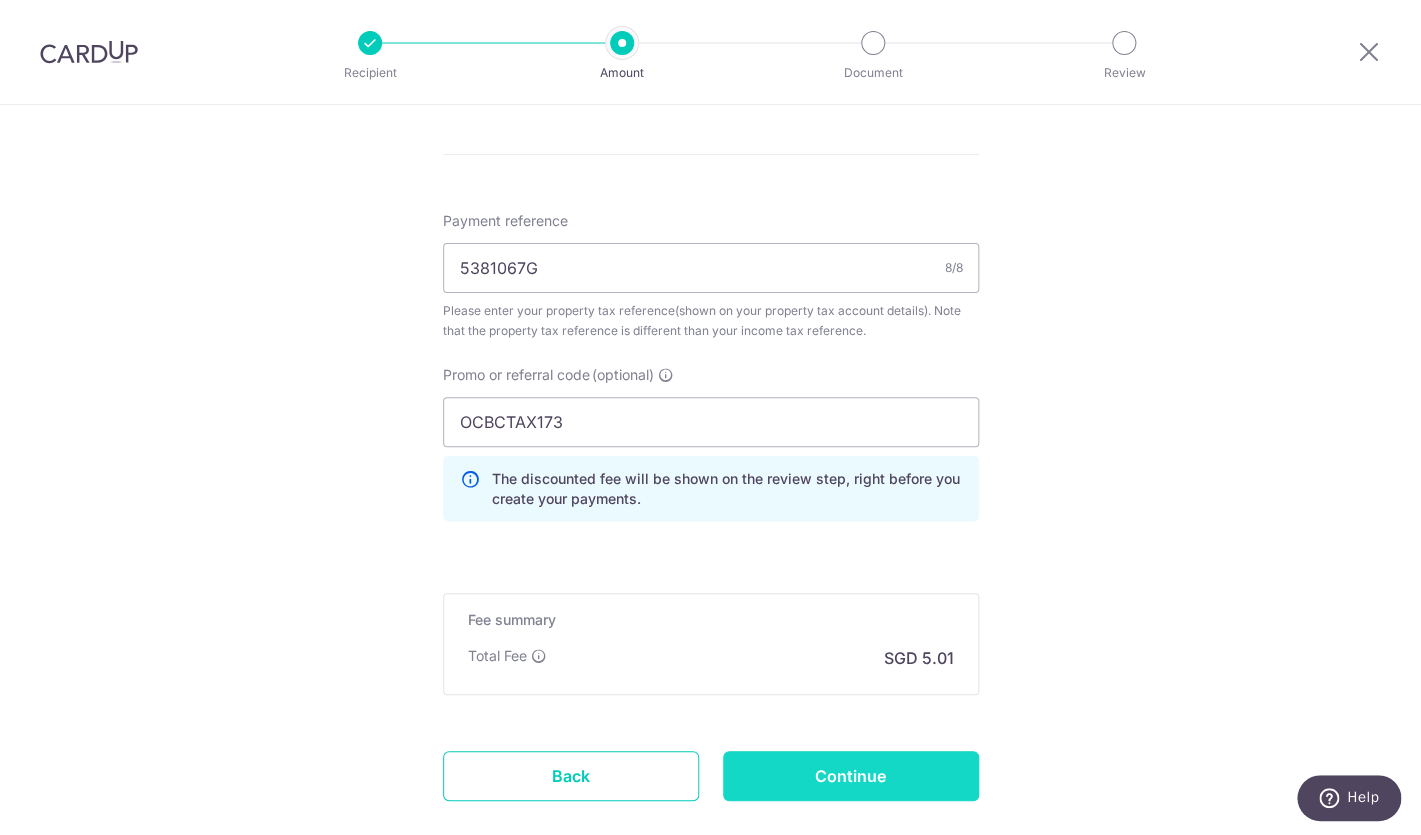 click on "Continue" at bounding box center [851, 776] 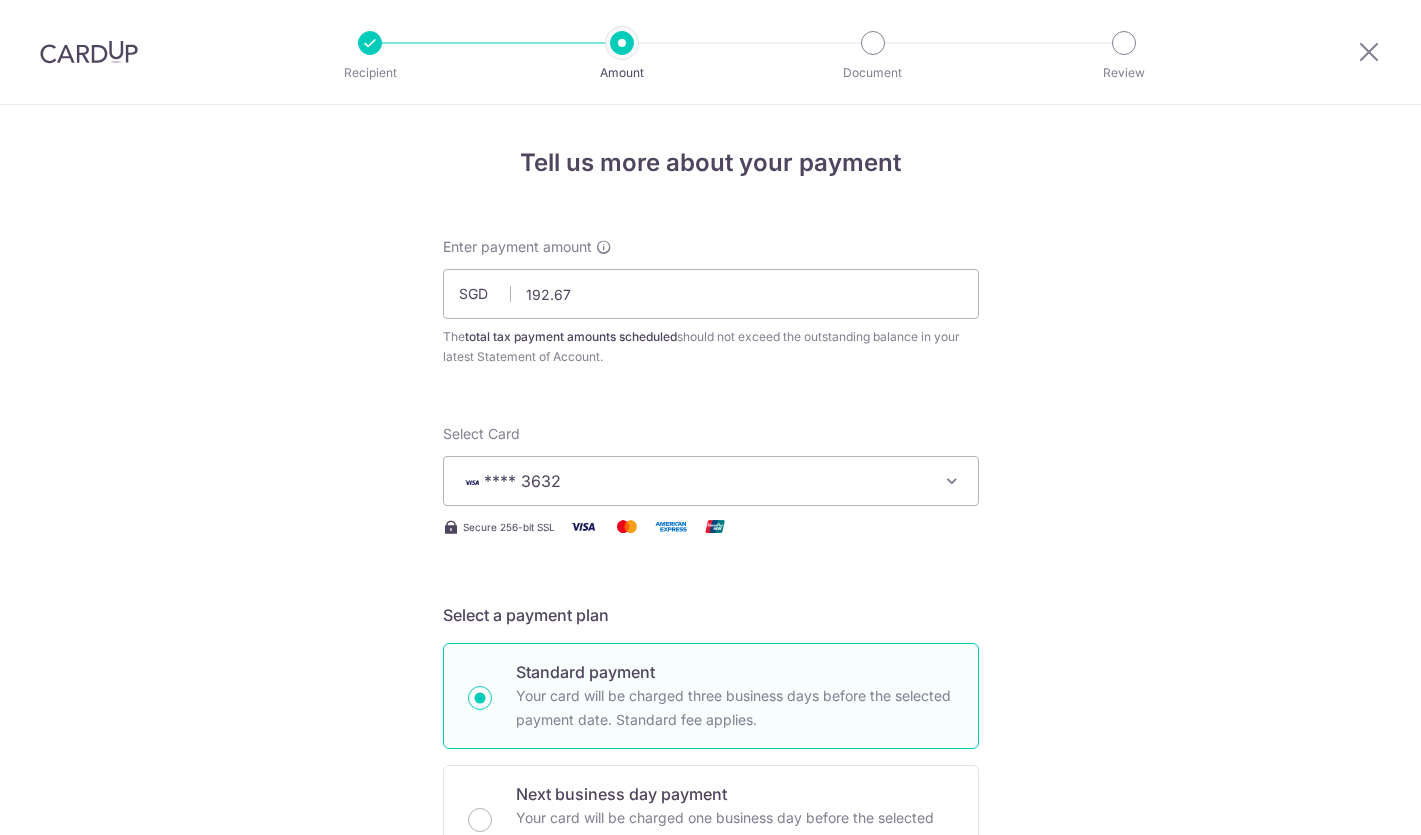 scroll, scrollTop: 0, scrollLeft: 0, axis: both 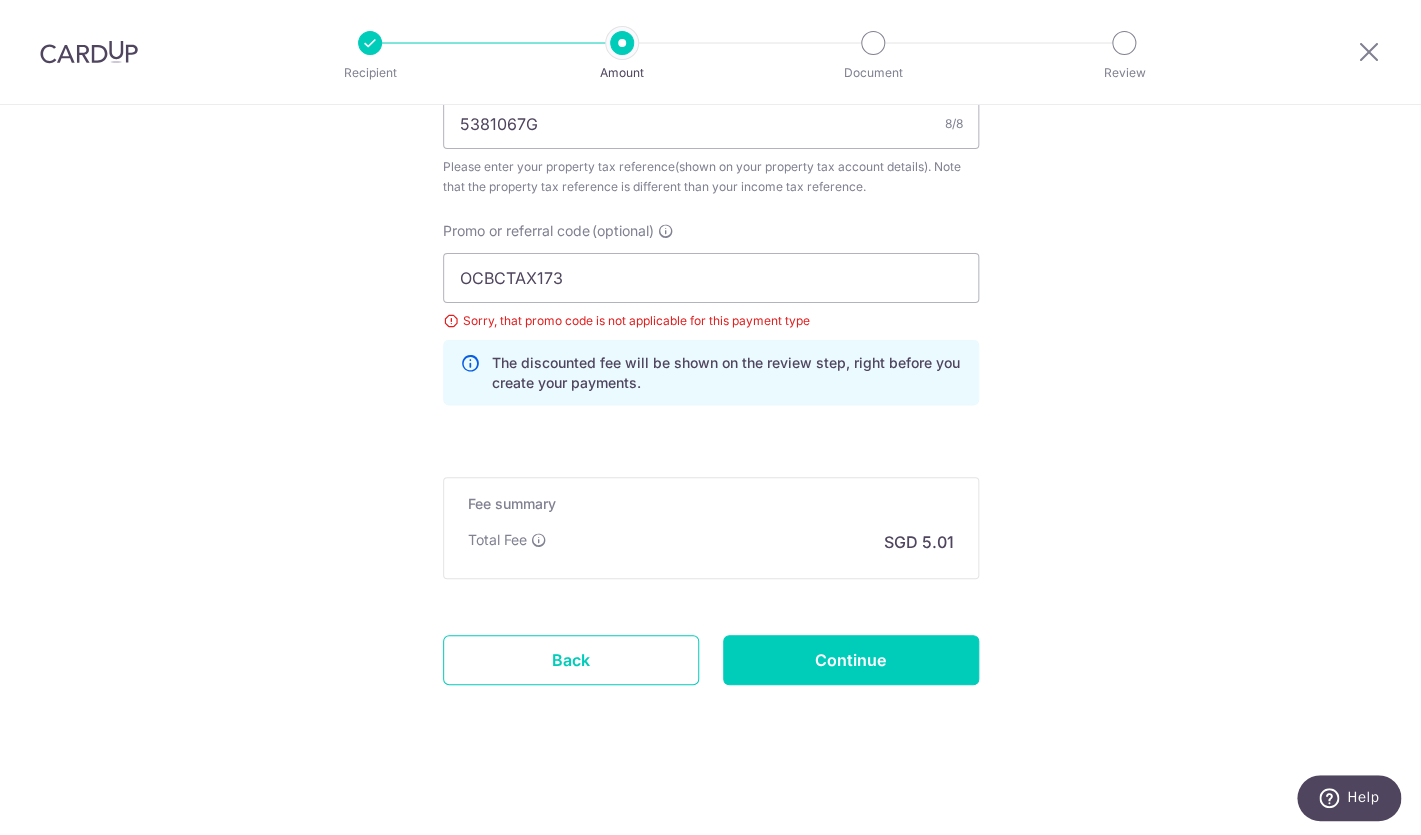 click on "Promo or referral code
(optional)
OCBCTAX173
Sorry, that promo code is not applicable for this payment type
The discounted fee will be shown on the review step, right before you create your payments.
Add" at bounding box center [711, 313] 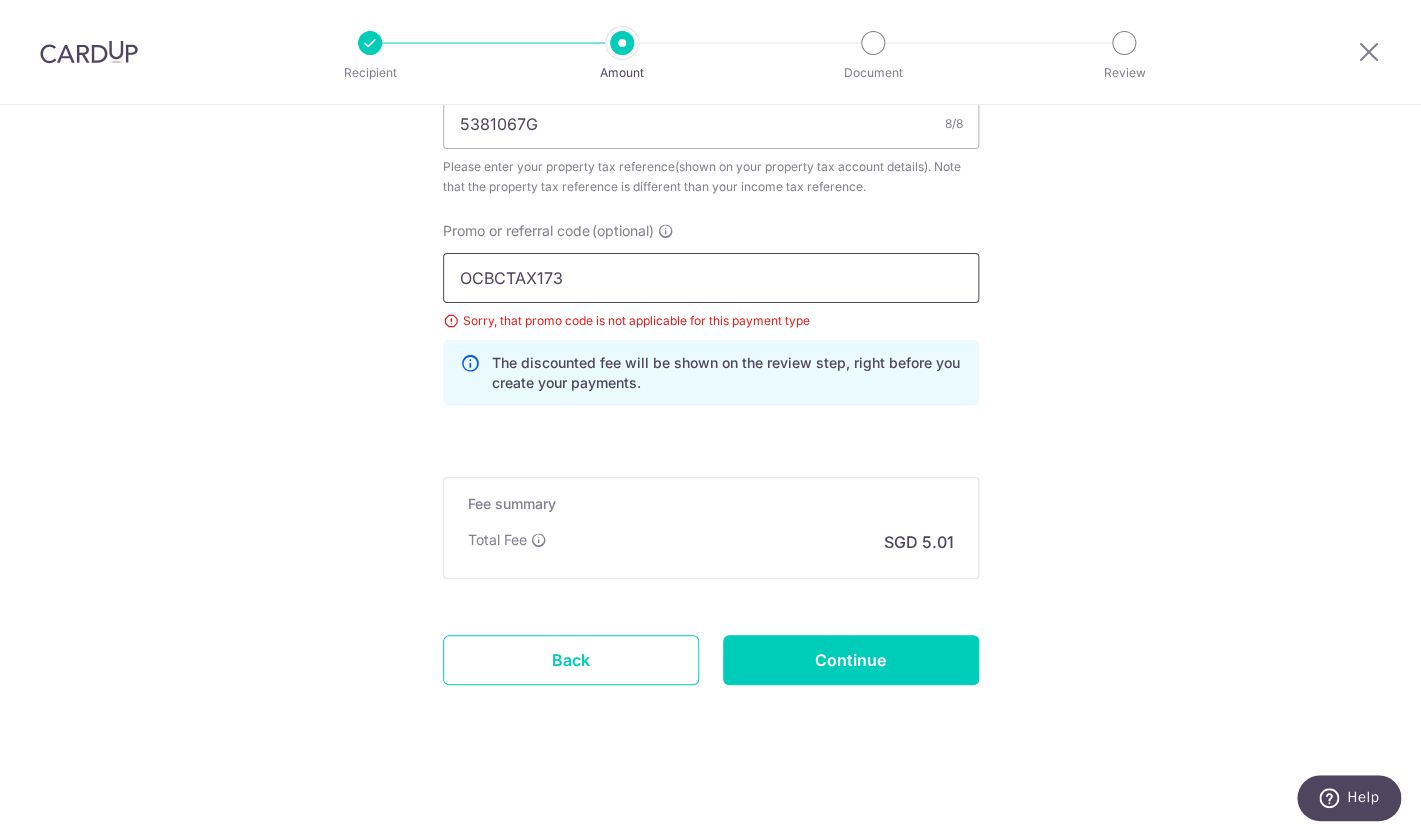 click on "OCBCTAX173" at bounding box center (711, 278) 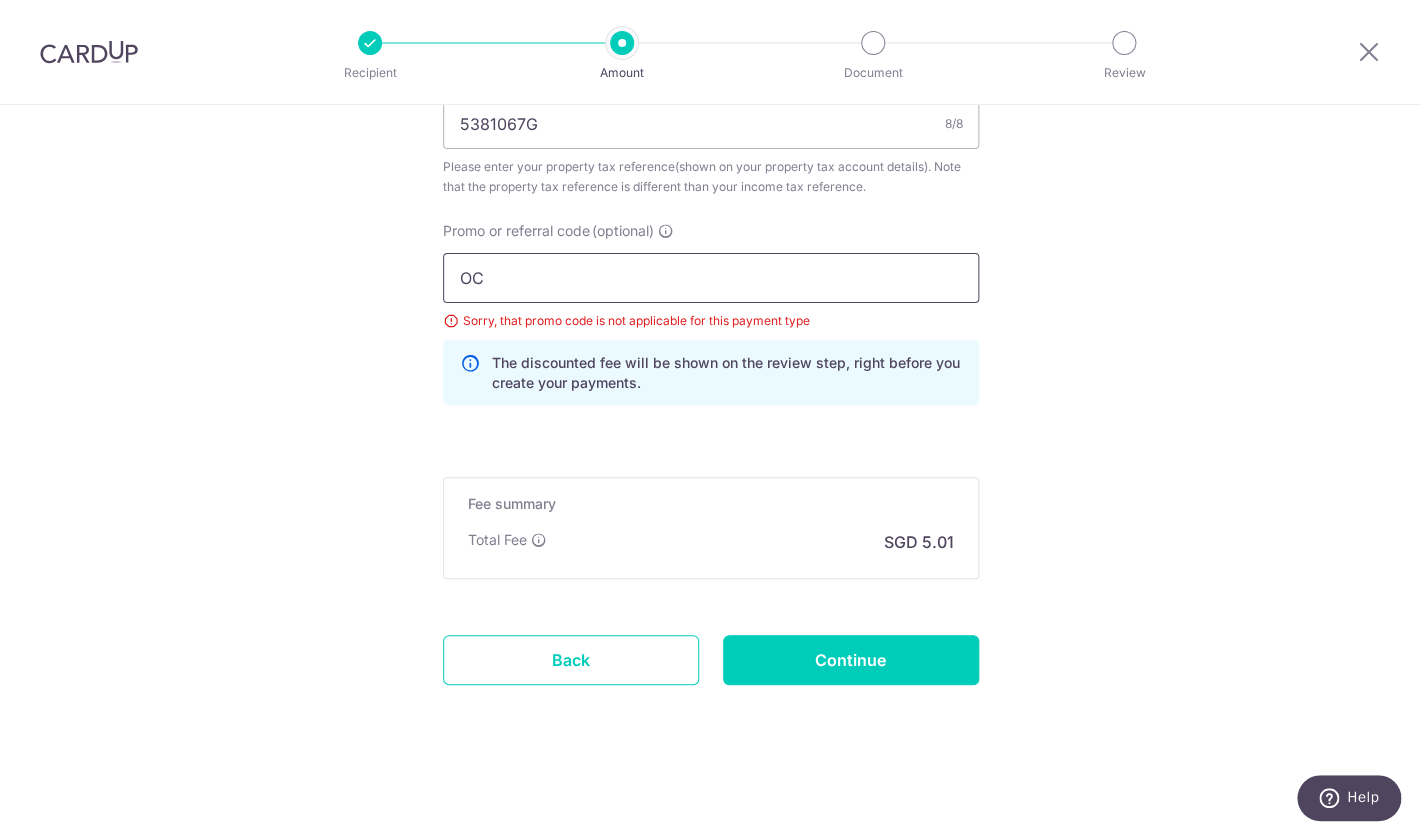 type on "O" 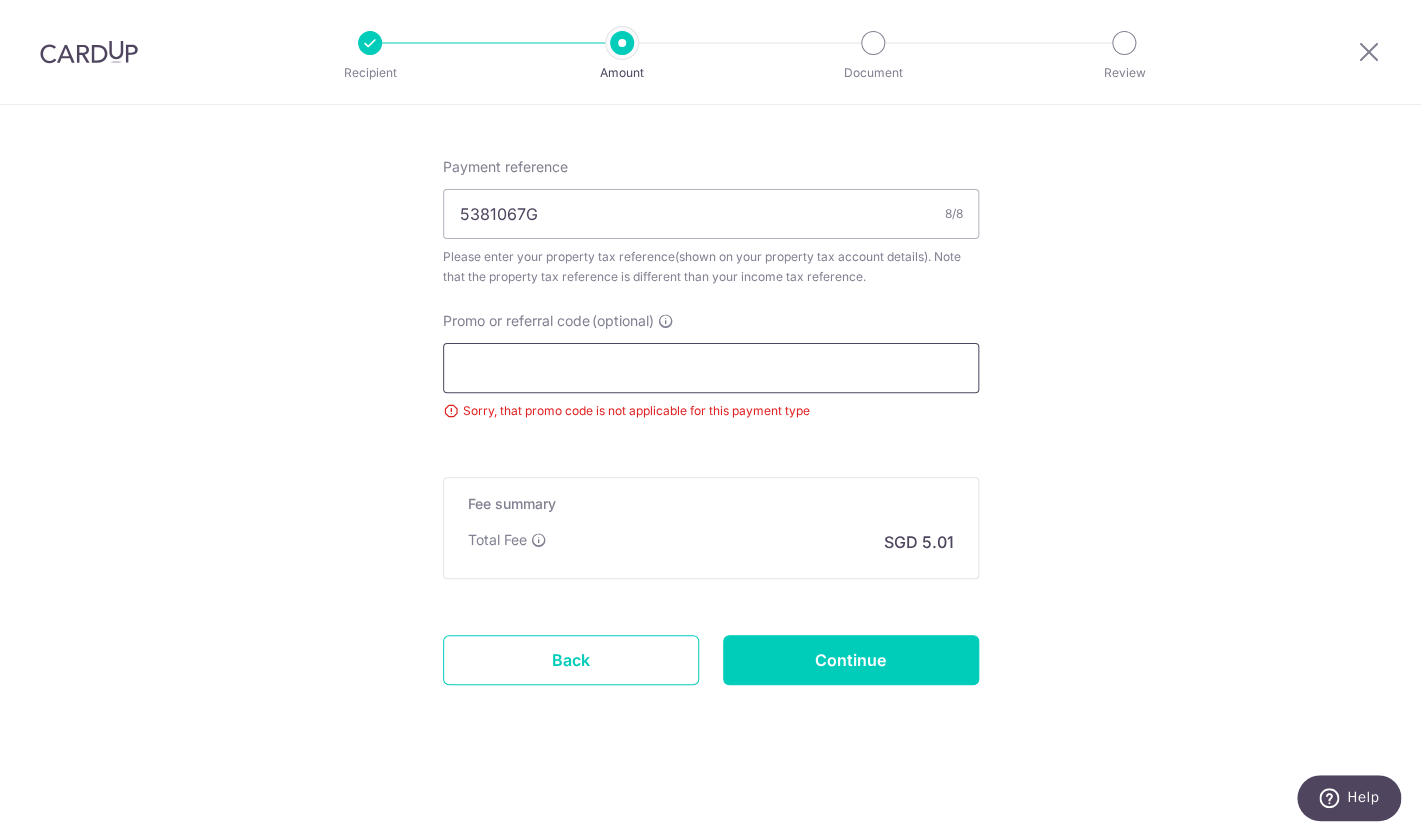 scroll, scrollTop: 1156, scrollLeft: 0, axis: vertical 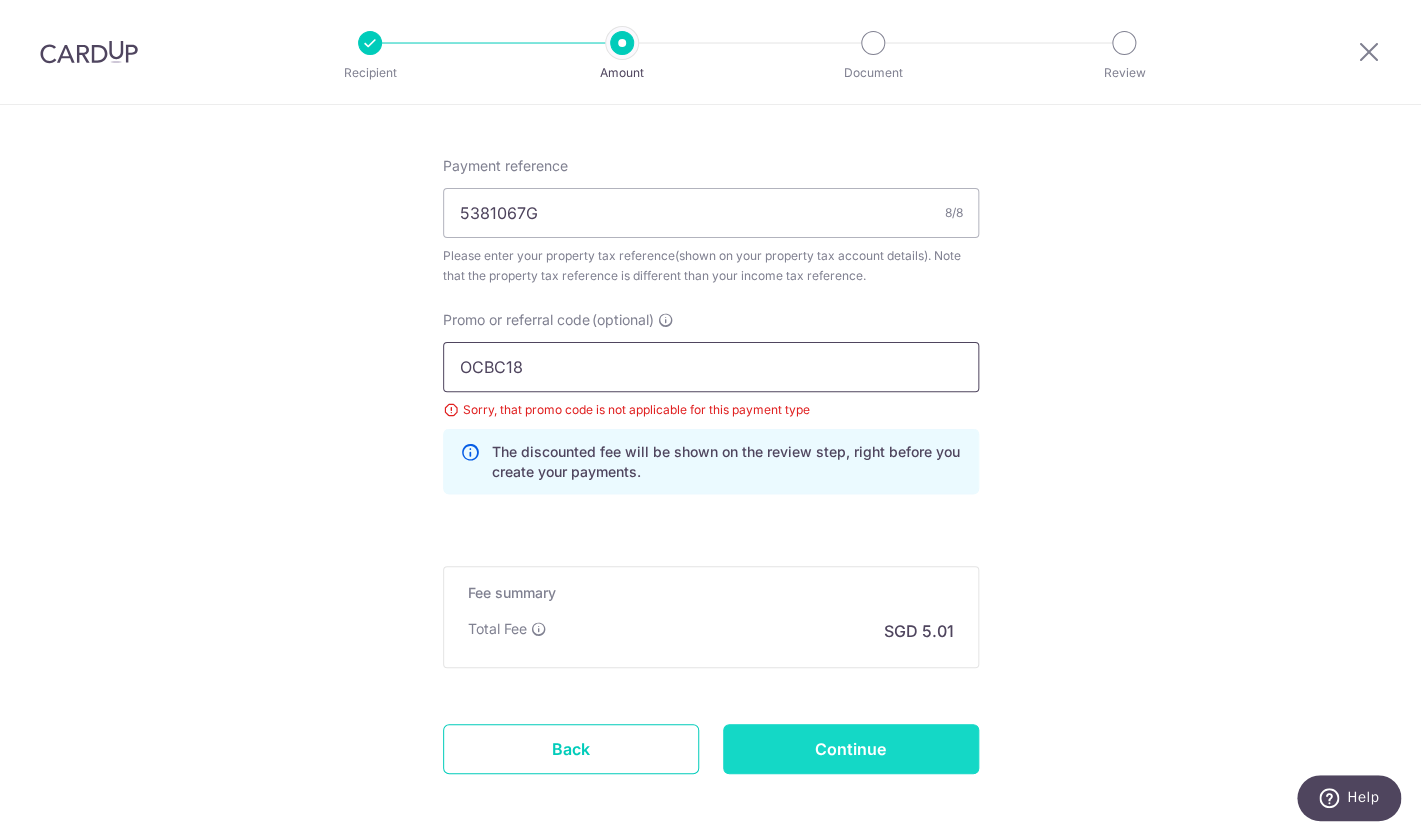 type on "OCBC18" 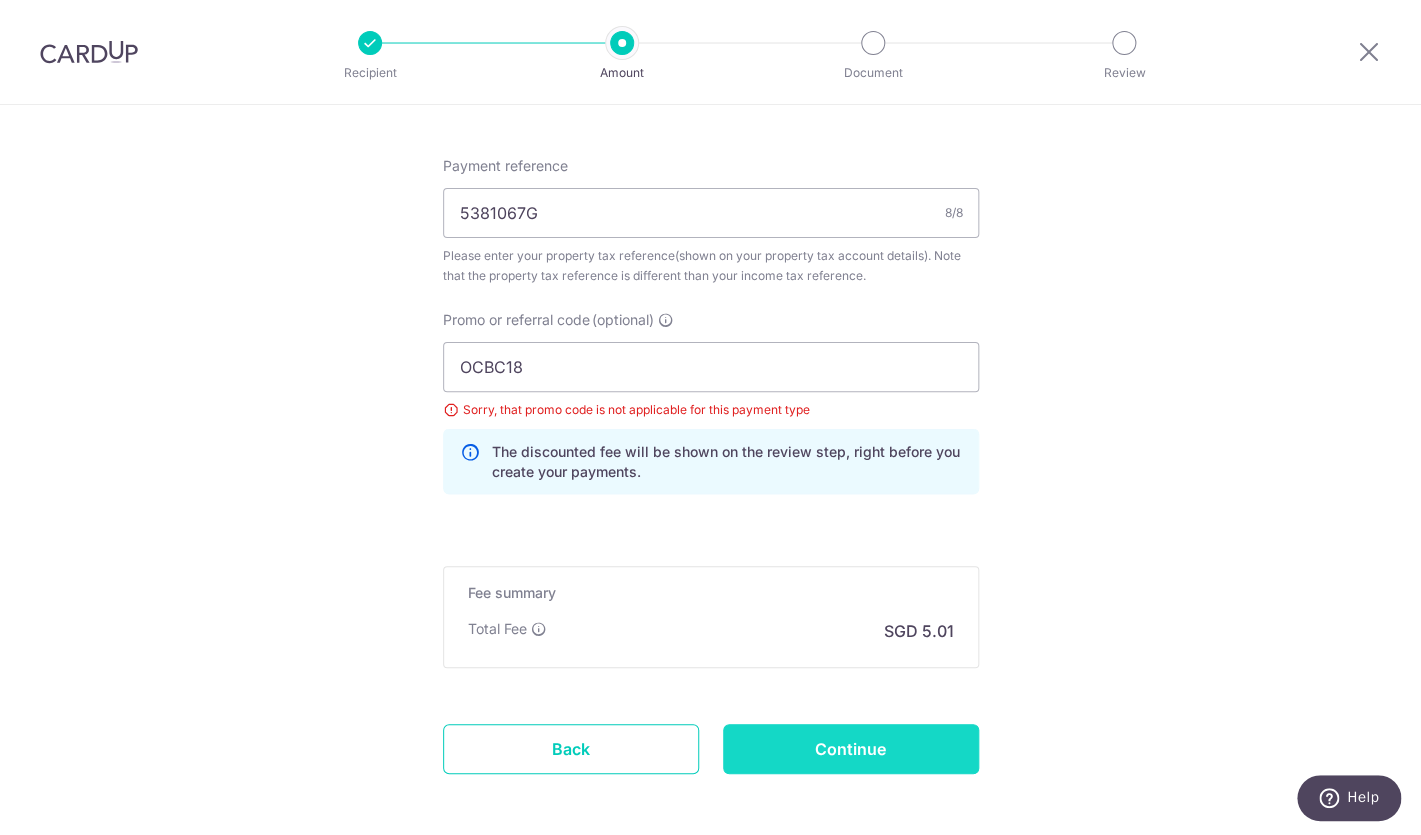 click on "Continue" at bounding box center (851, 749) 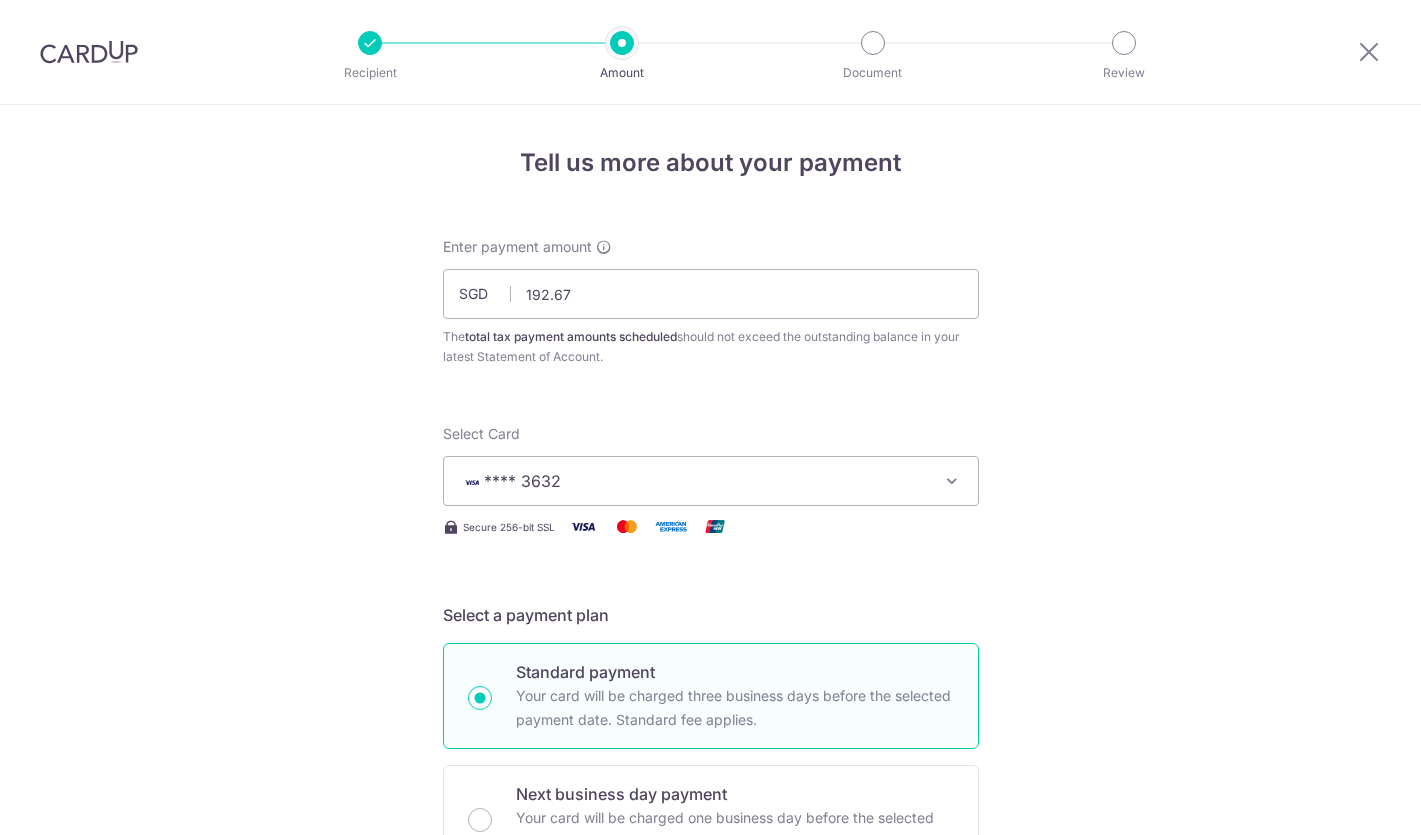 scroll, scrollTop: 0, scrollLeft: 0, axis: both 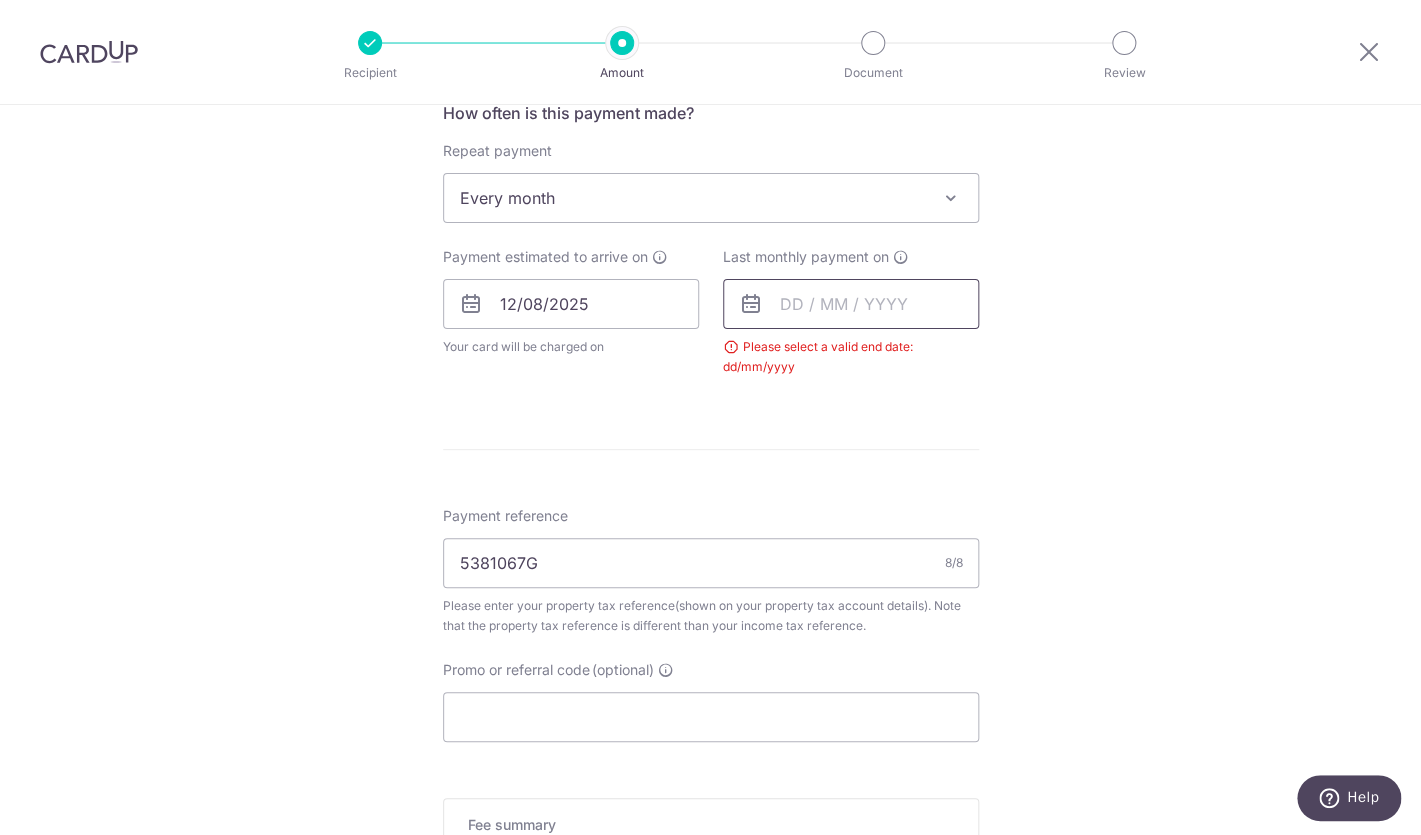 click at bounding box center (851, 304) 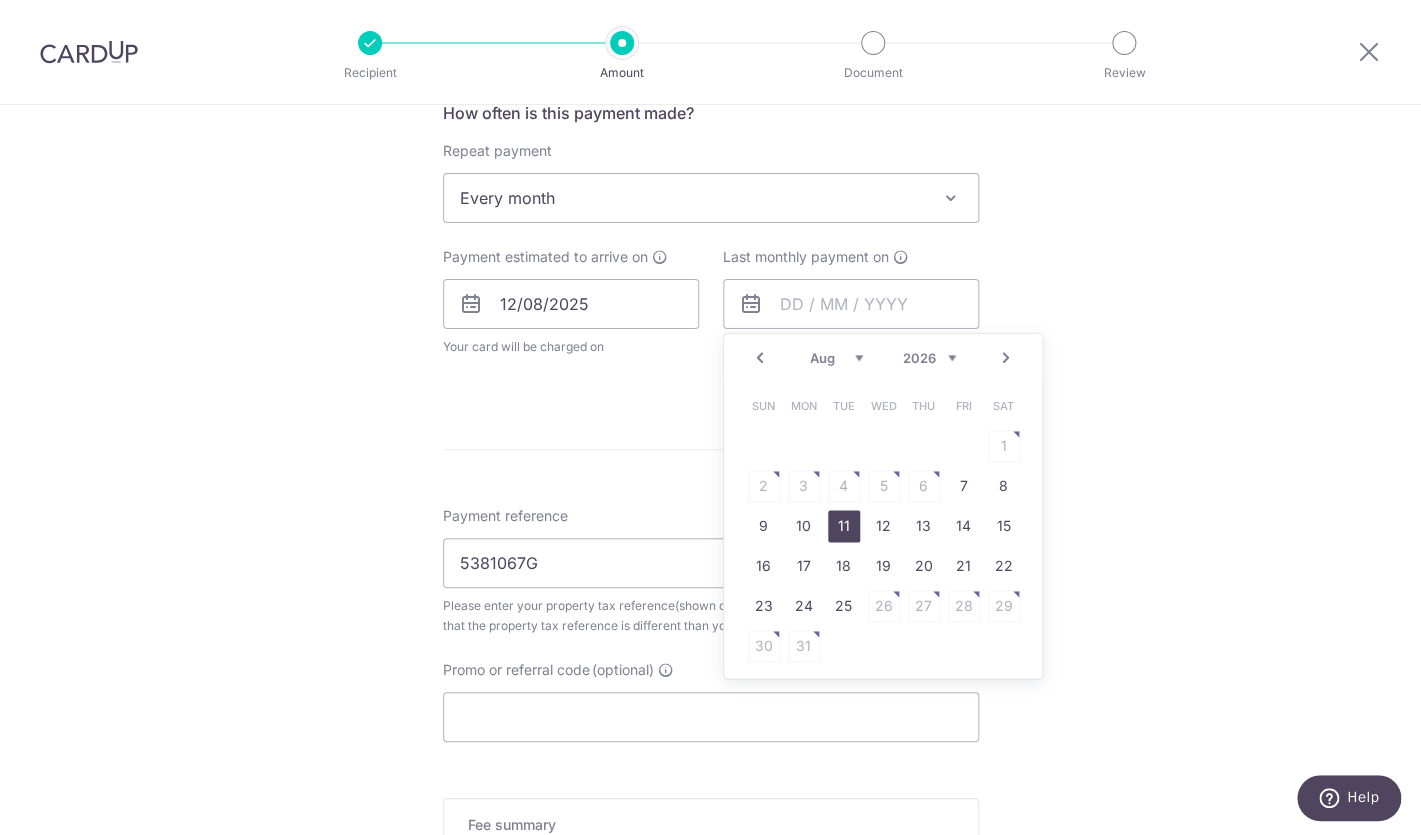 click on "11" at bounding box center (844, 526) 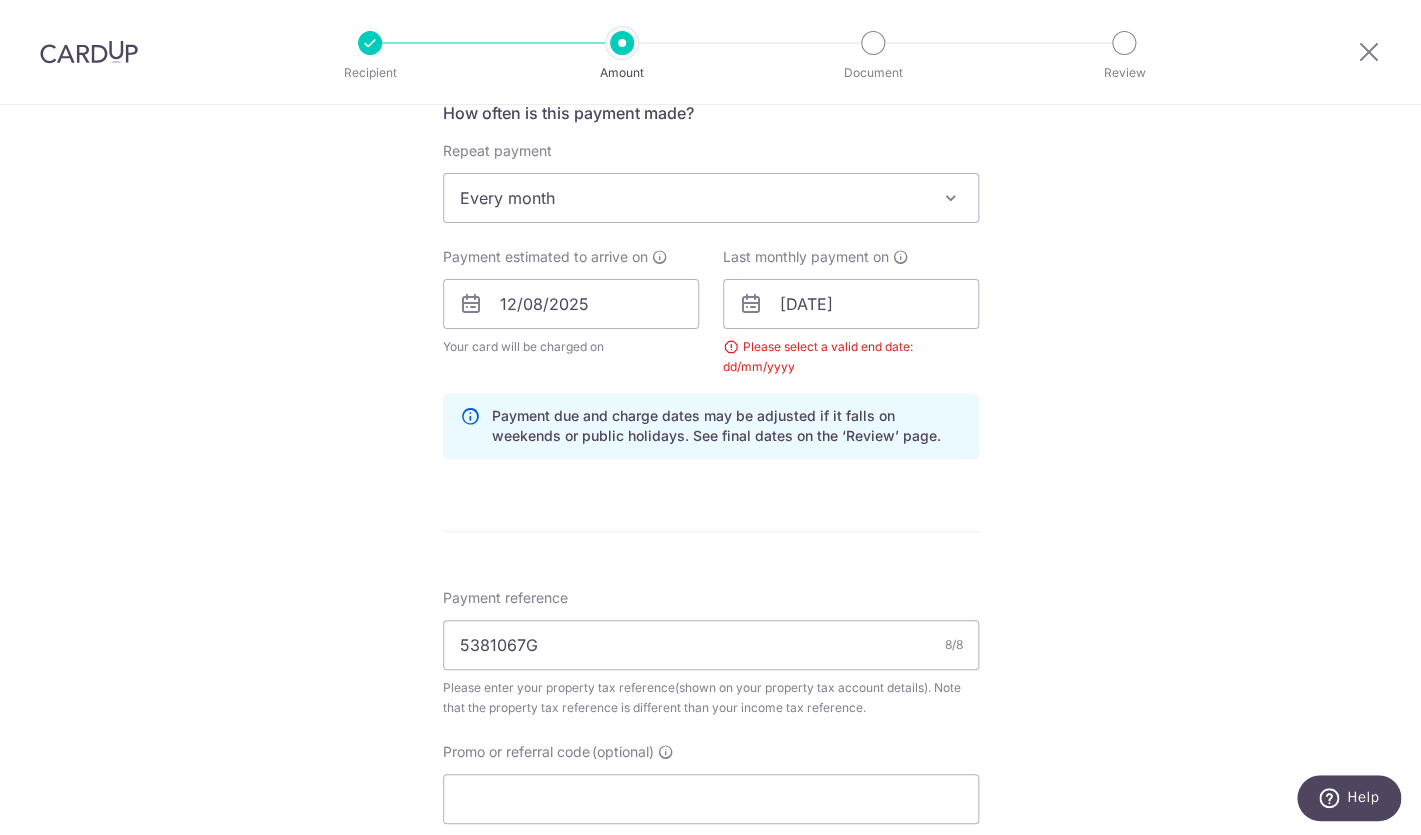 click on "Enter payment amount
SGD
192.67
192.67
The  total tax payment amounts scheduled  should not exceed the outstanding balance in your latest Statement of Account.
Select Card
**** 3632
Add credit card
Your Cards
**** 3632
Secure 256-bit SSL
Text
New card details
Card" at bounding box center (711, 277) 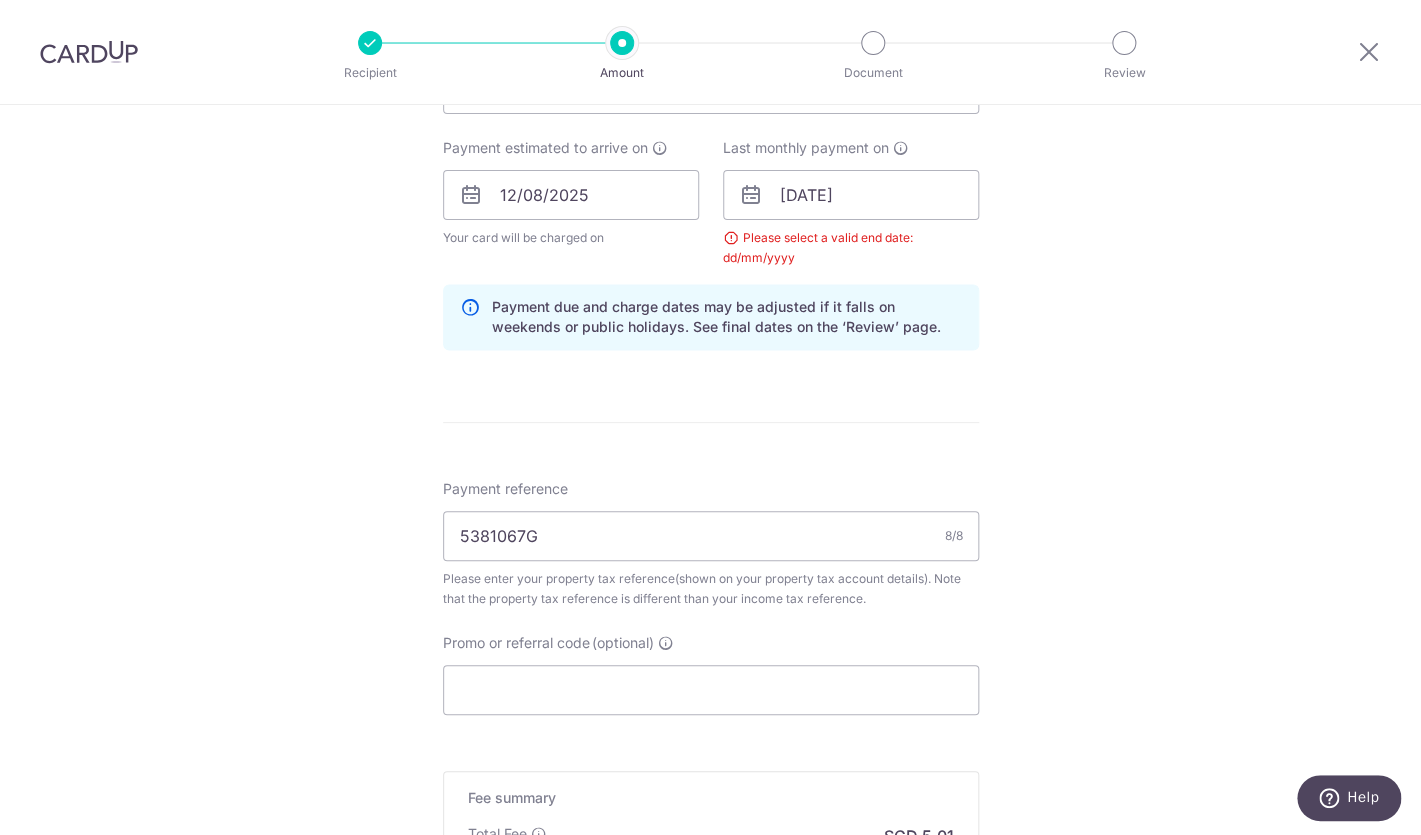 scroll, scrollTop: 948, scrollLeft: 0, axis: vertical 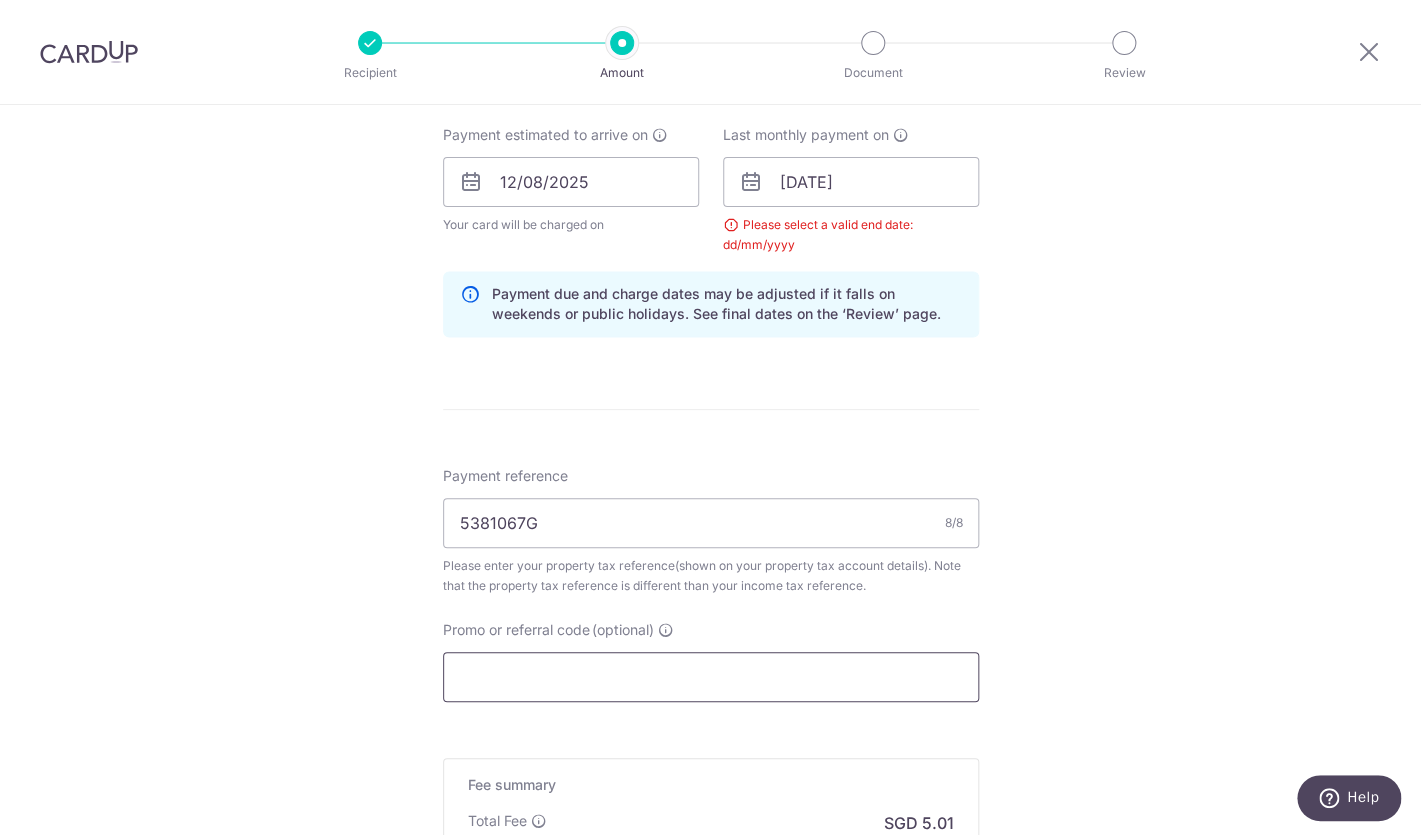 click on "Promo or referral code
(optional)" at bounding box center [711, 677] 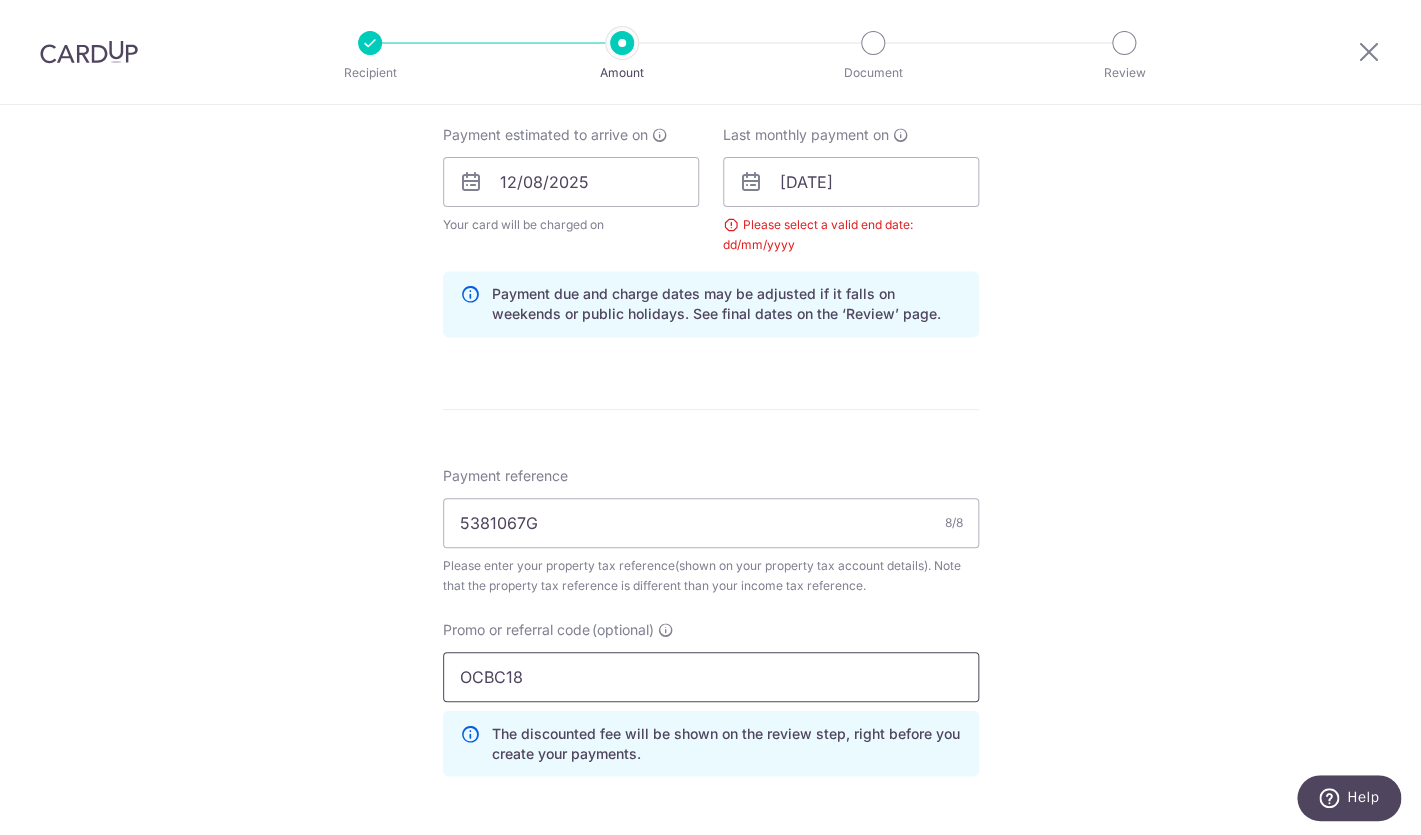 type on "OCBC18" 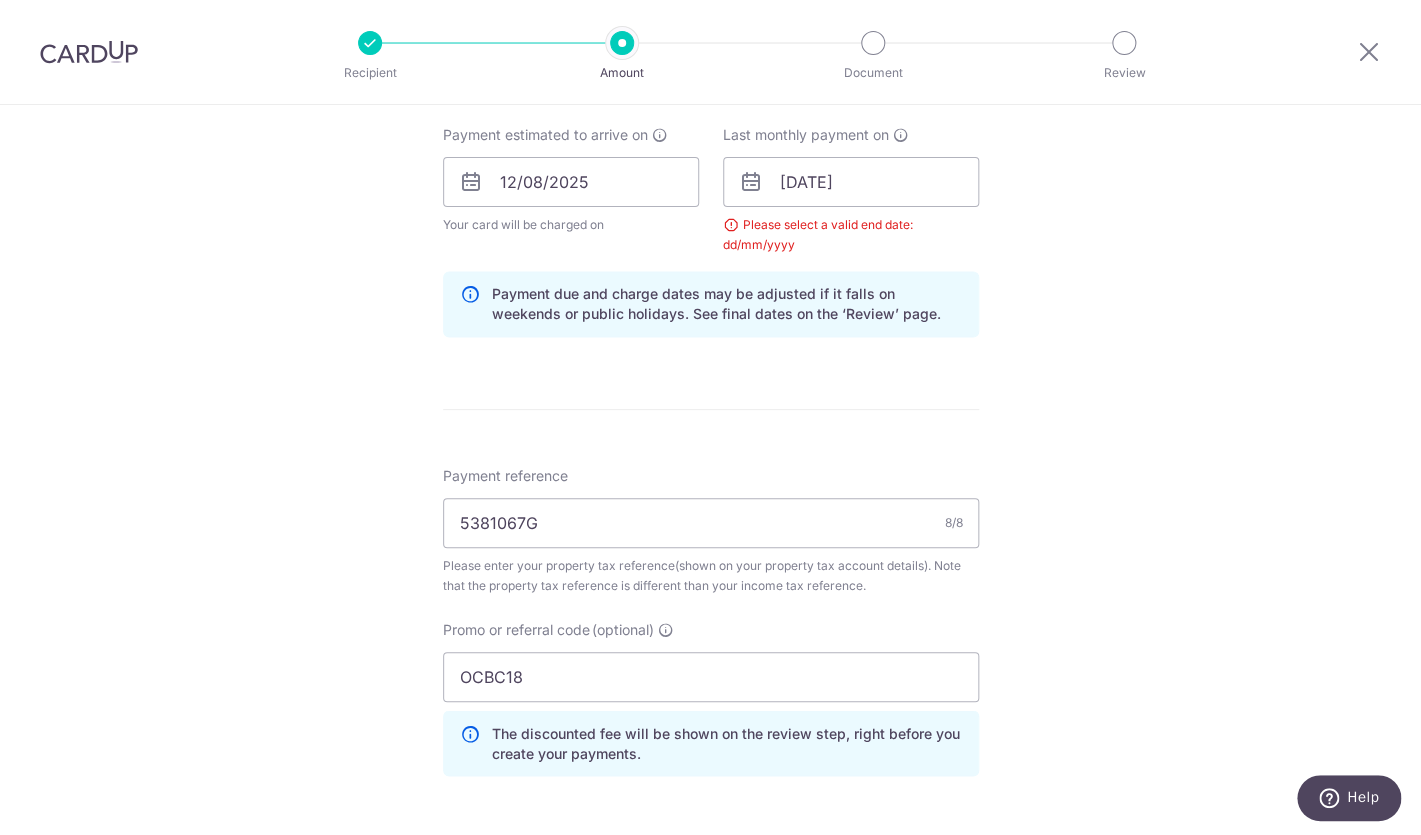 click on "Tell us more about your payment
Enter payment amount
SGD
192.67
192.67
The  total tax payment amounts scheduled  should not exceed the outstanding balance in your latest Statement of Account.
Select Card
**** 3632
Add credit card
Your Cards
**** 3632
Secure 256-bit SSL
Text
New card details" at bounding box center [710, 181] 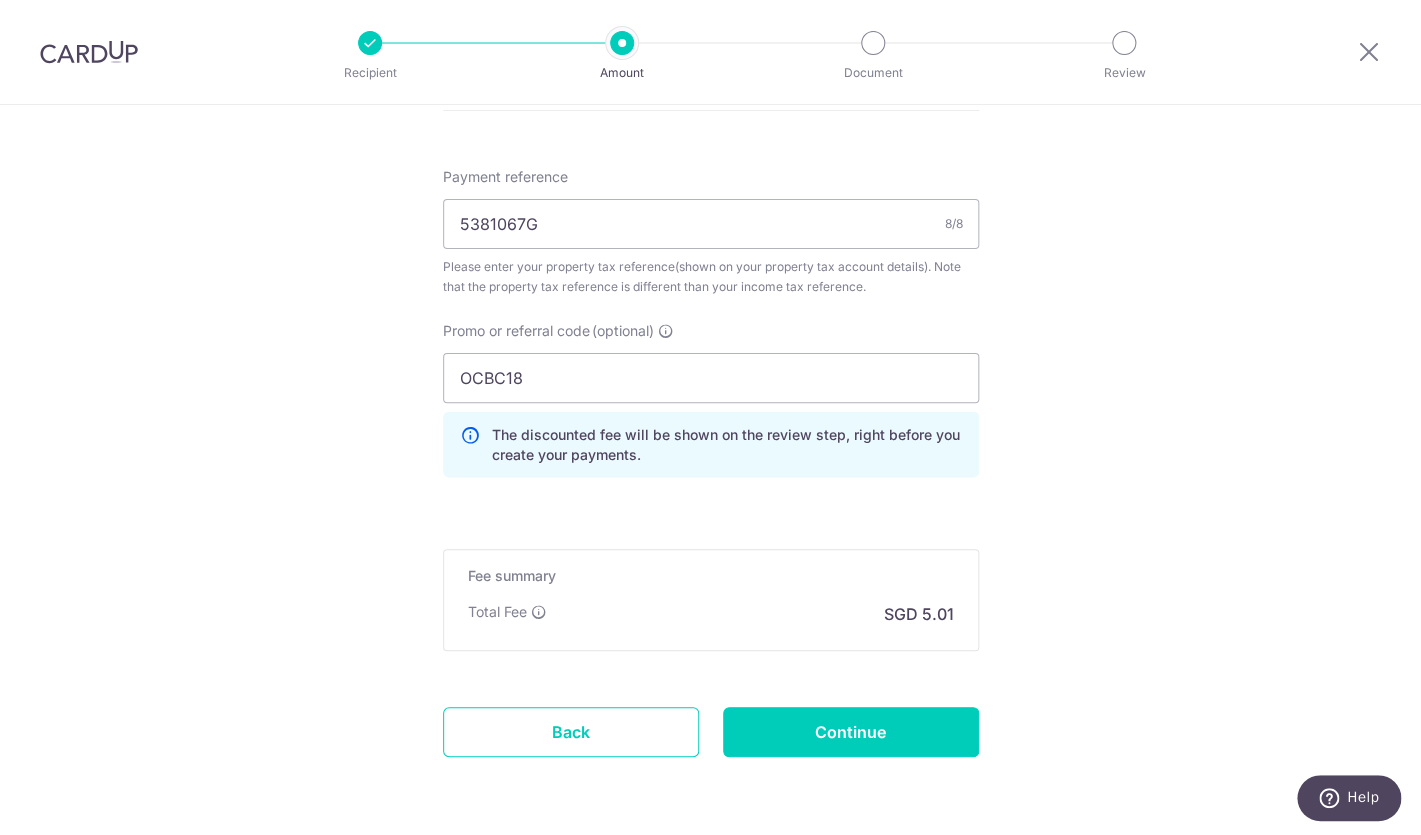 scroll, scrollTop: 1320, scrollLeft: 0, axis: vertical 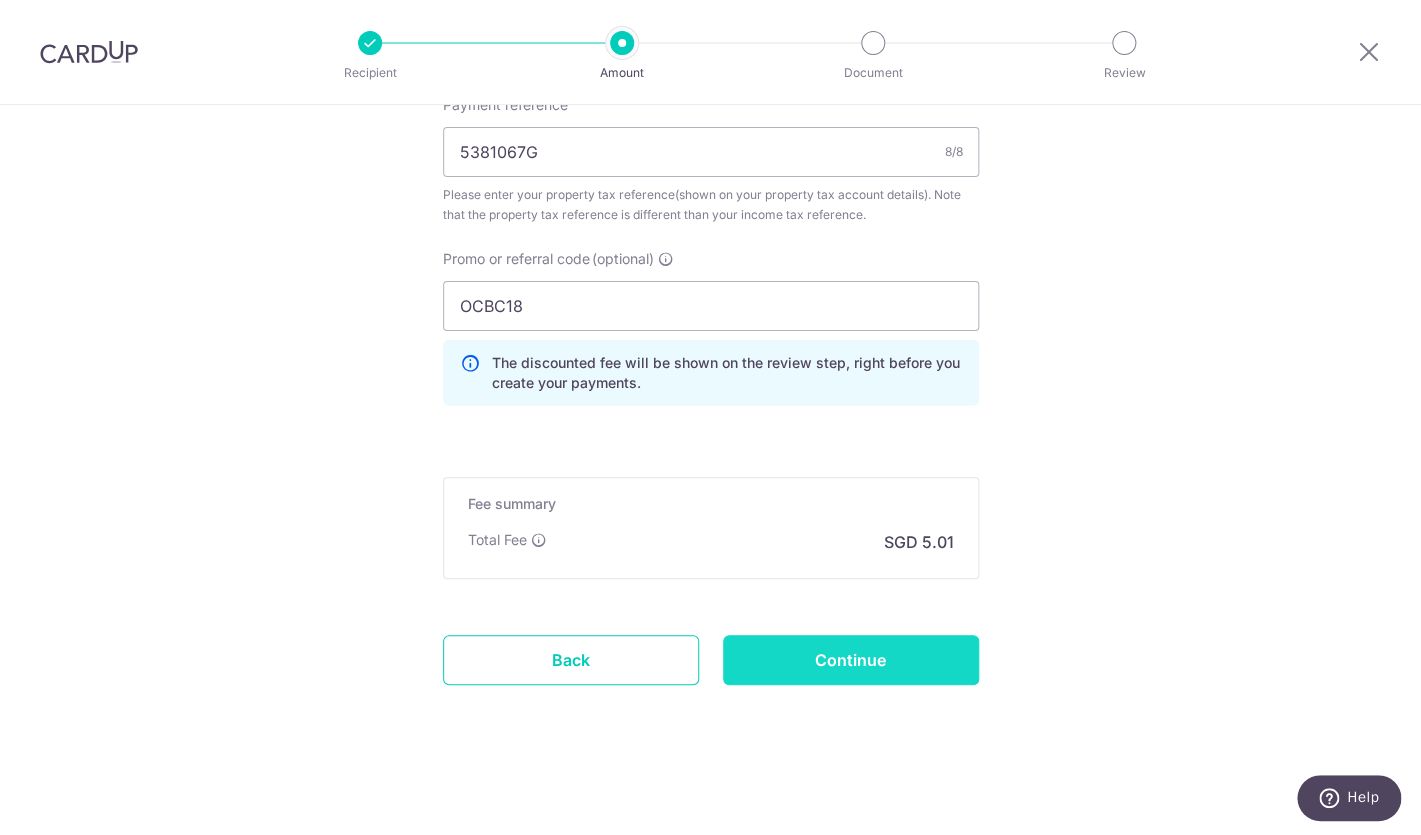 click on "Continue" at bounding box center (851, 660) 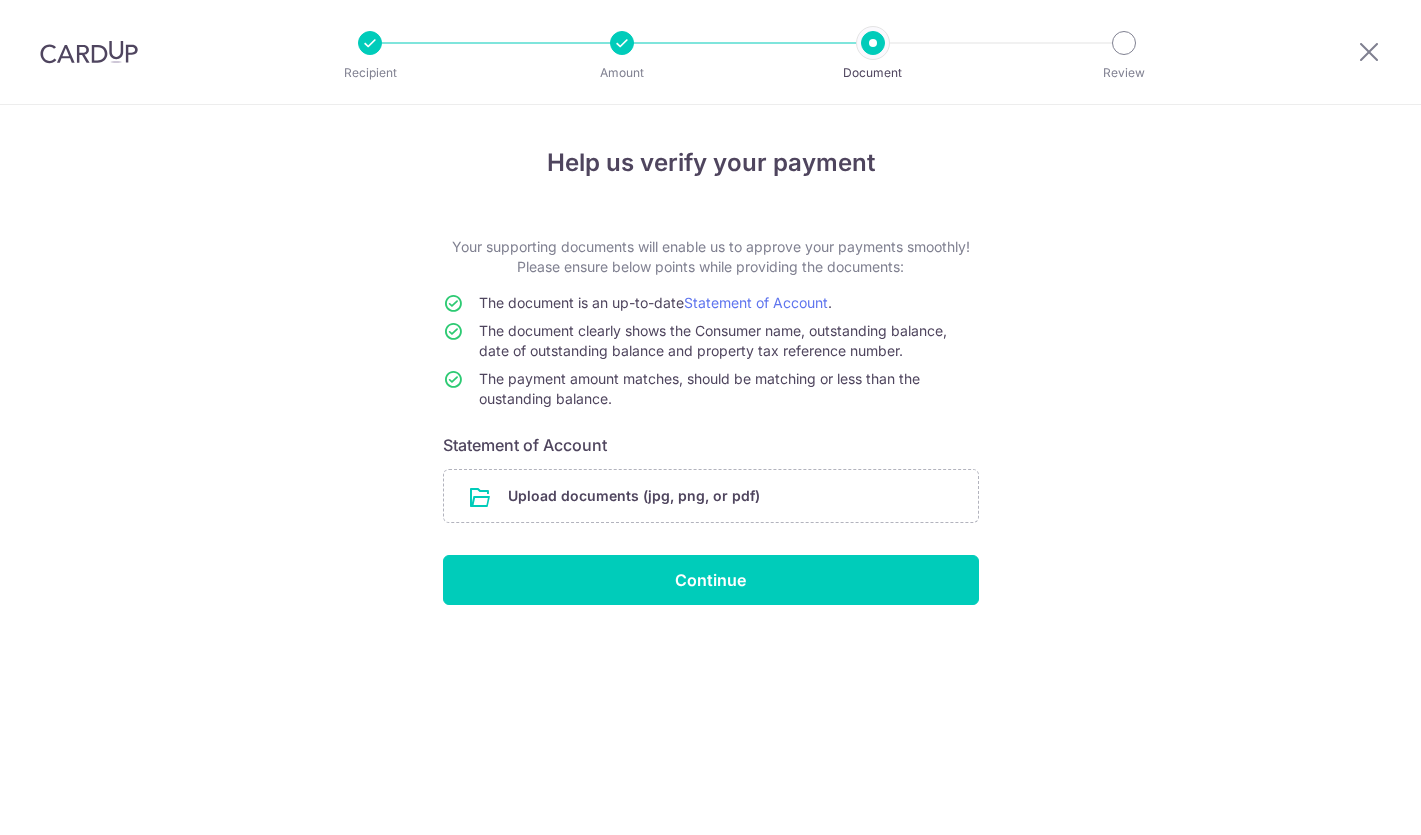 scroll, scrollTop: 0, scrollLeft: 0, axis: both 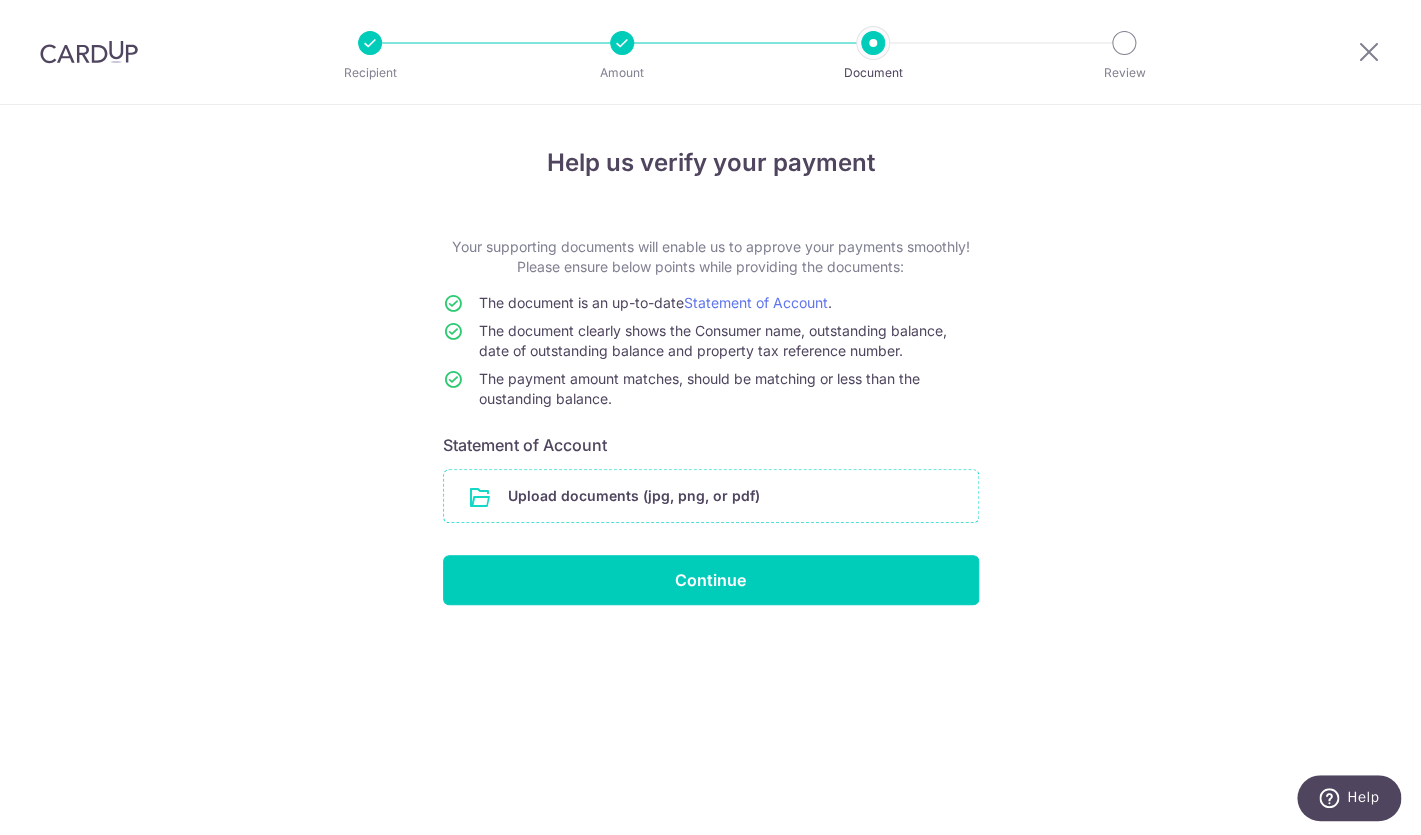 click at bounding box center [711, 496] 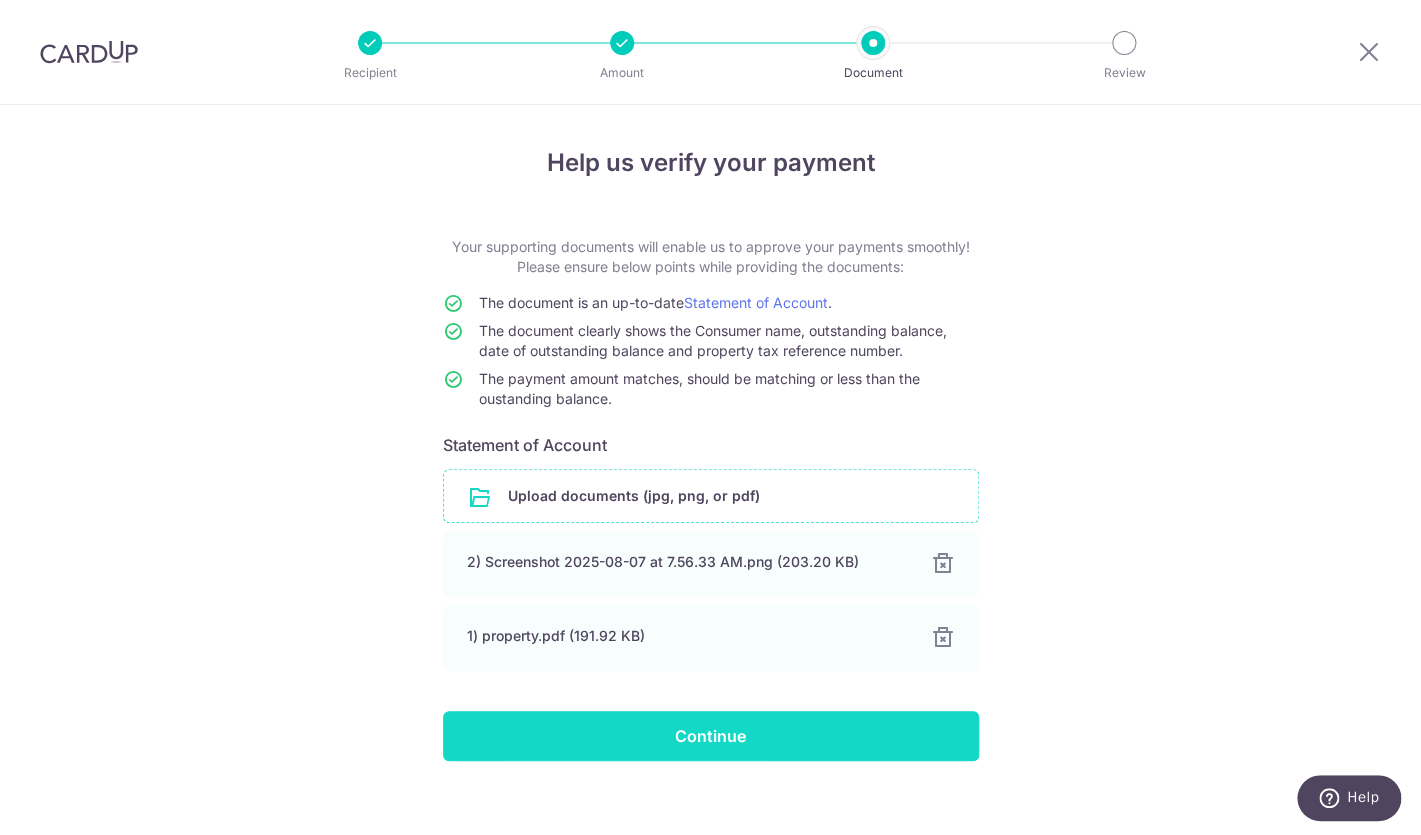 click on "Continue" at bounding box center [711, 736] 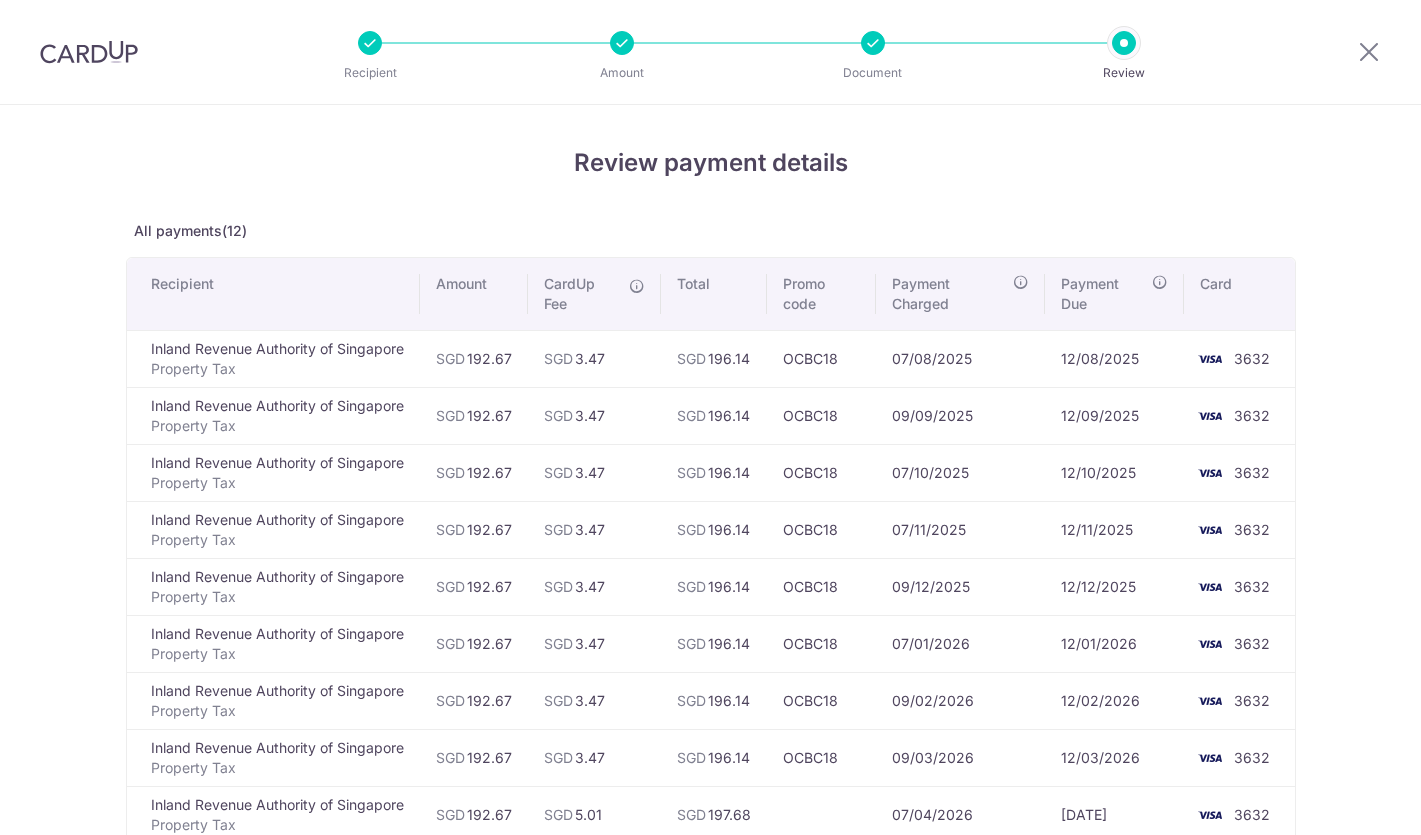 scroll, scrollTop: 0, scrollLeft: 0, axis: both 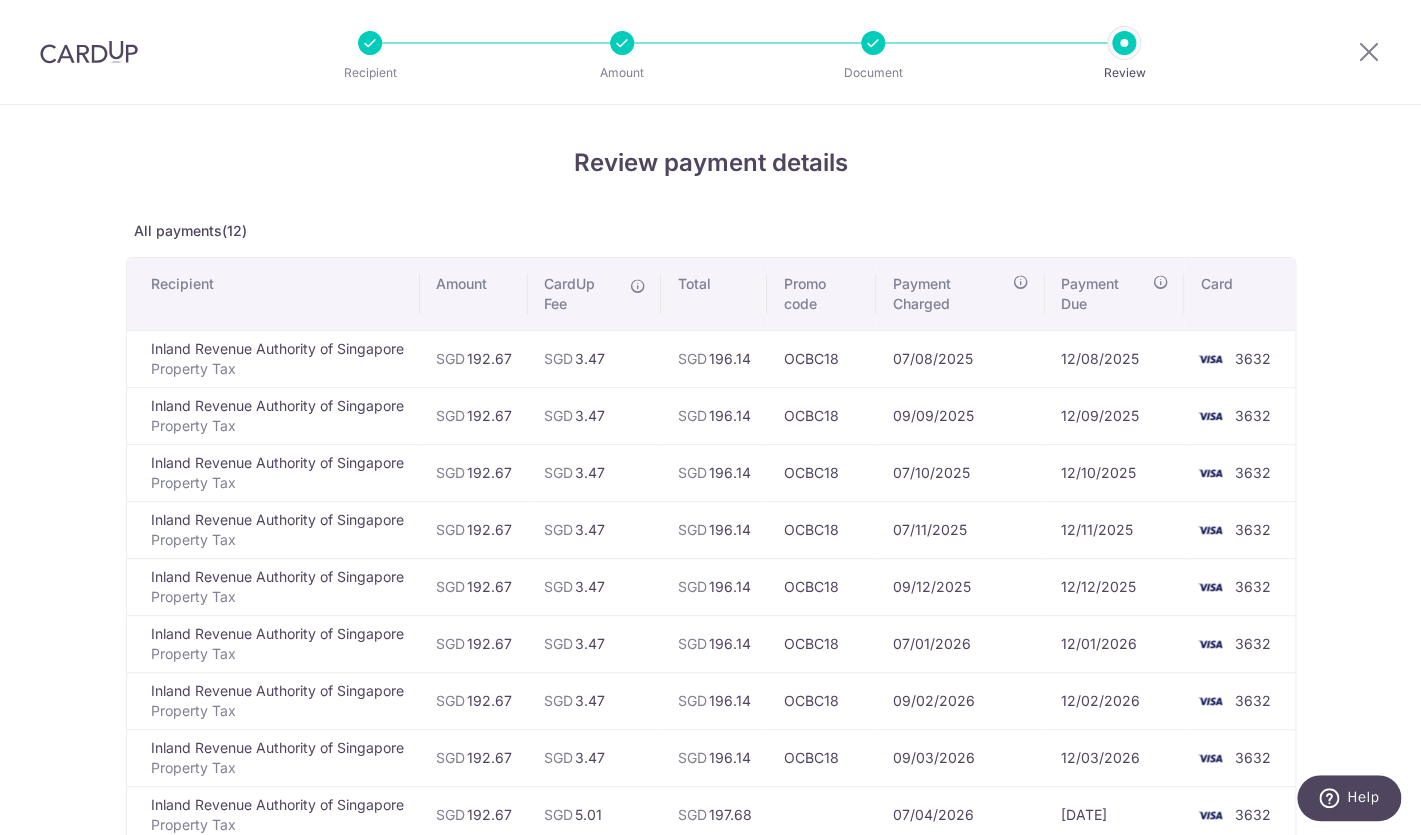 click at bounding box center [622, 43] 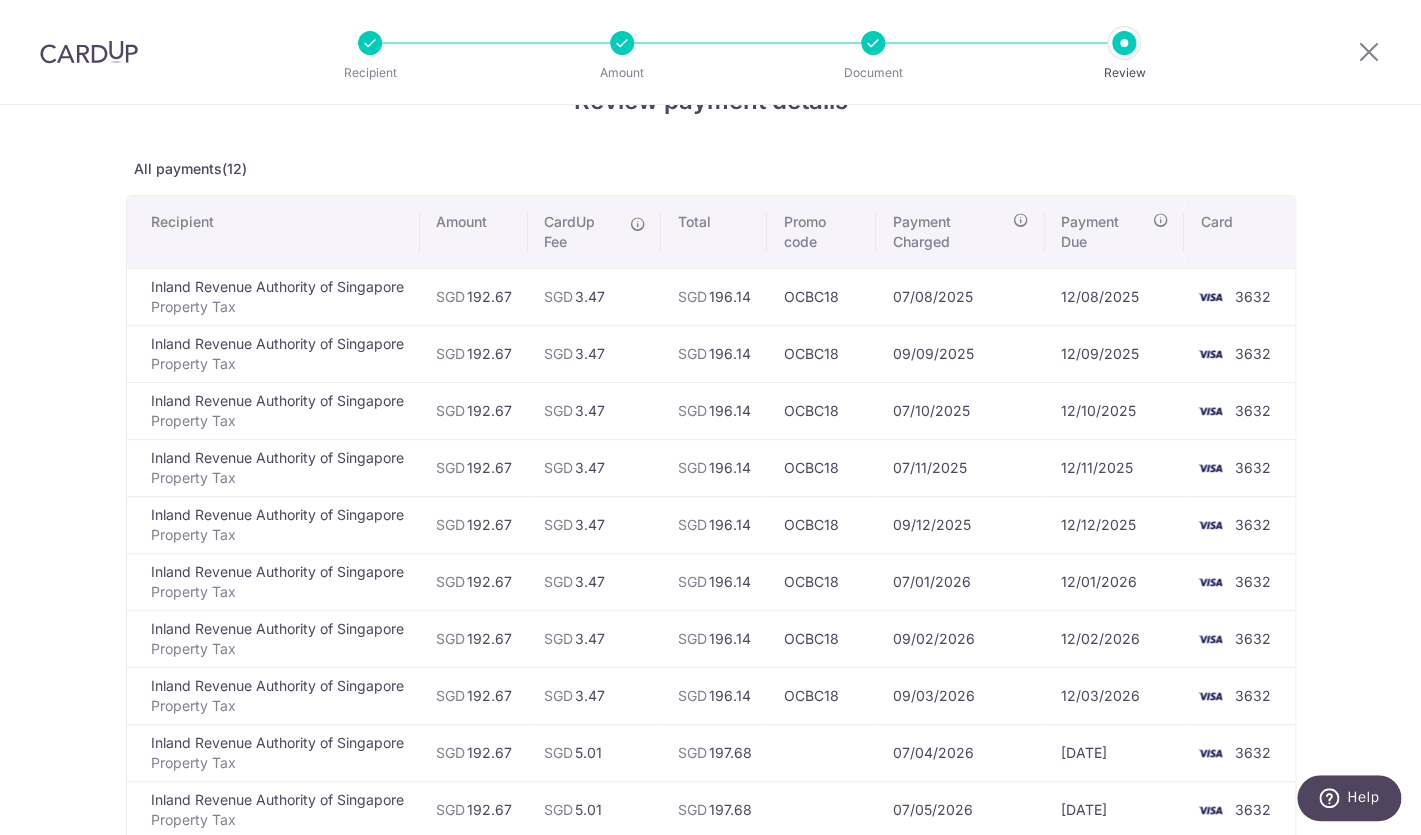 scroll, scrollTop: 0, scrollLeft: 0, axis: both 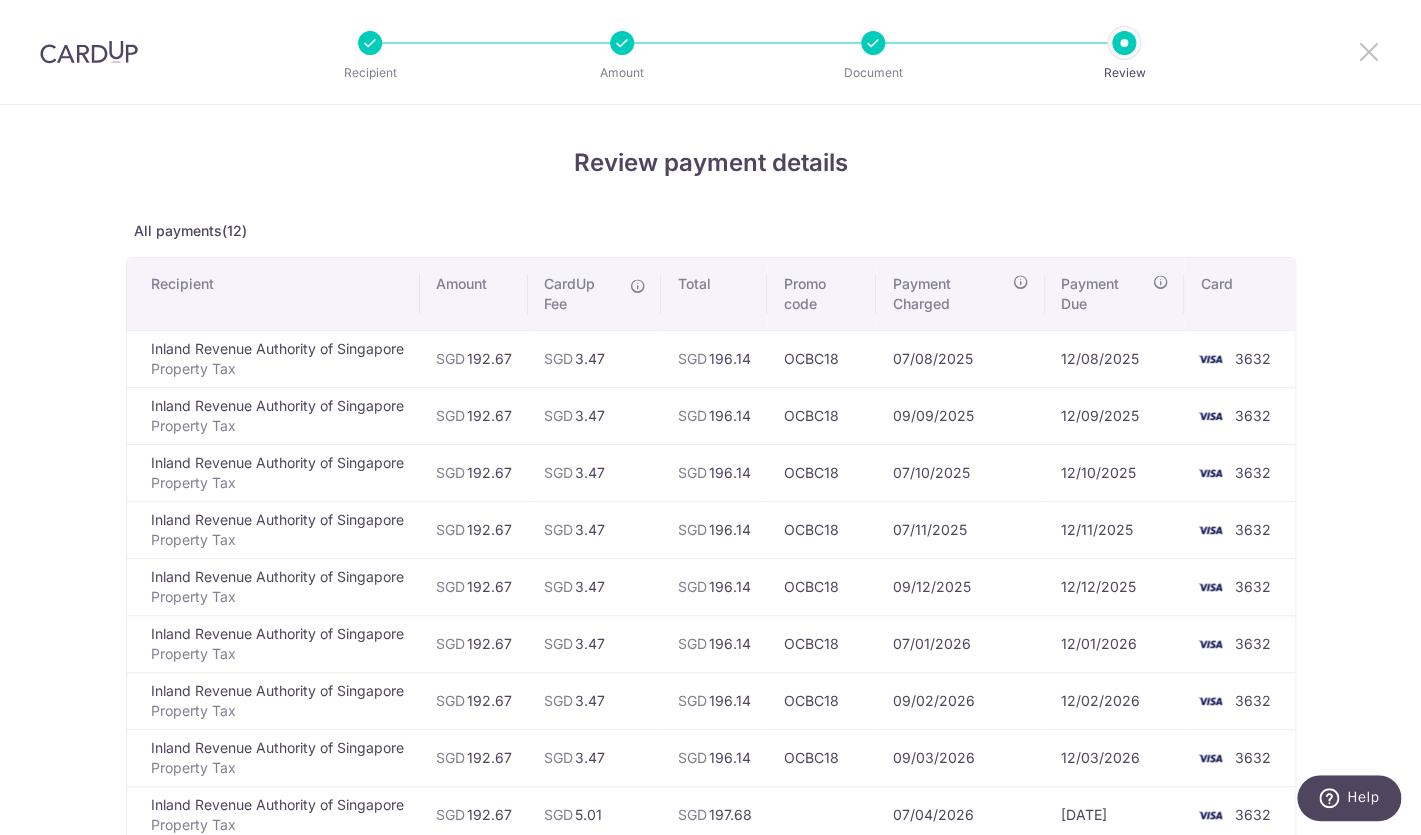 click at bounding box center [1369, 51] 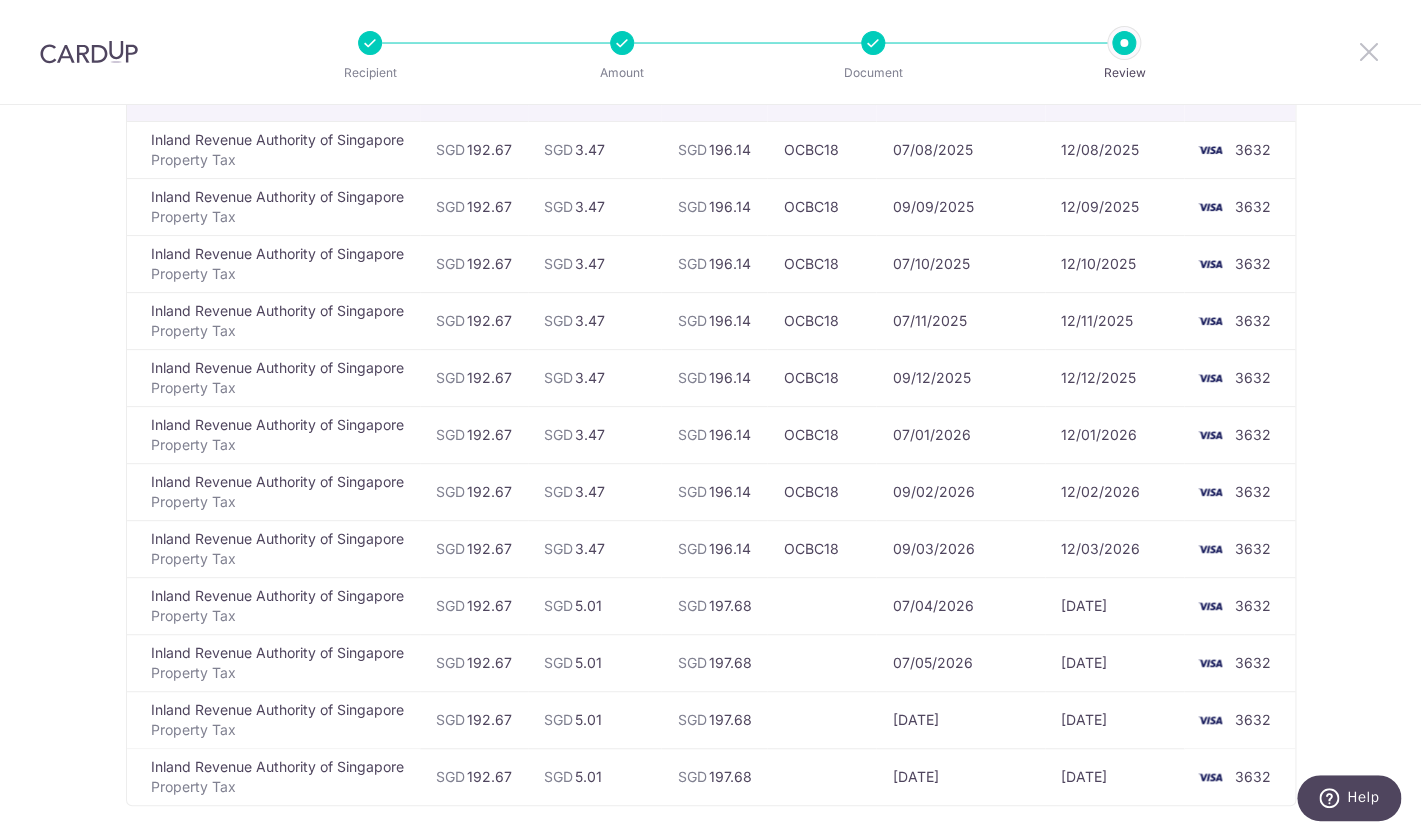 scroll, scrollTop: 0, scrollLeft: 0, axis: both 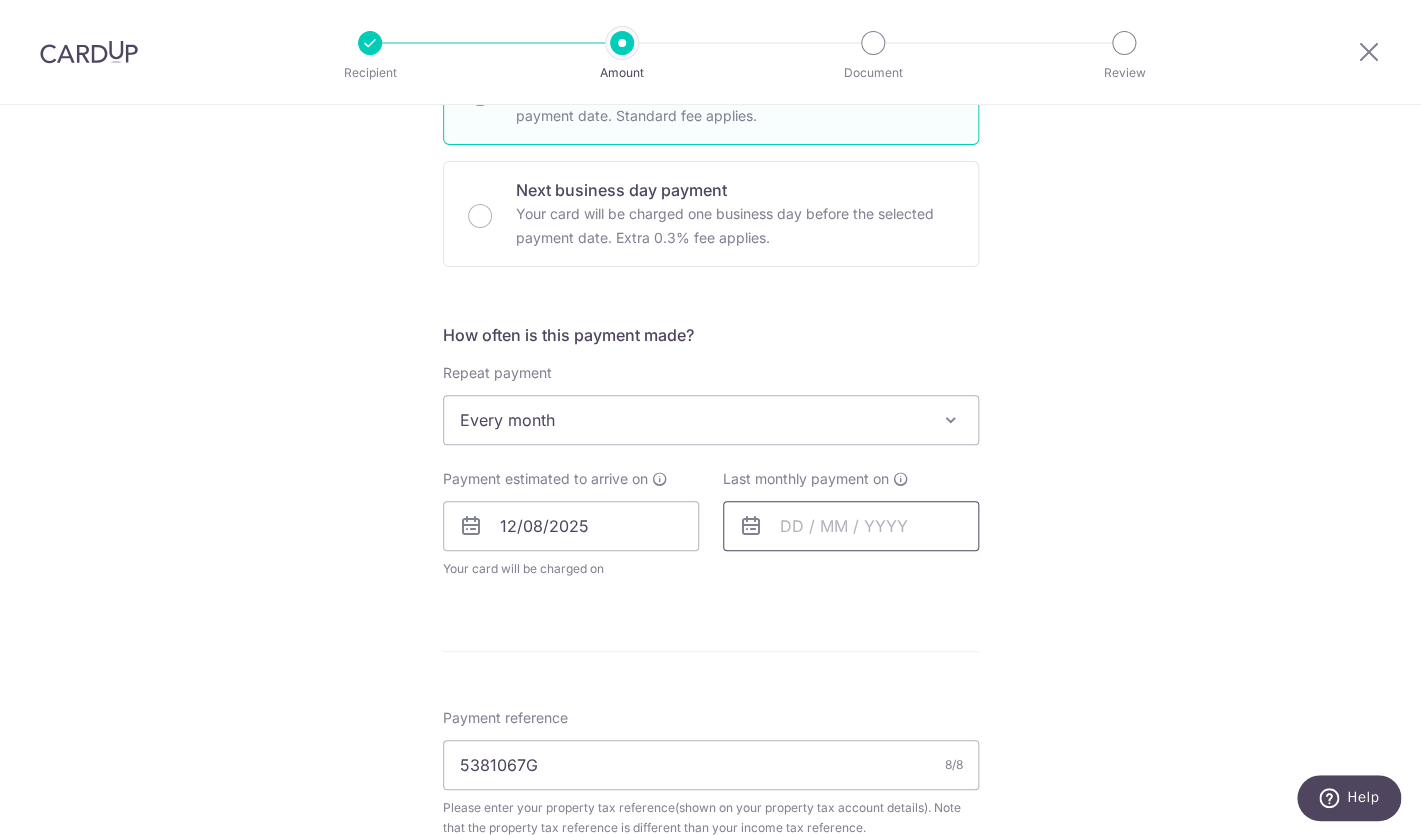click at bounding box center (851, 526) 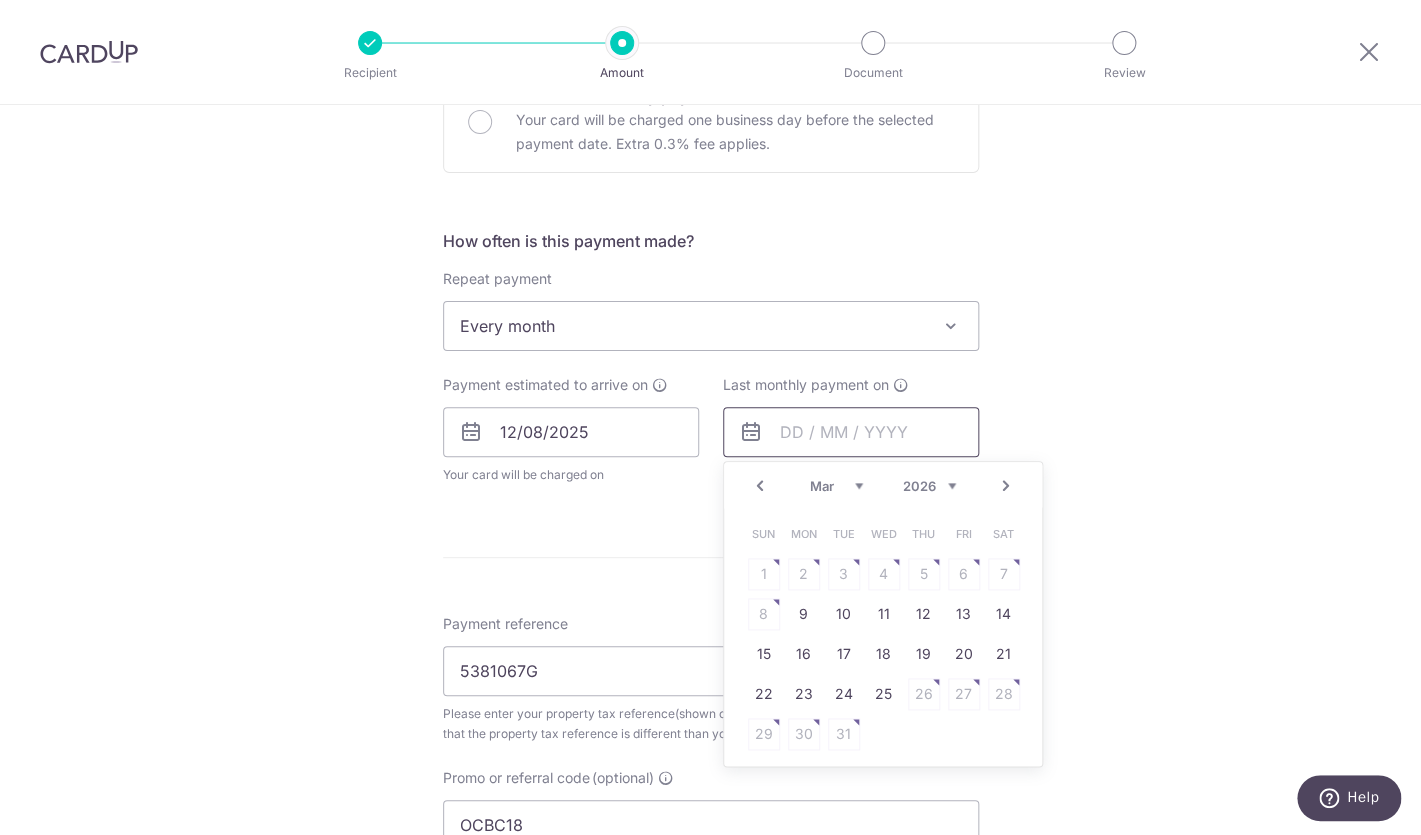 scroll, scrollTop: 700, scrollLeft: 0, axis: vertical 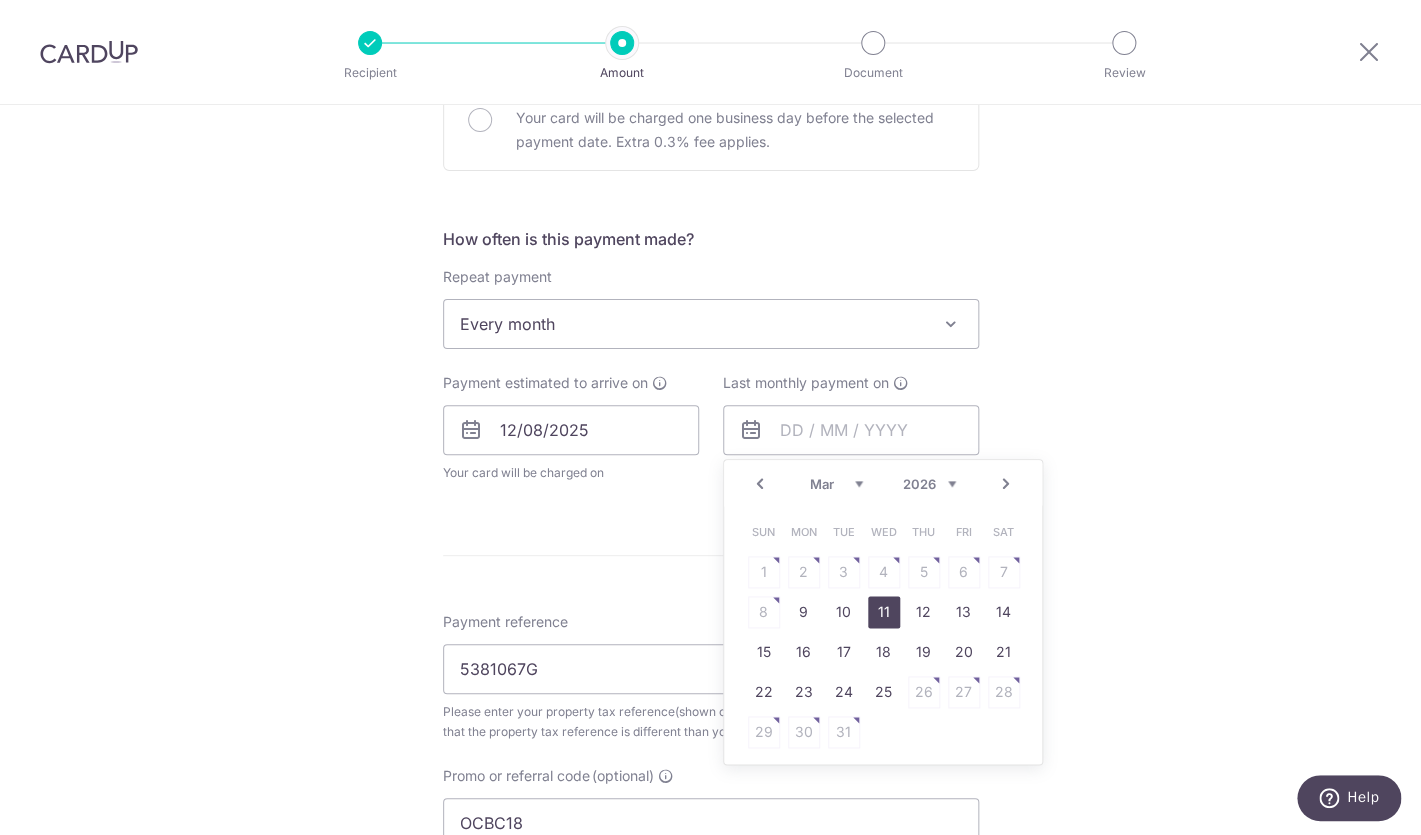 click on "11" at bounding box center (884, 612) 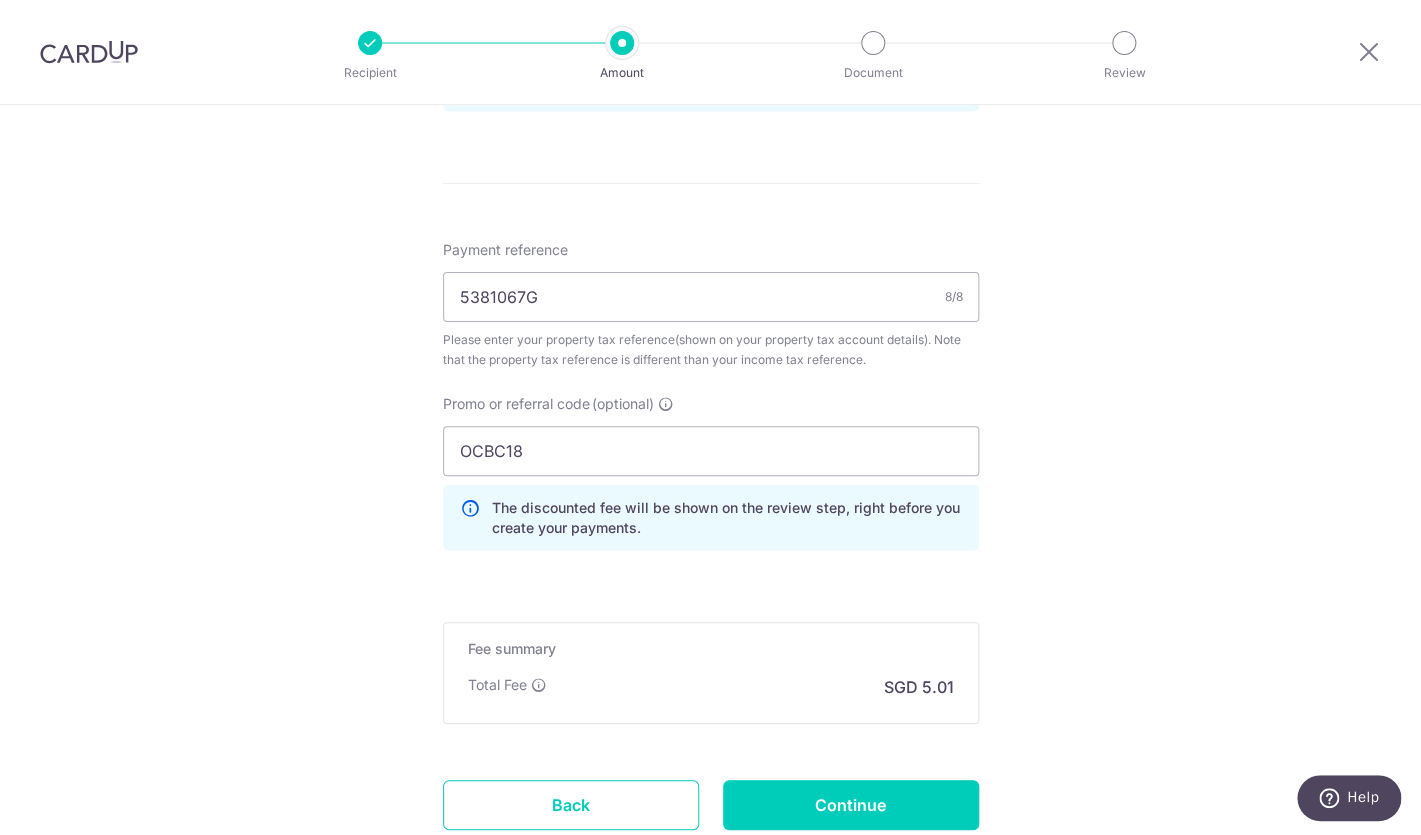 scroll, scrollTop: 1300, scrollLeft: 0, axis: vertical 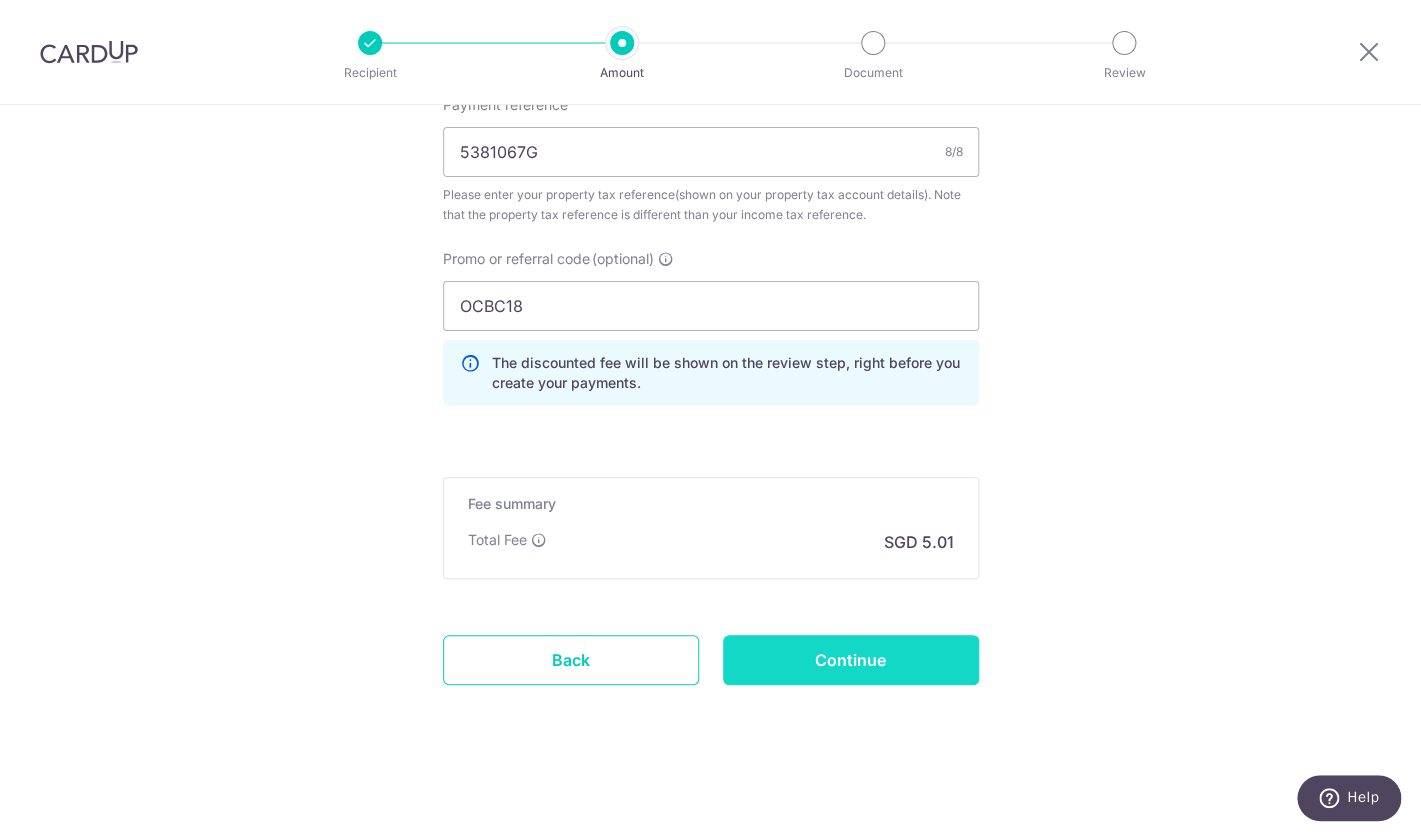 click on "Continue" at bounding box center [851, 660] 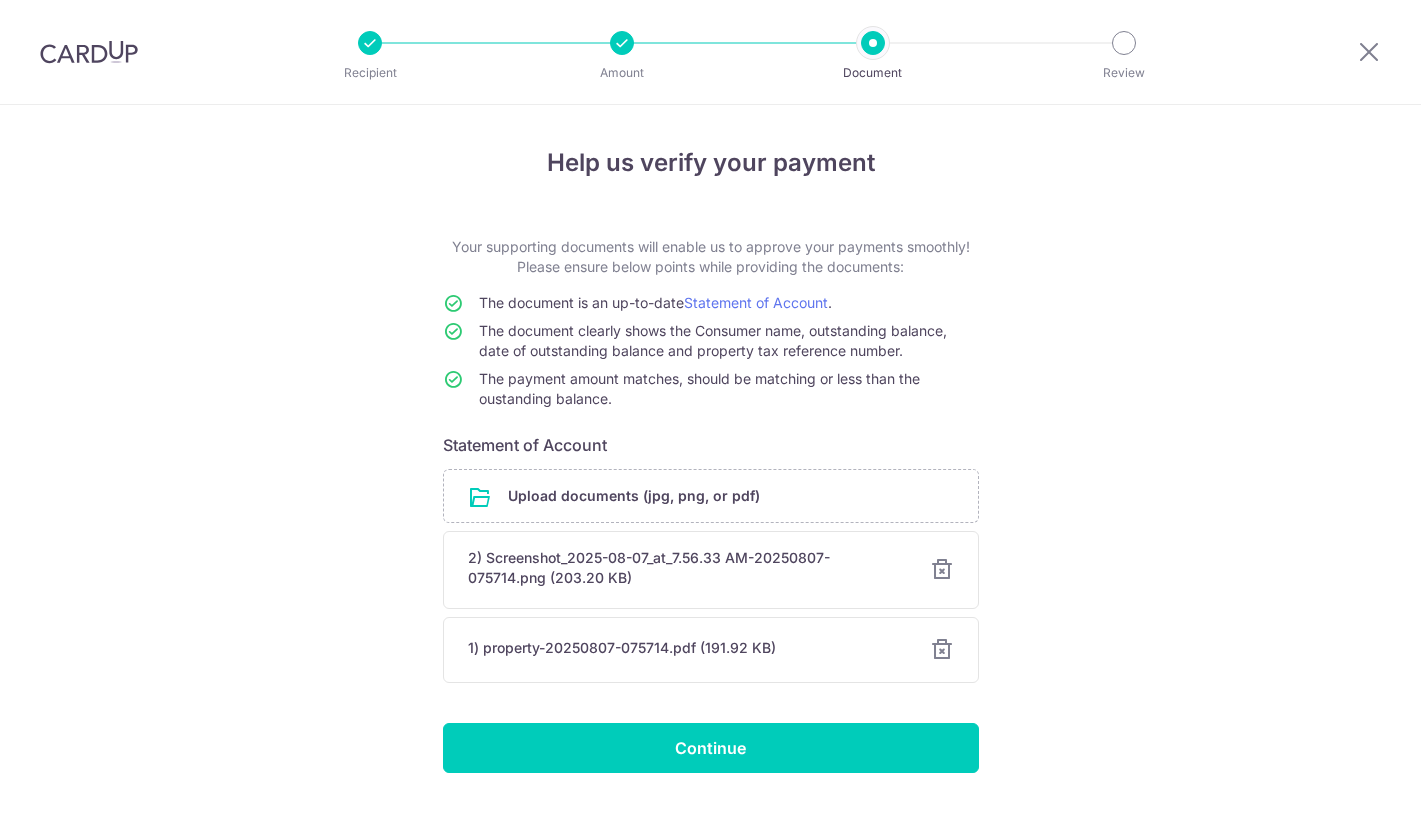 scroll, scrollTop: 0, scrollLeft: 0, axis: both 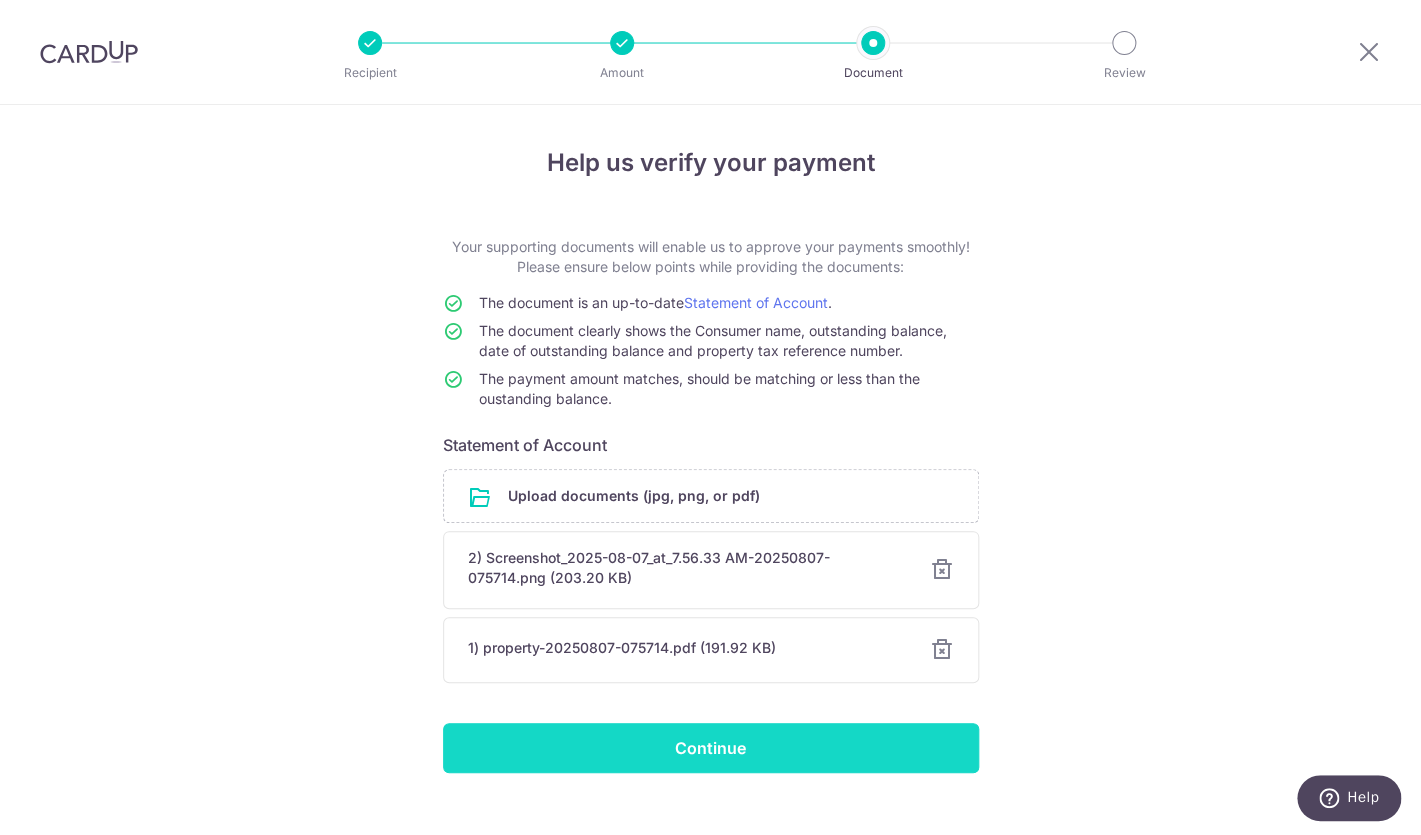 click on "Continue" at bounding box center (711, 748) 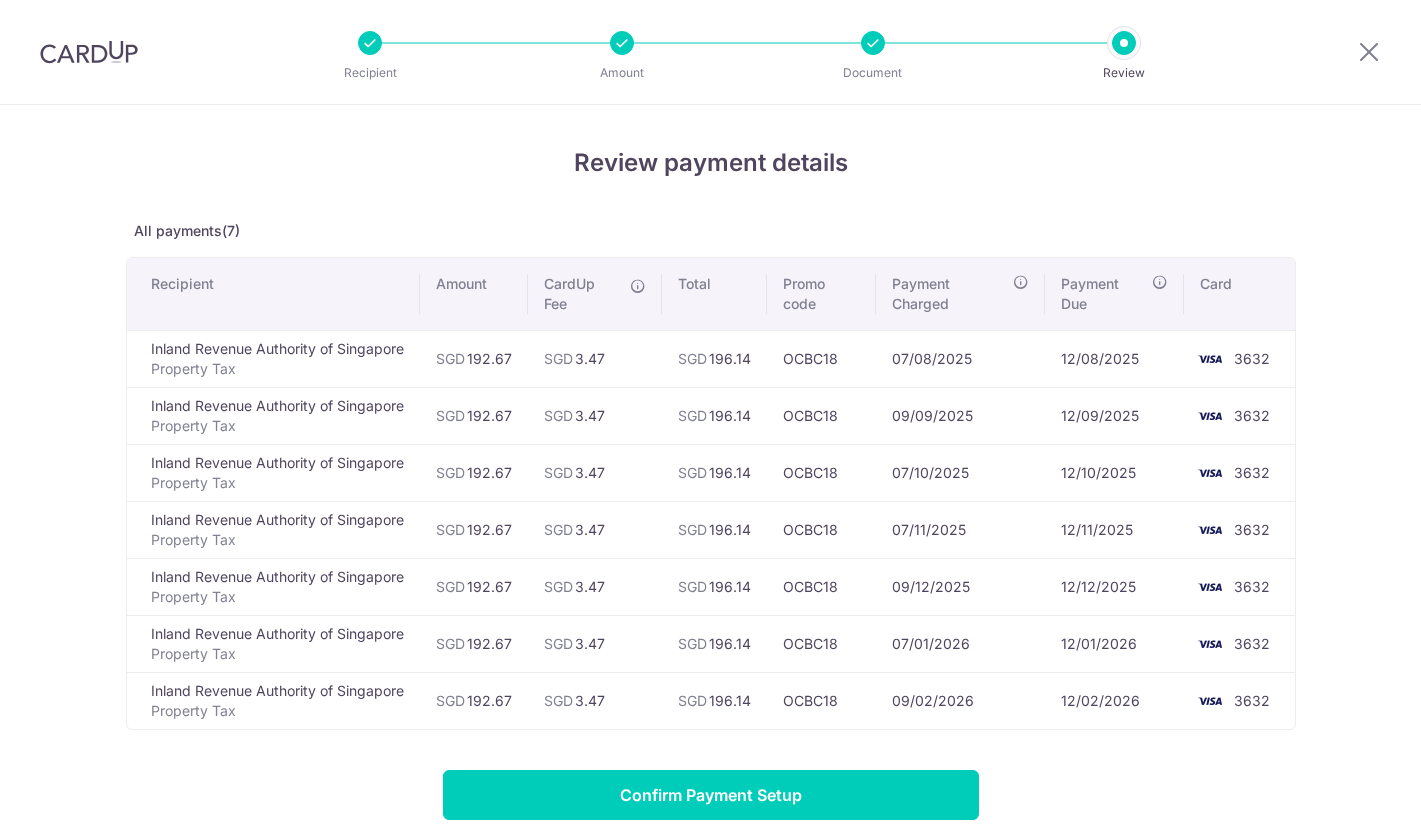 scroll, scrollTop: 0, scrollLeft: 0, axis: both 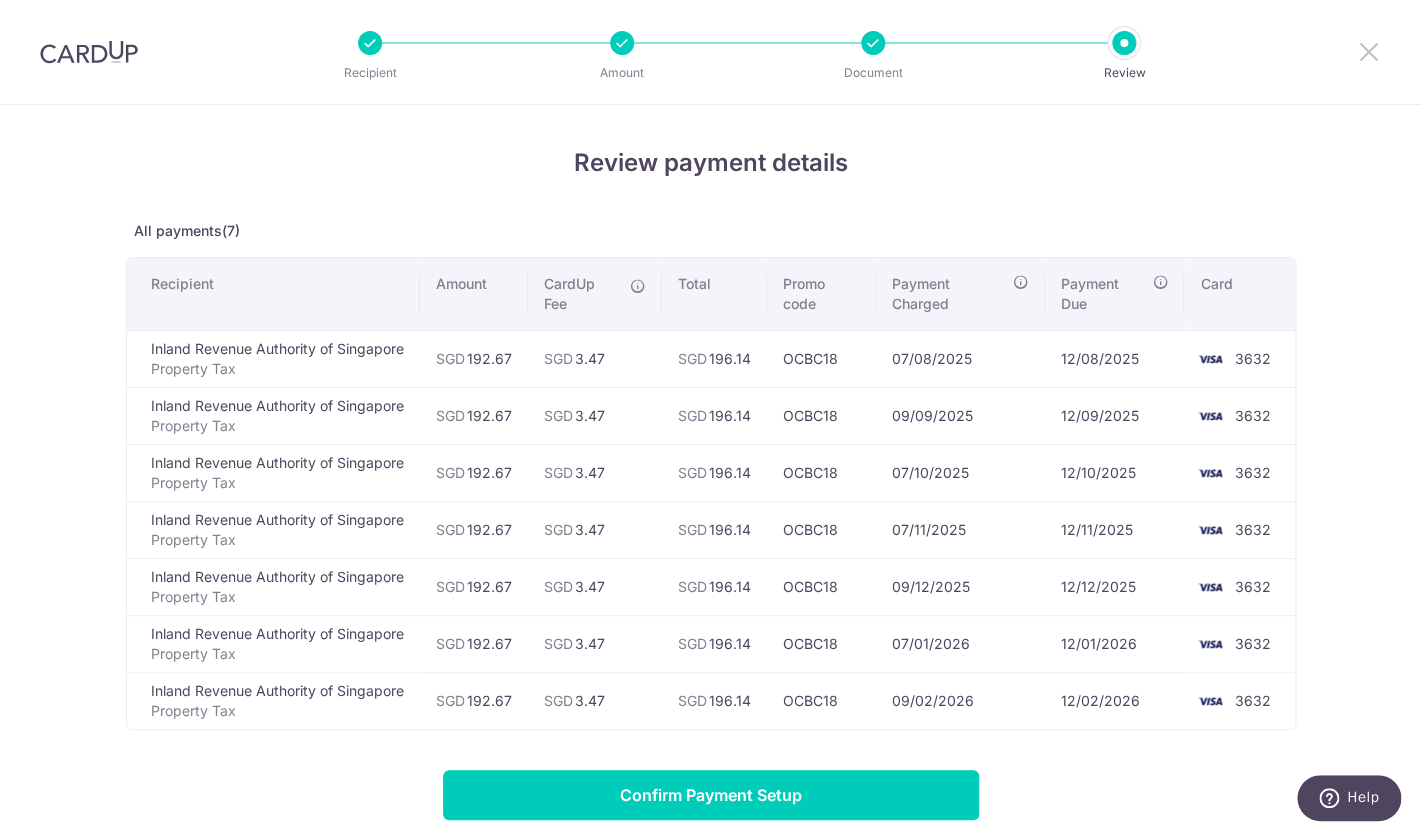 click at bounding box center (1369, 51) 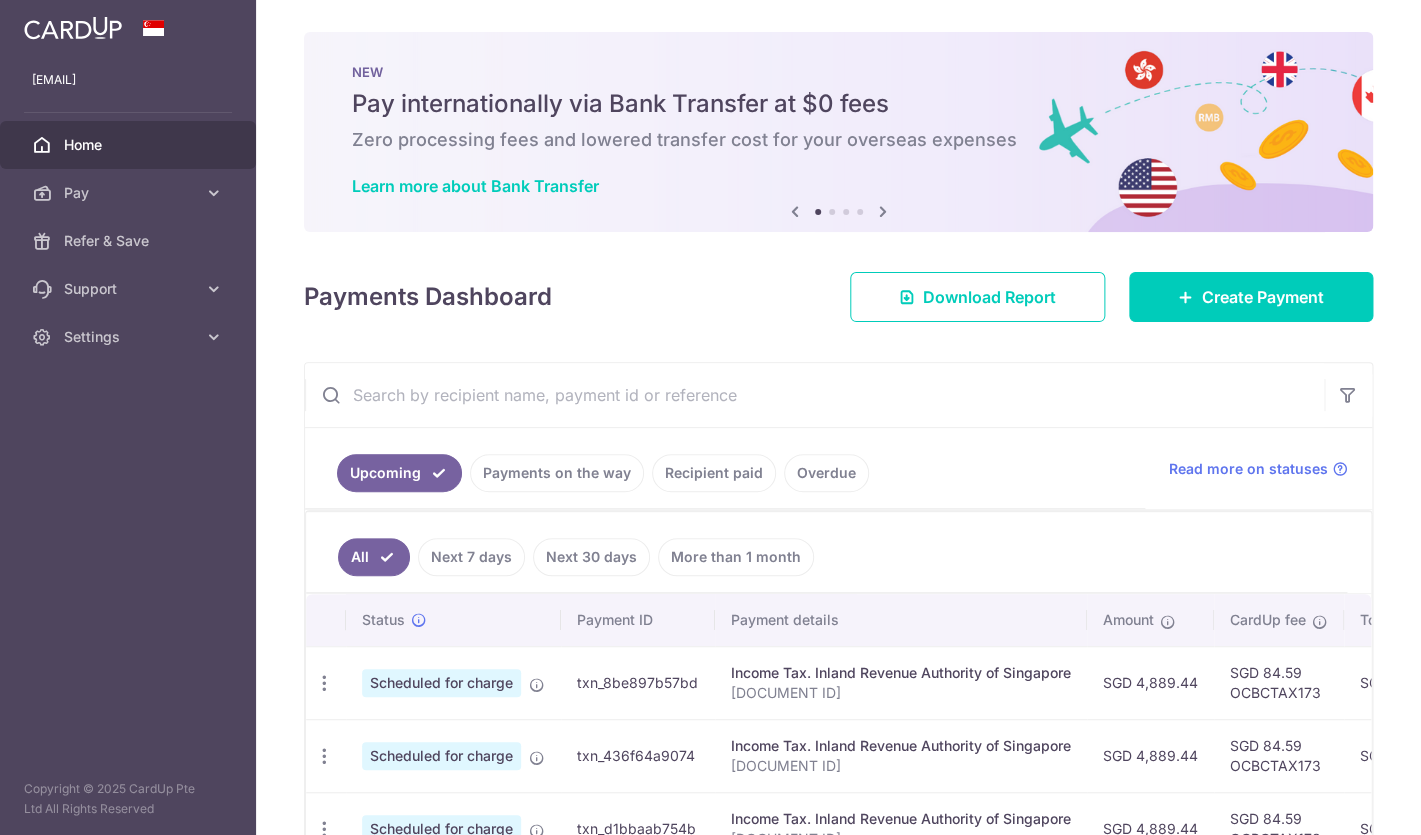 scroll, scrollTop: 0, scrollLeft: 0, axis: both 